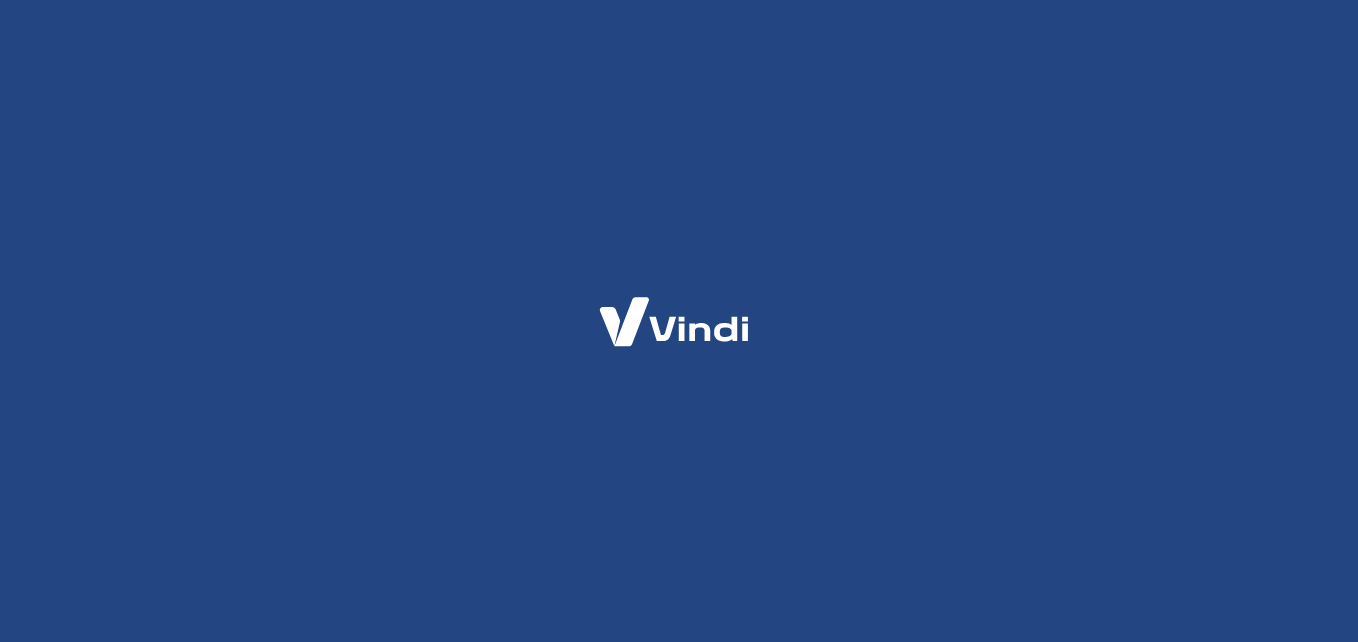 scroll, scrollTop: 0, scrollLeft: 0, axis: both 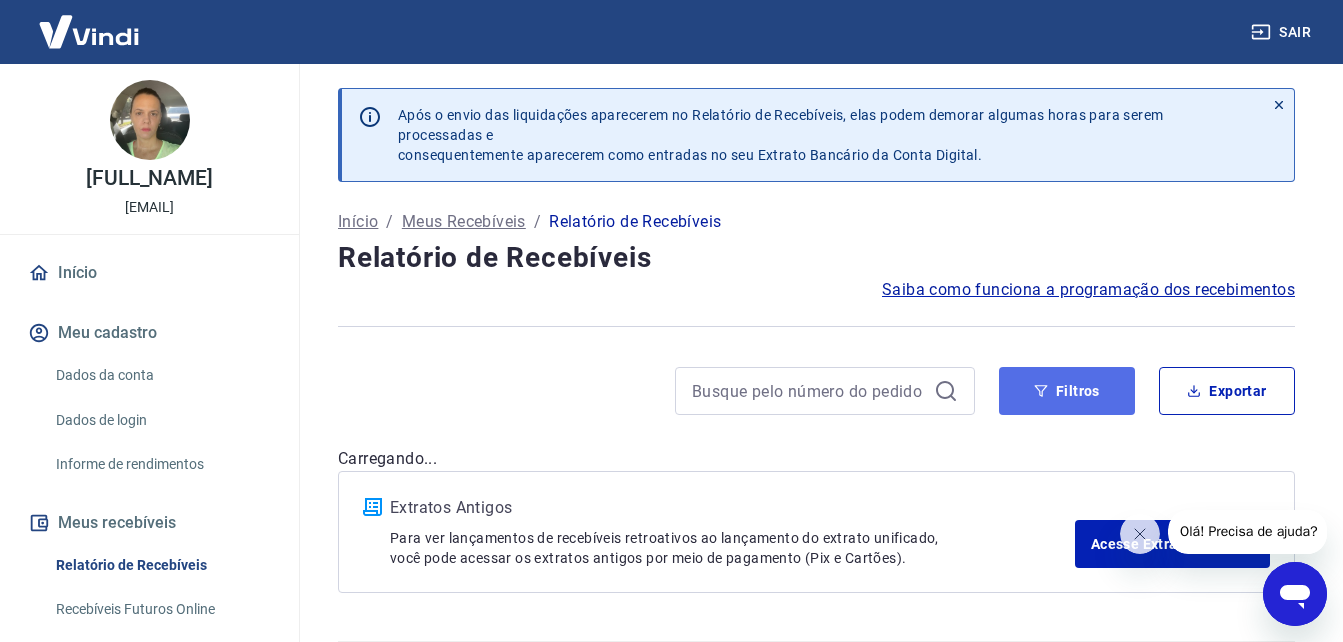 click on "Filtros" at bounding box center [1067, 391] 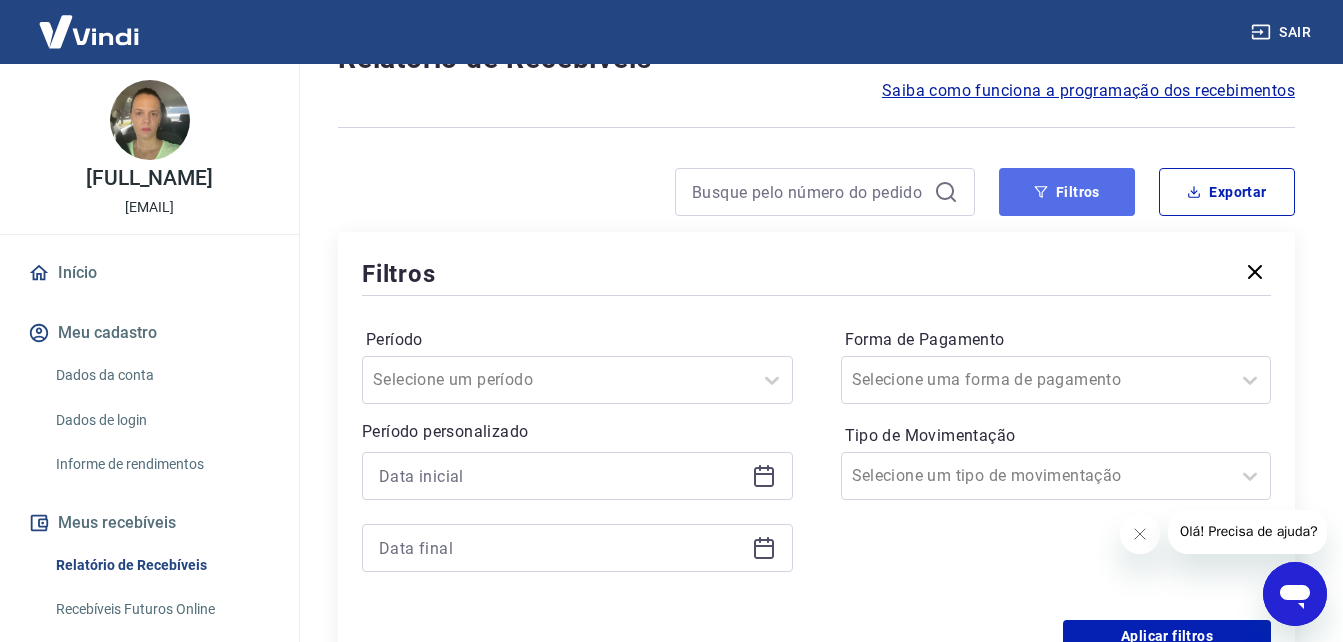 scroll, scrollTop: 200, scrollLeft: 0, axis: vertical 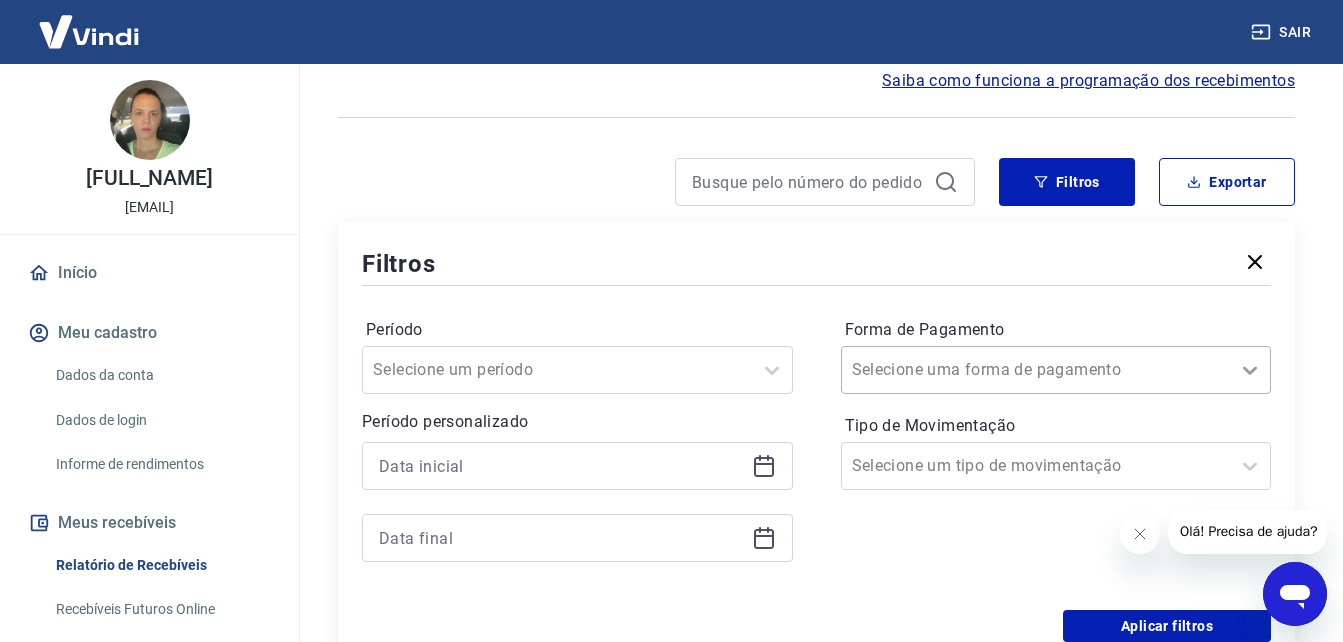click 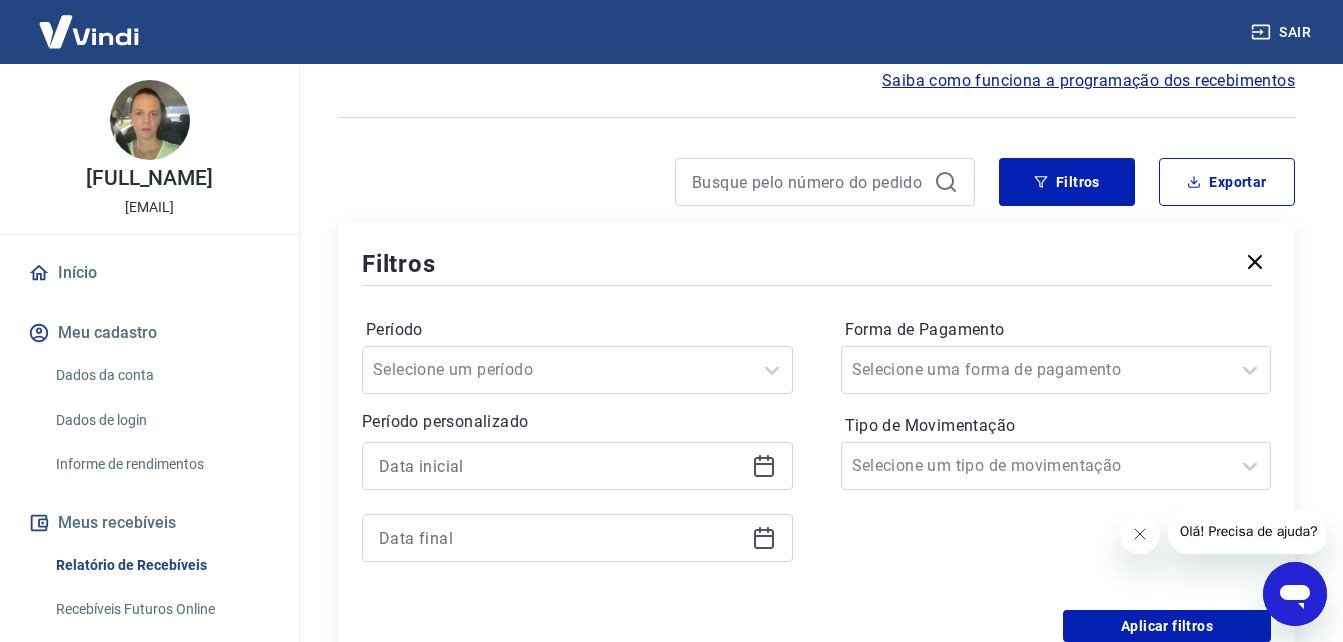click 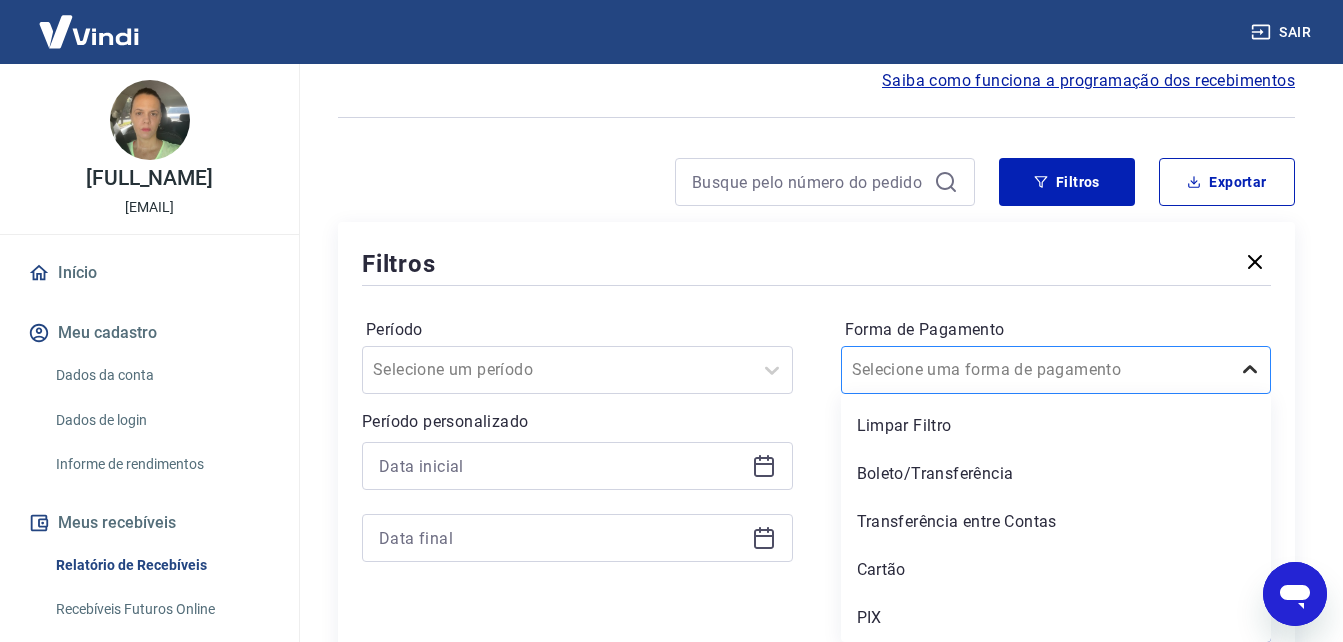 click 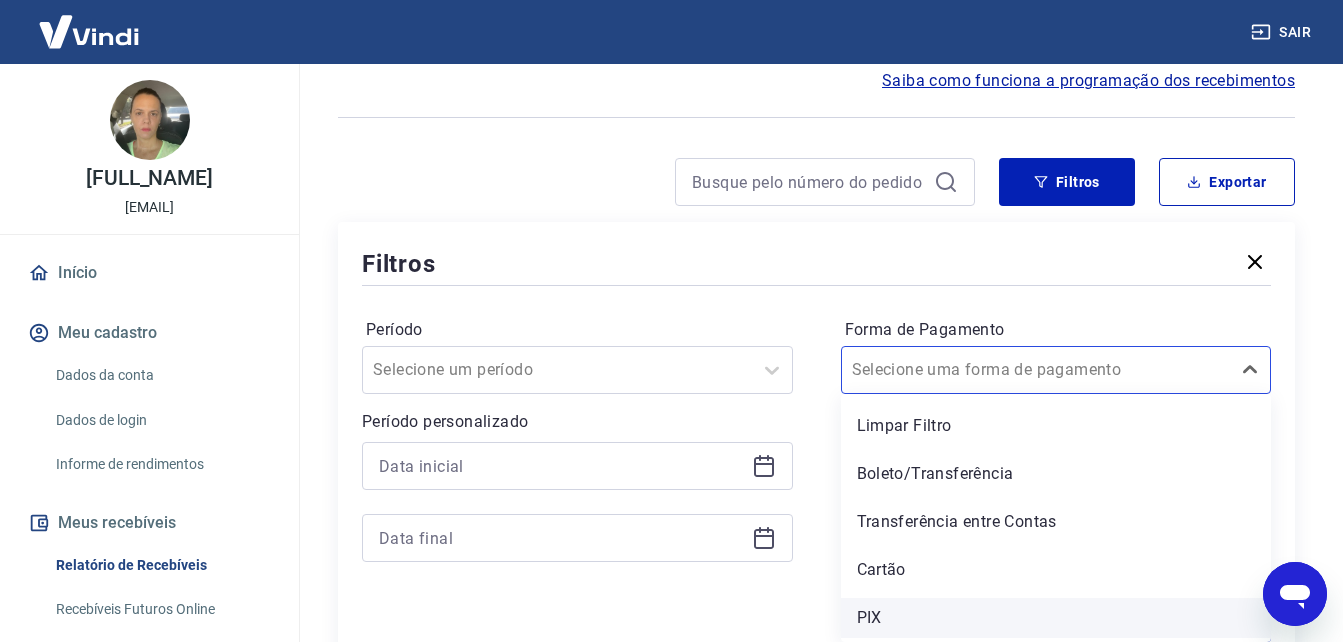 click on "PIX" at bounding box center (1056, 618) 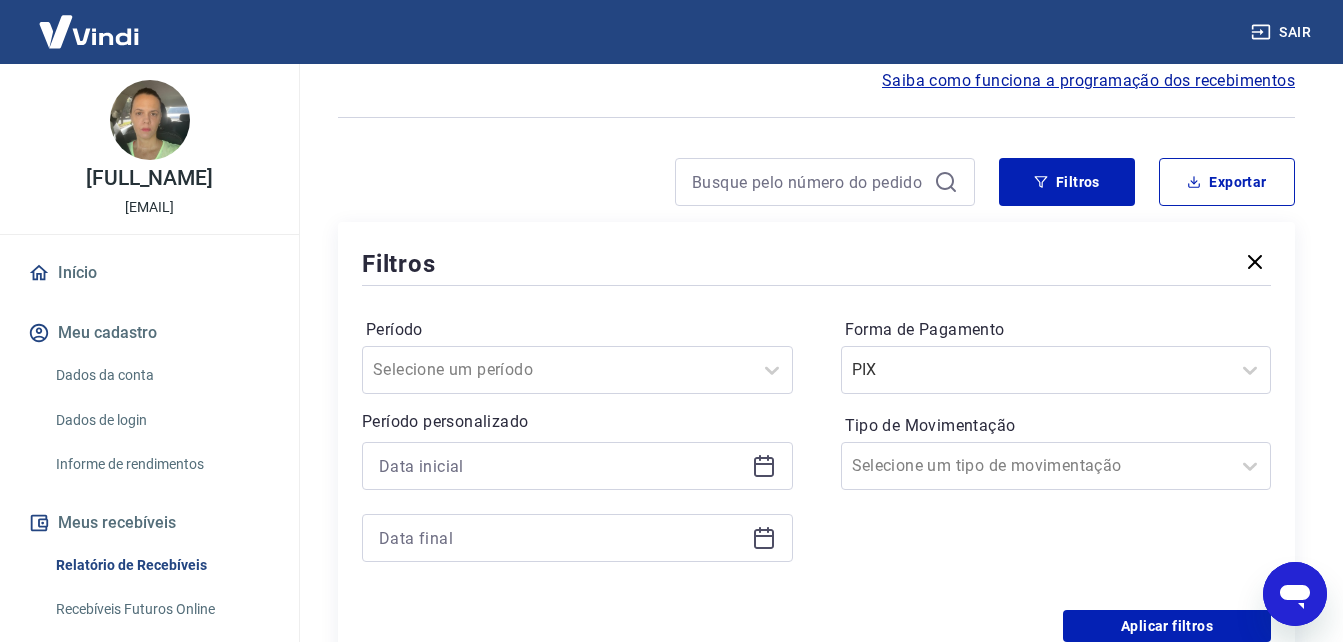 click 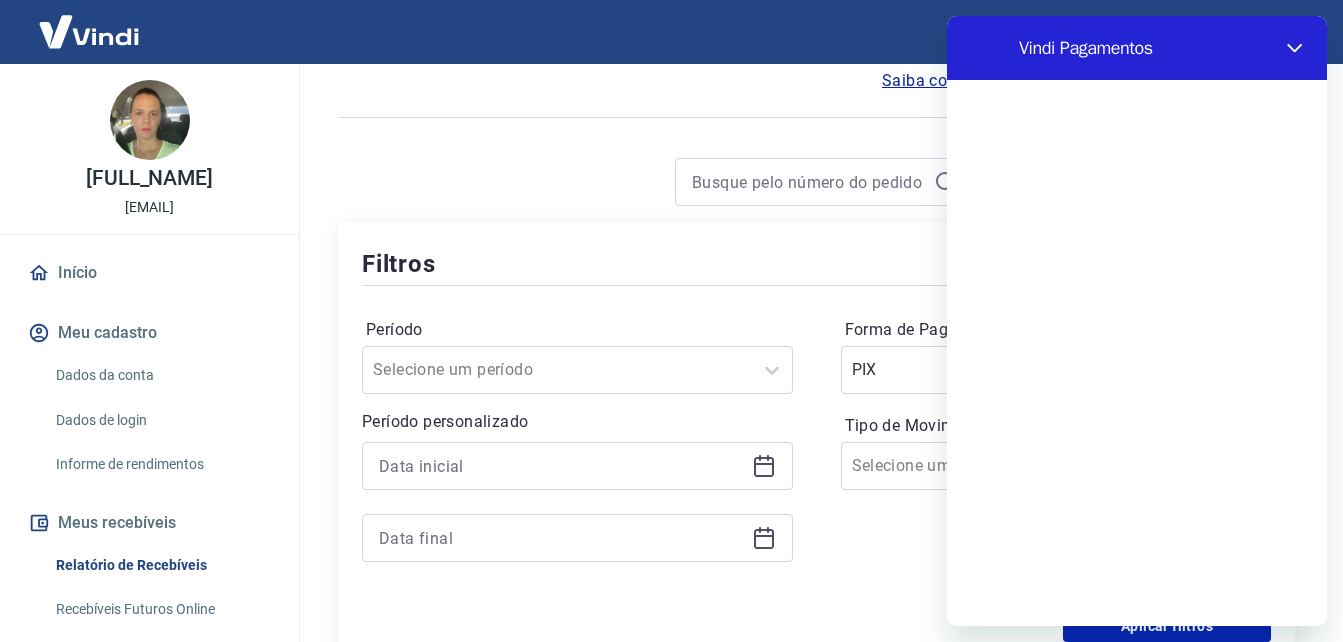 scroll, scrollTop: 0, scrollLeft: 0, axis: both 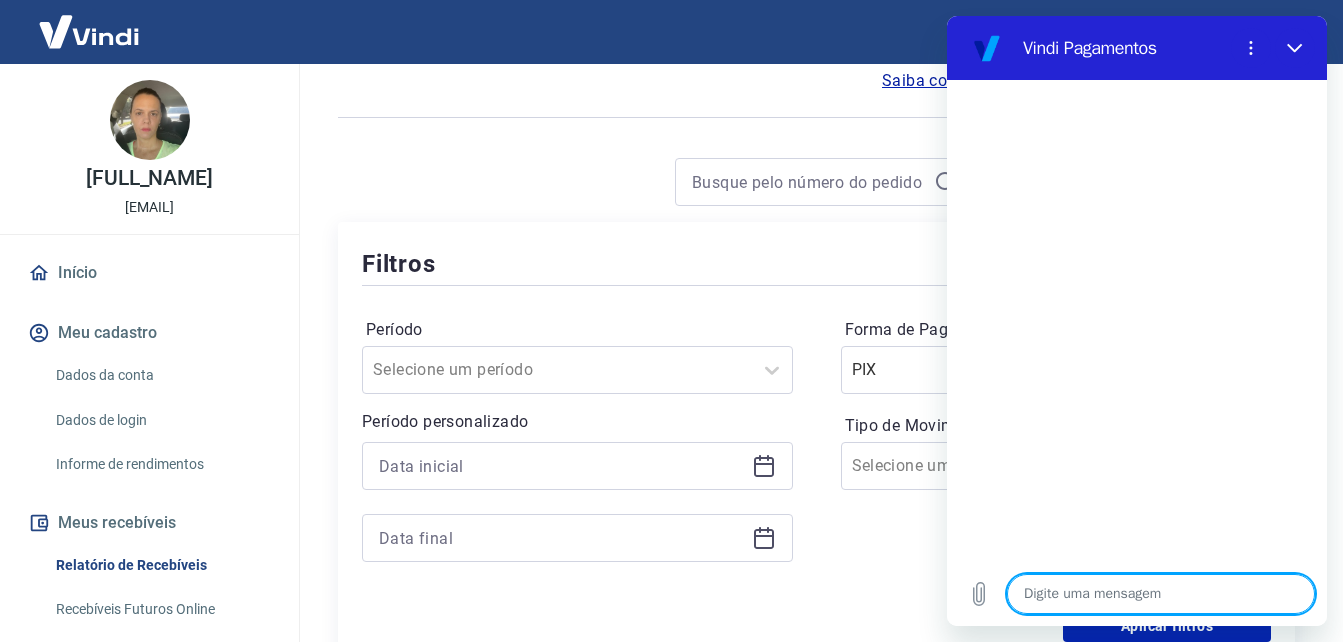 click at bounding box center (1161, 594) 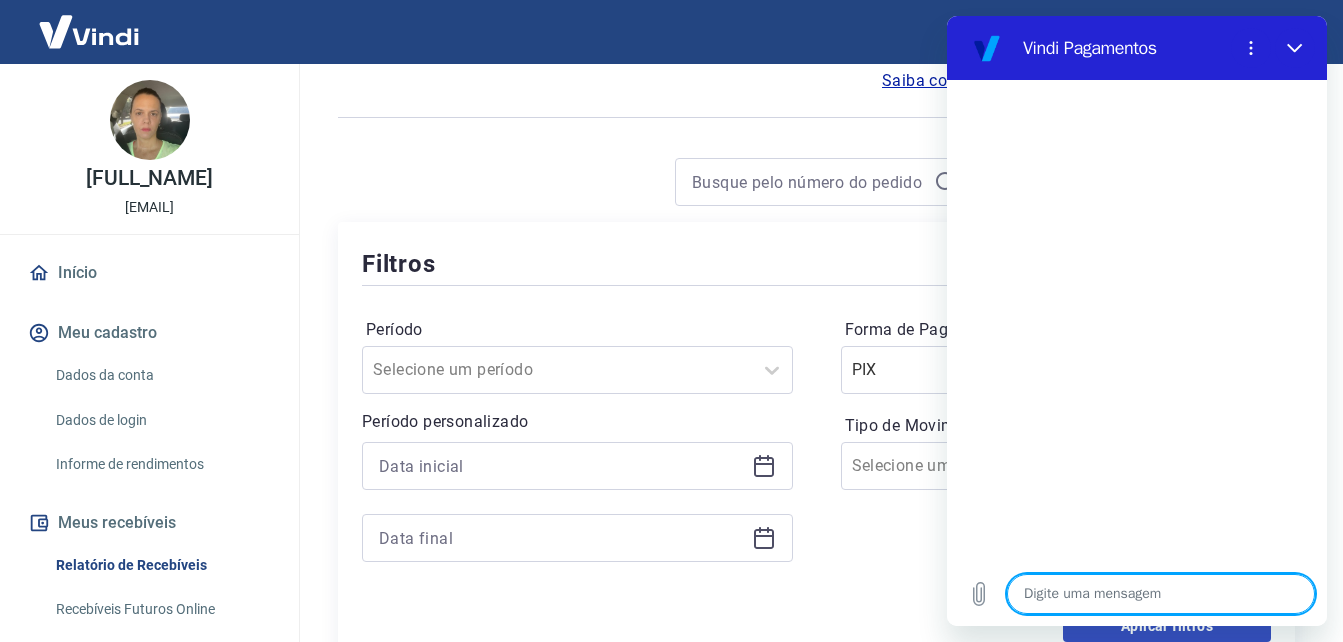 type on "b" 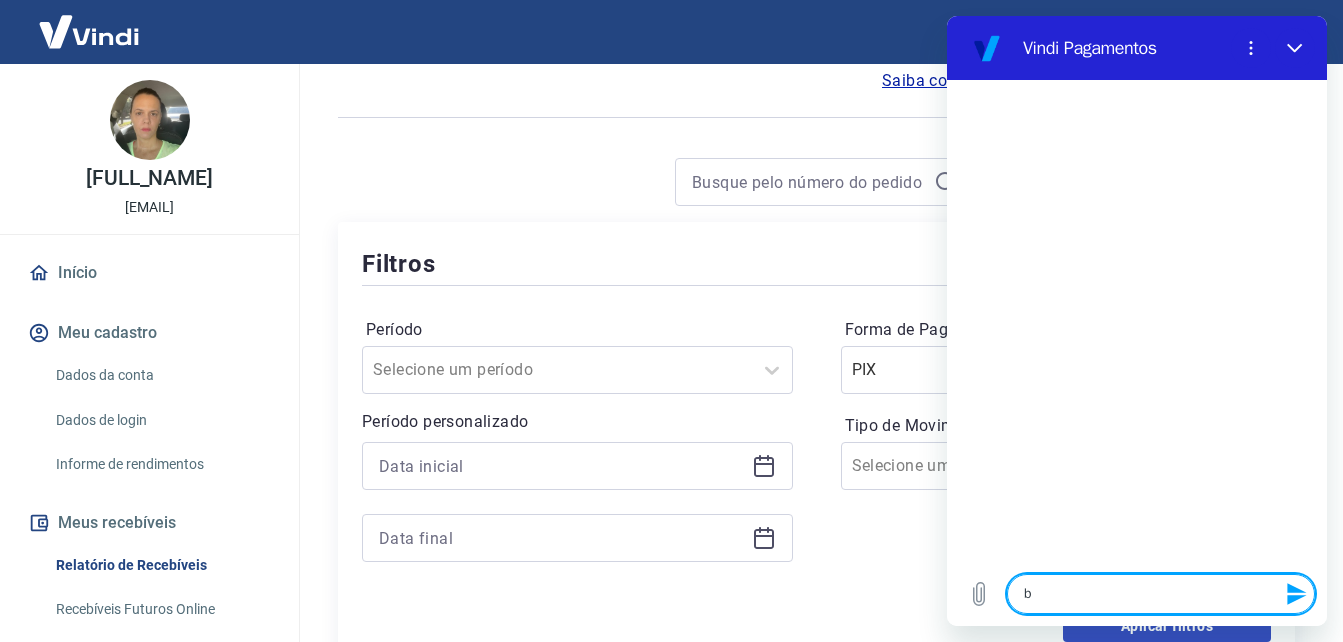 type on "bo" 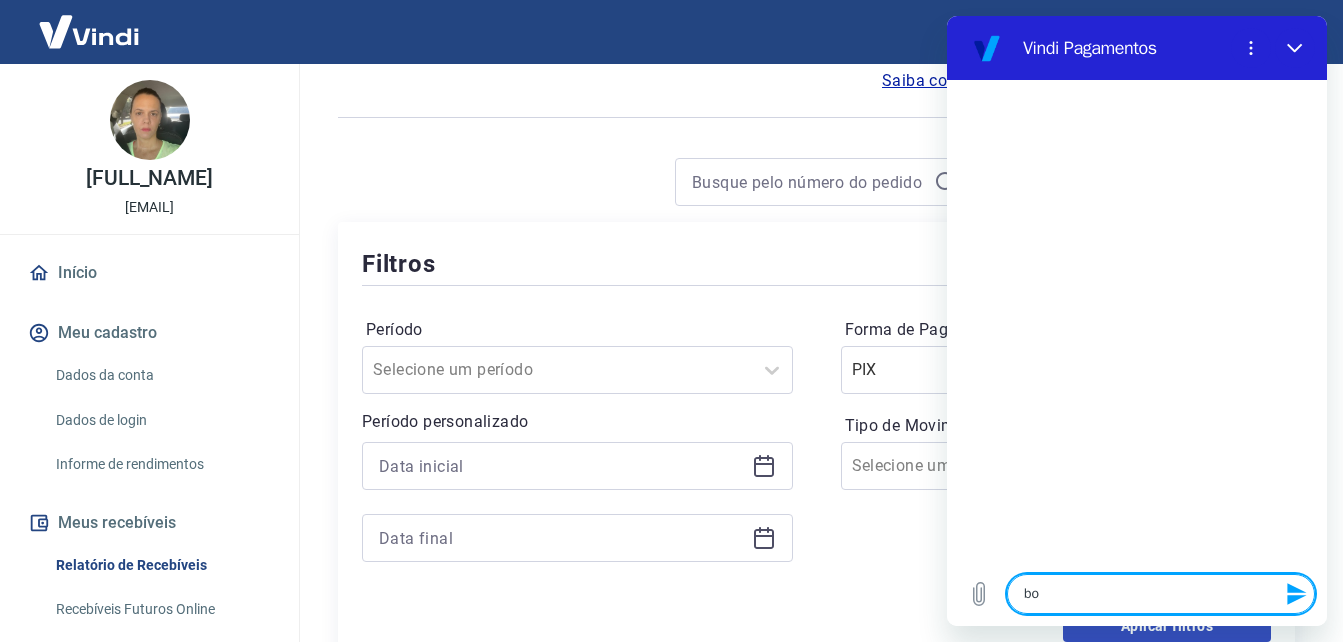 type on "bom" 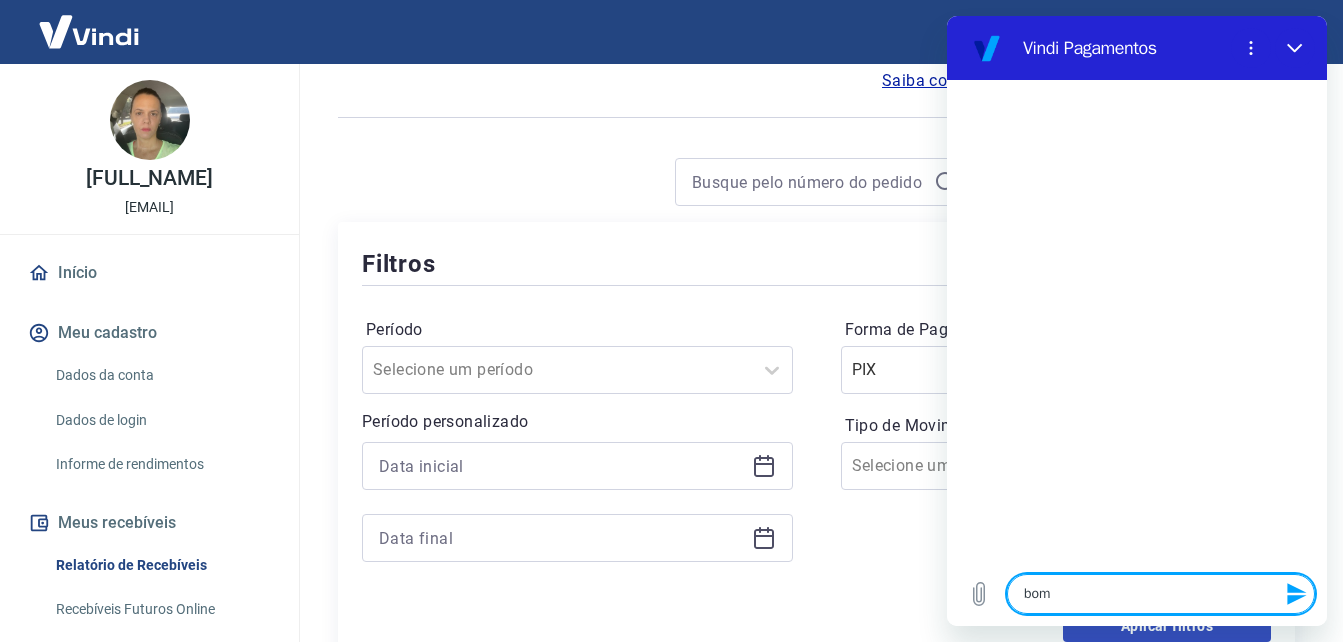 type on "bom" 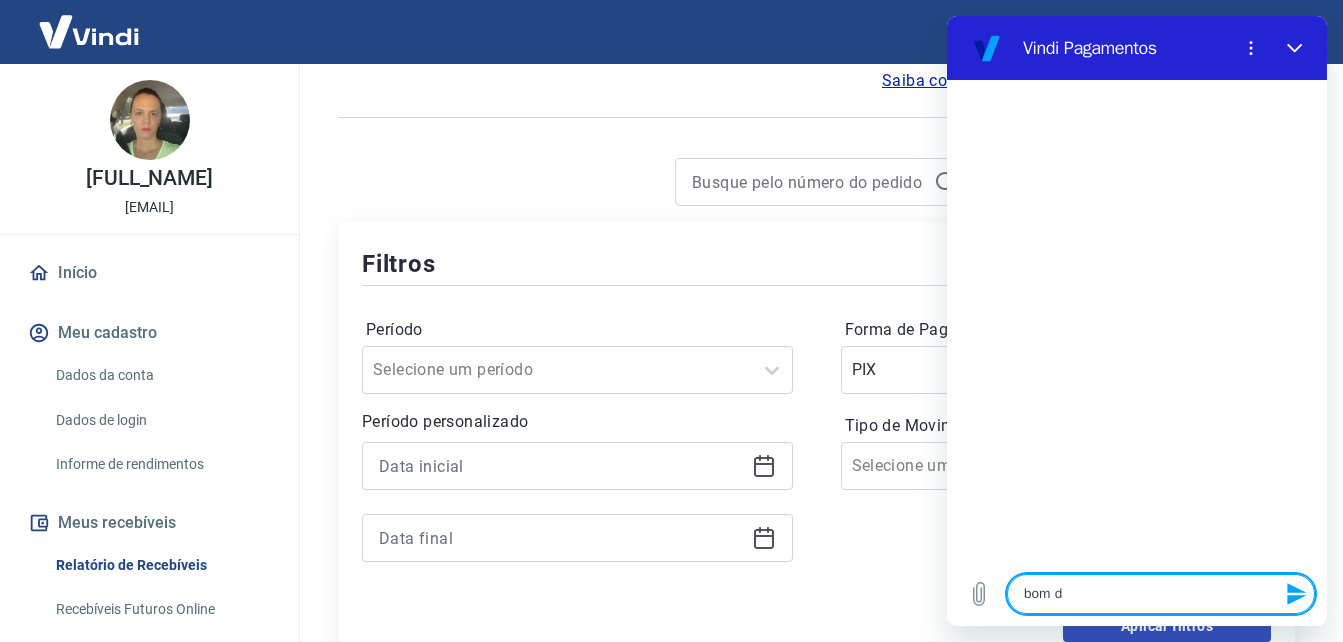 type on "bom di" 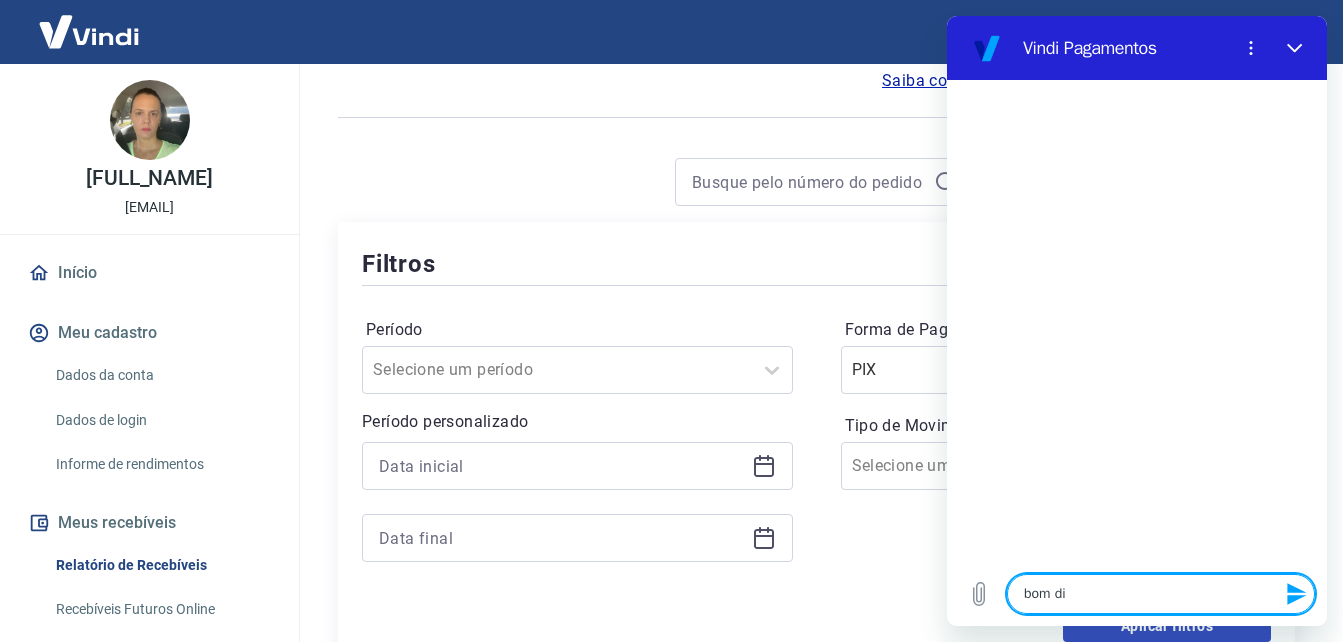 type on "x" 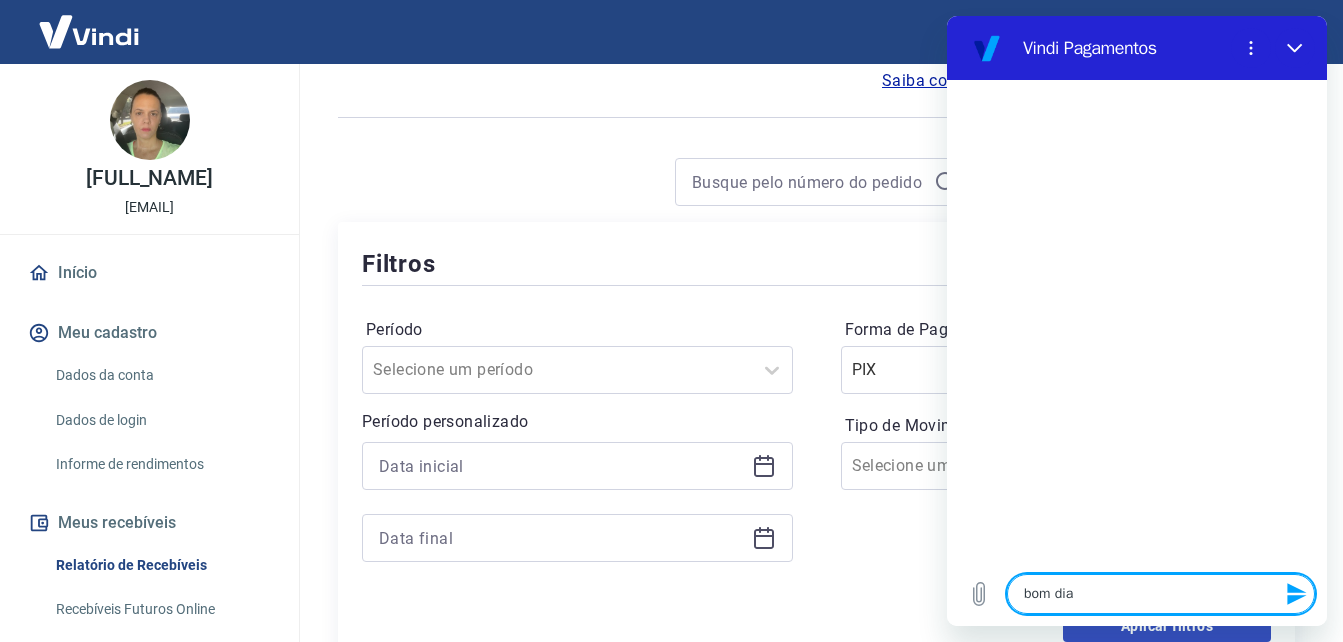 type on "bom dia" 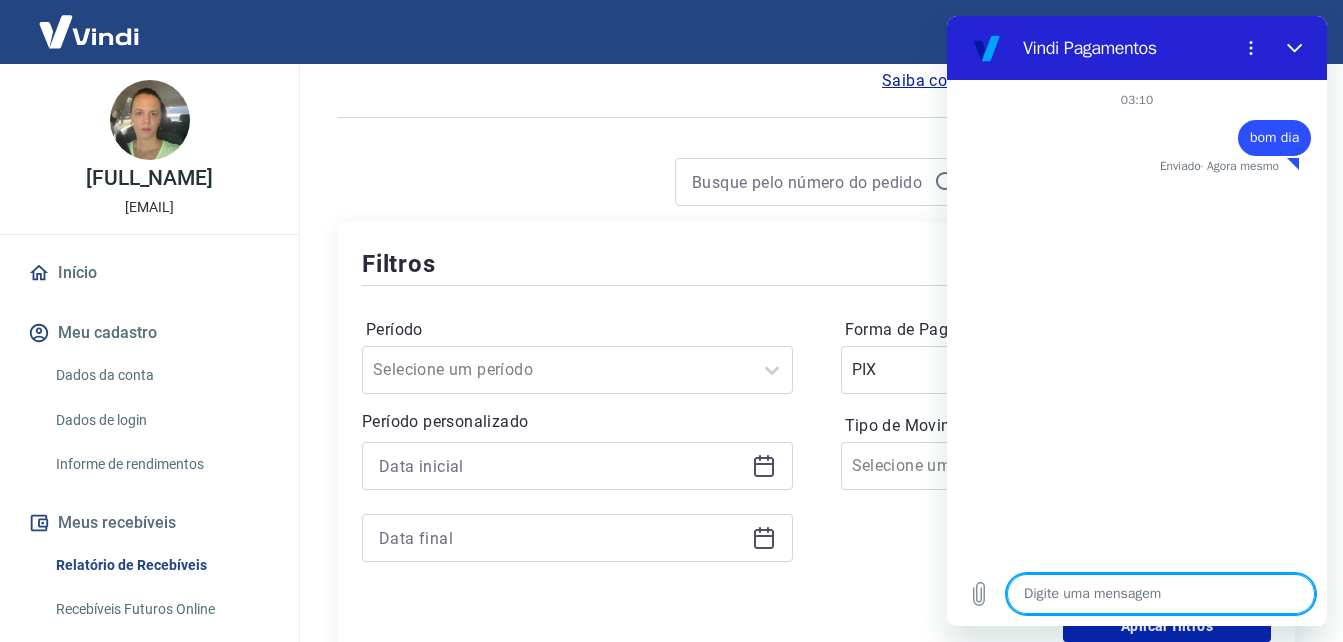 type on "x" 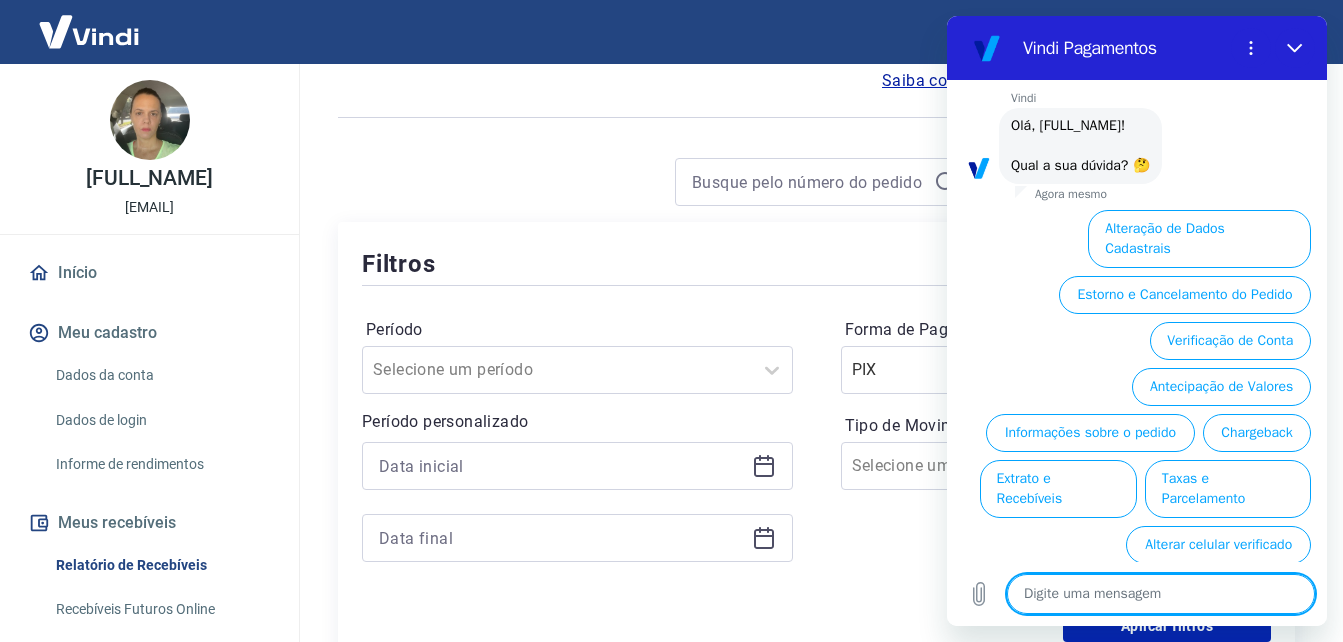 scroll, scrollTop: 91, scrollLeft: 0, axis: vertical 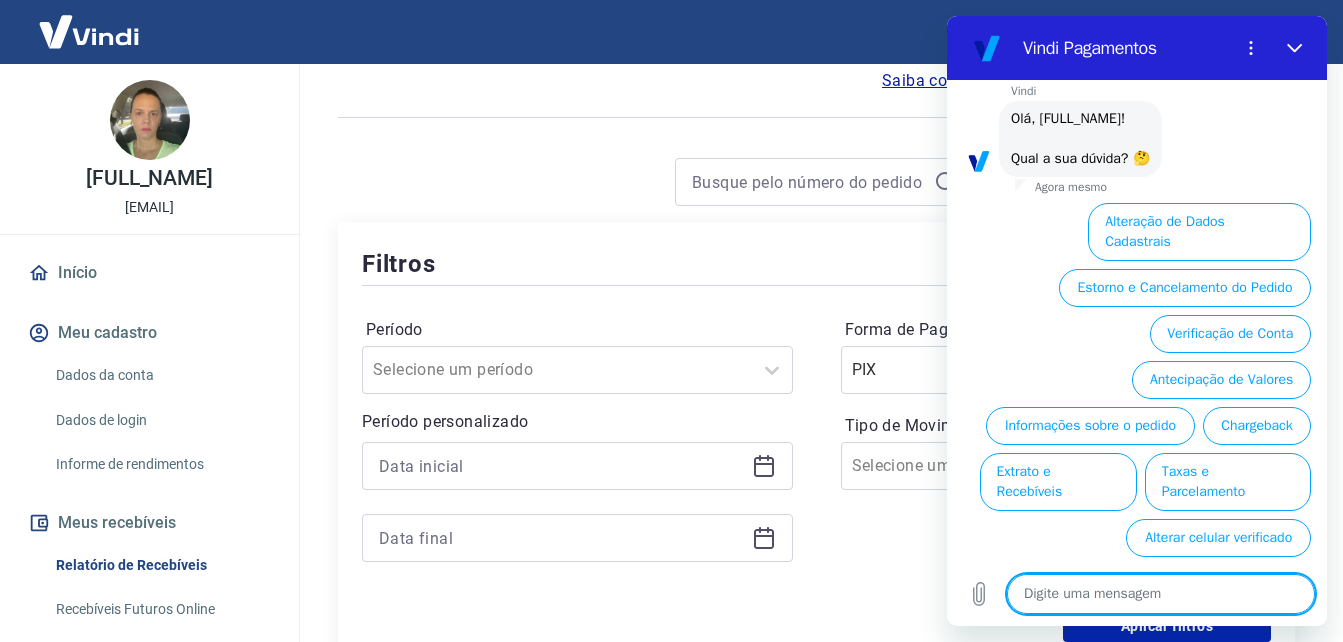 type on "f" 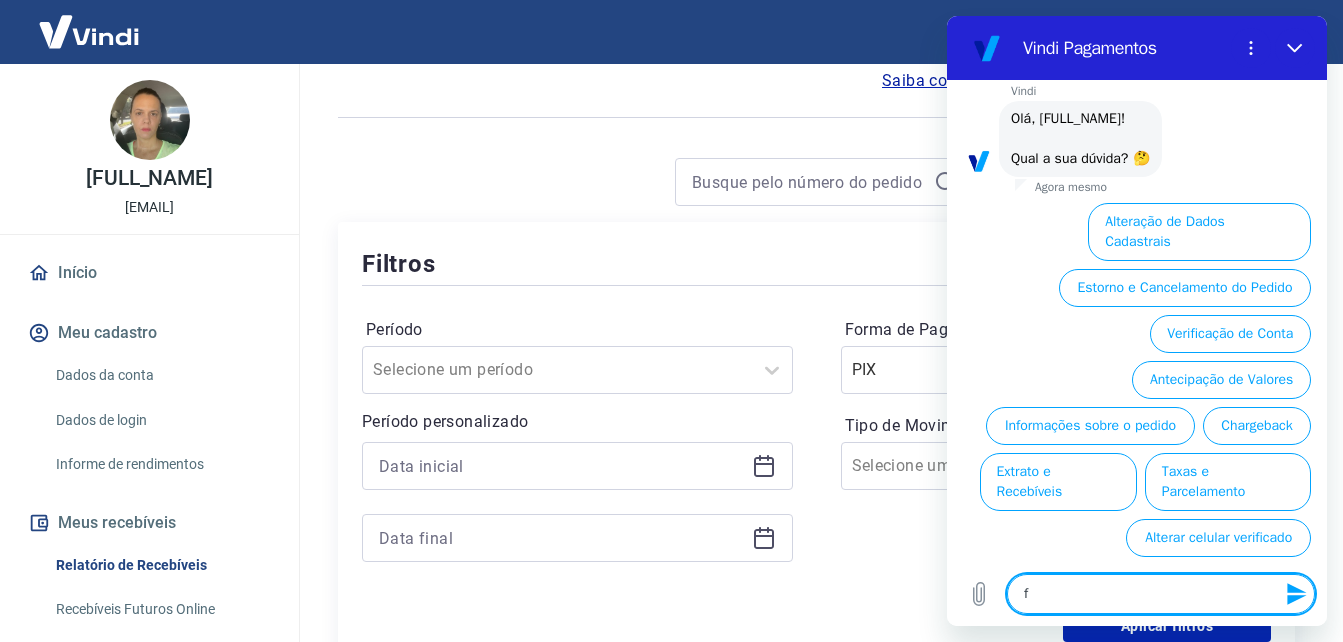 type on "fa" 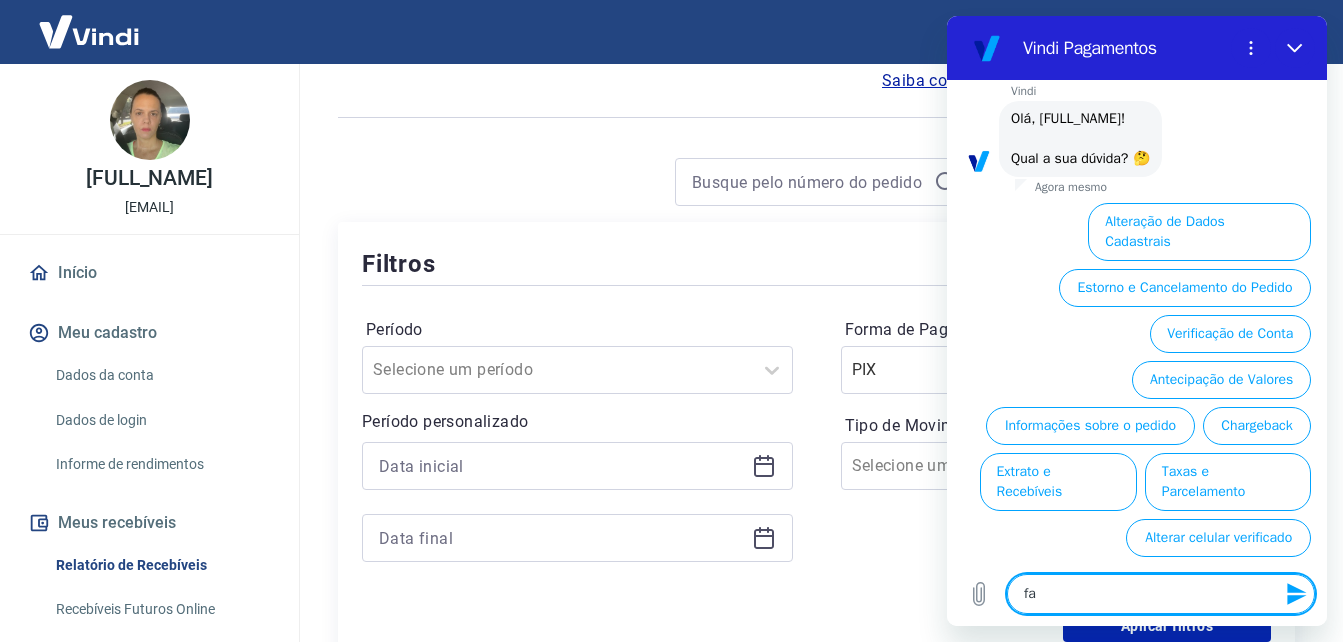 type on "fal" 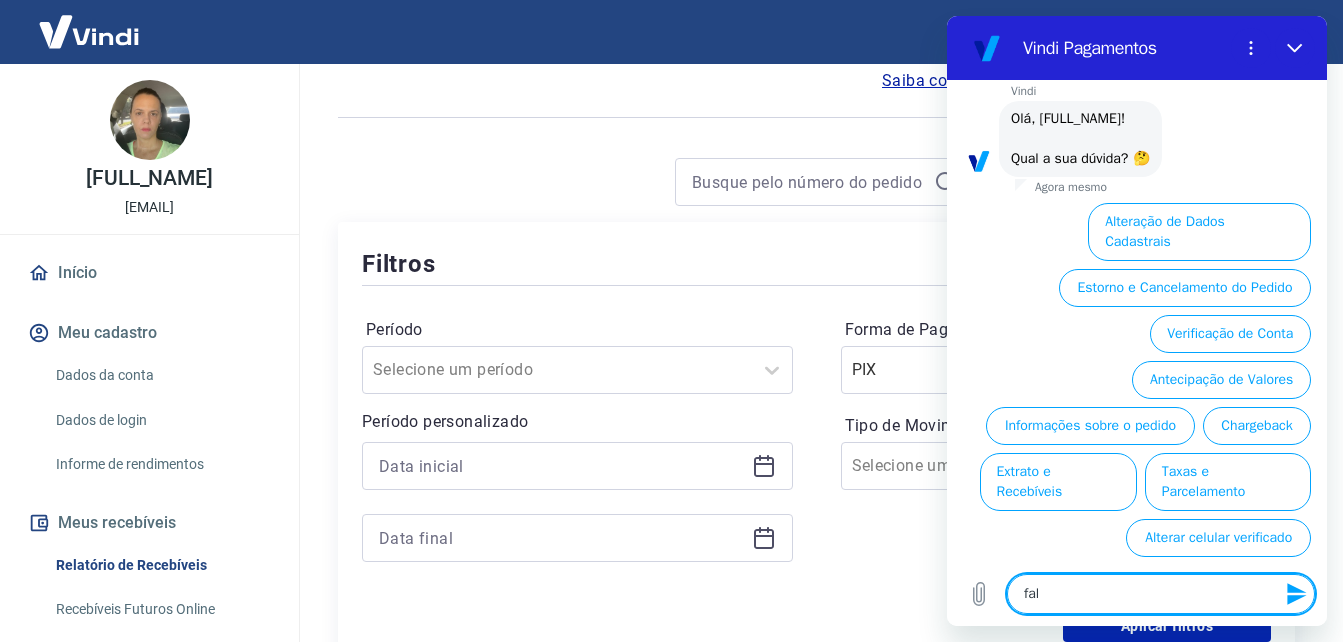 type on "x" 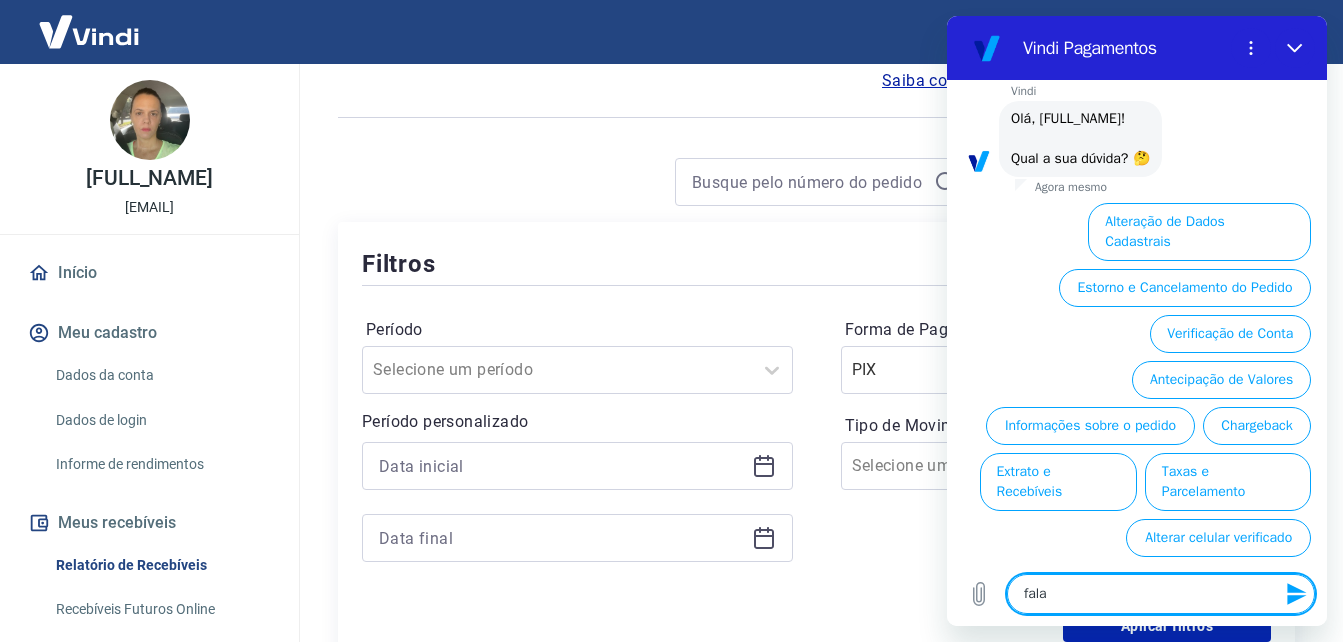 type on "falar" 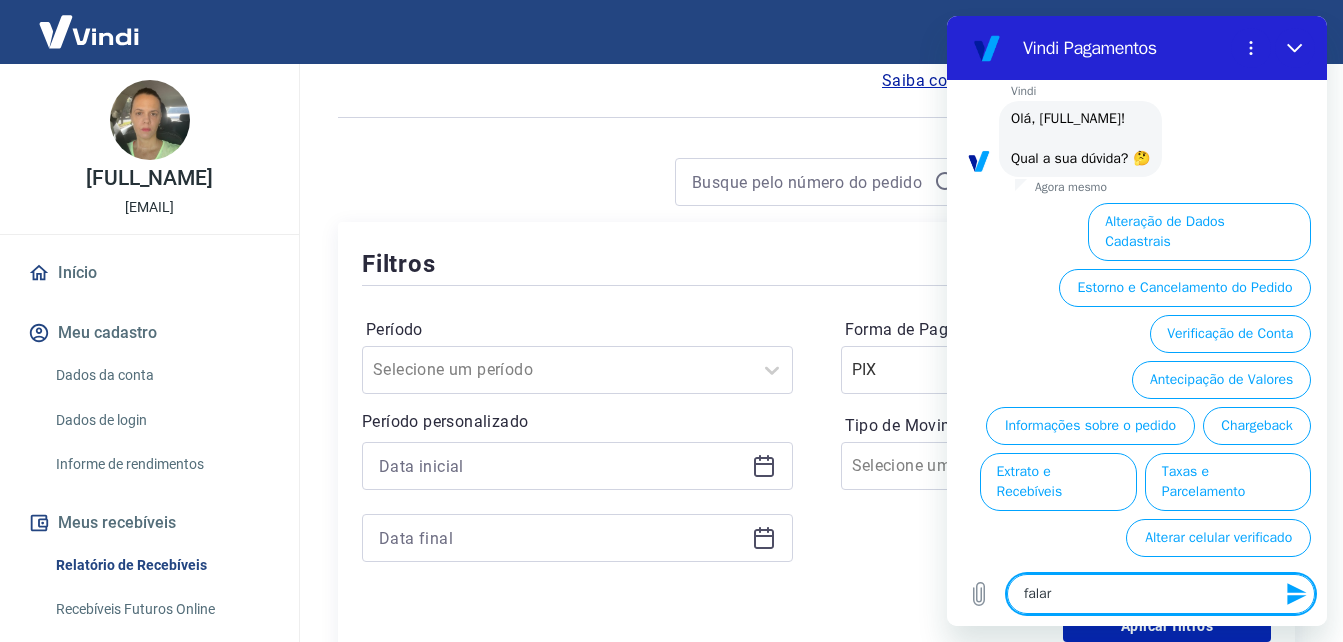 type on "falar" 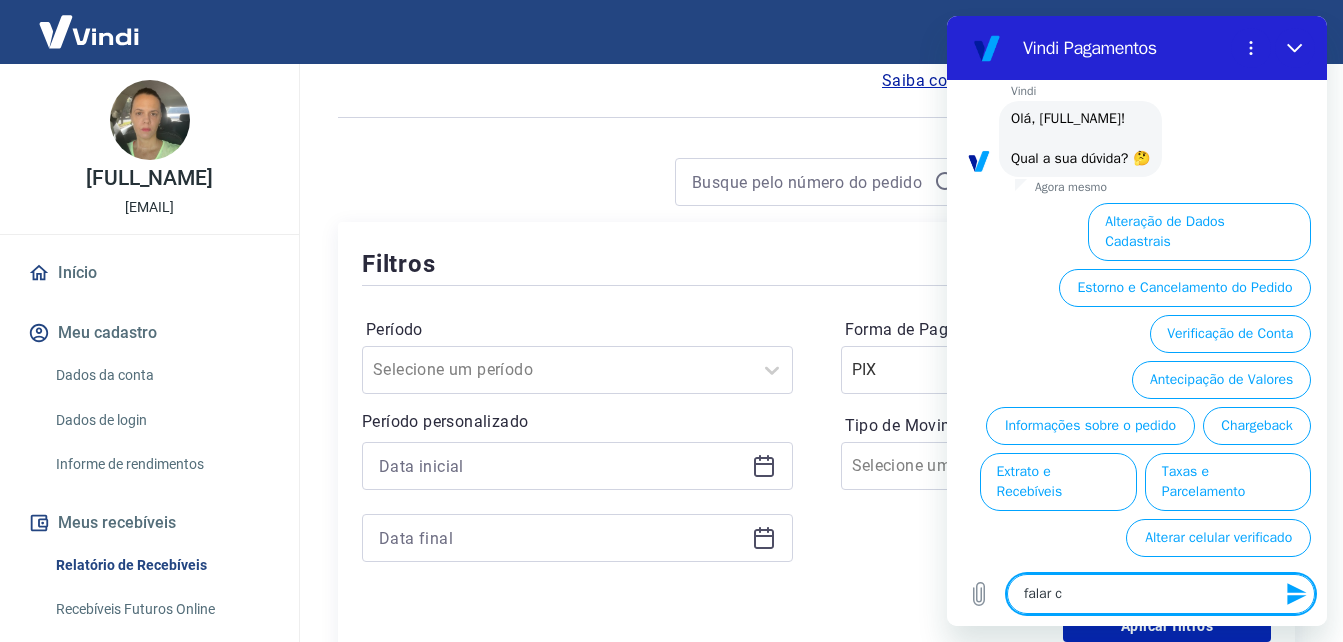 type on "falar co" 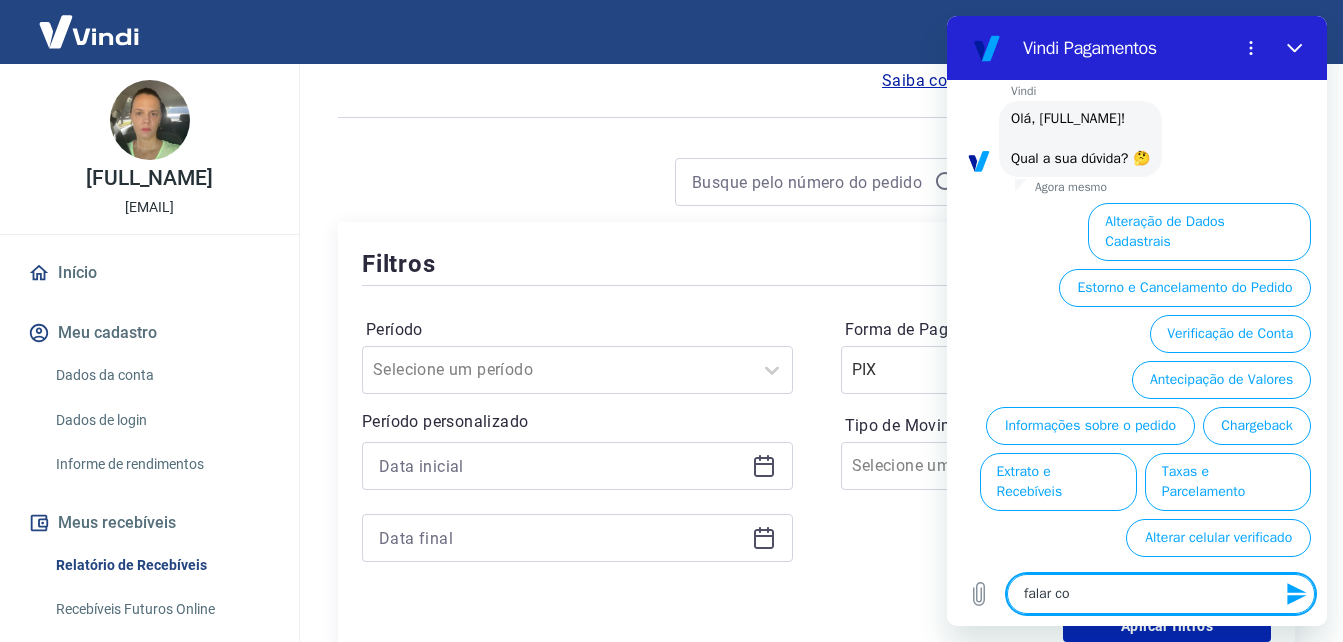 type on "falar com" 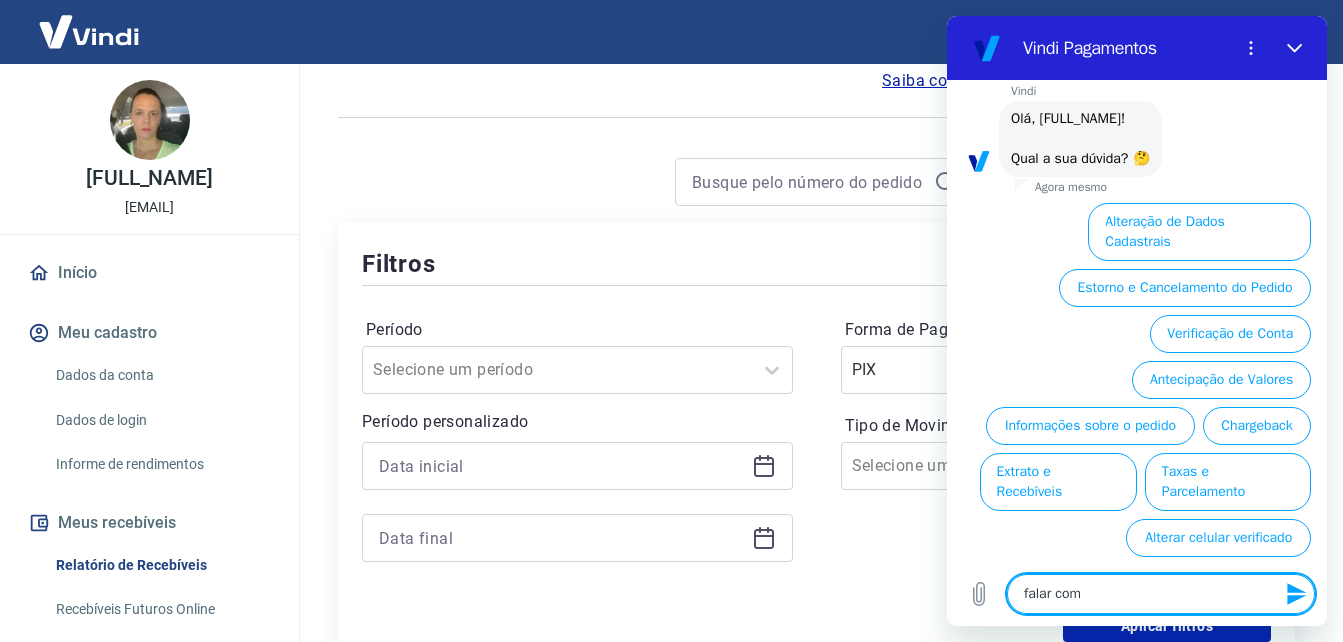 type on "falar com" 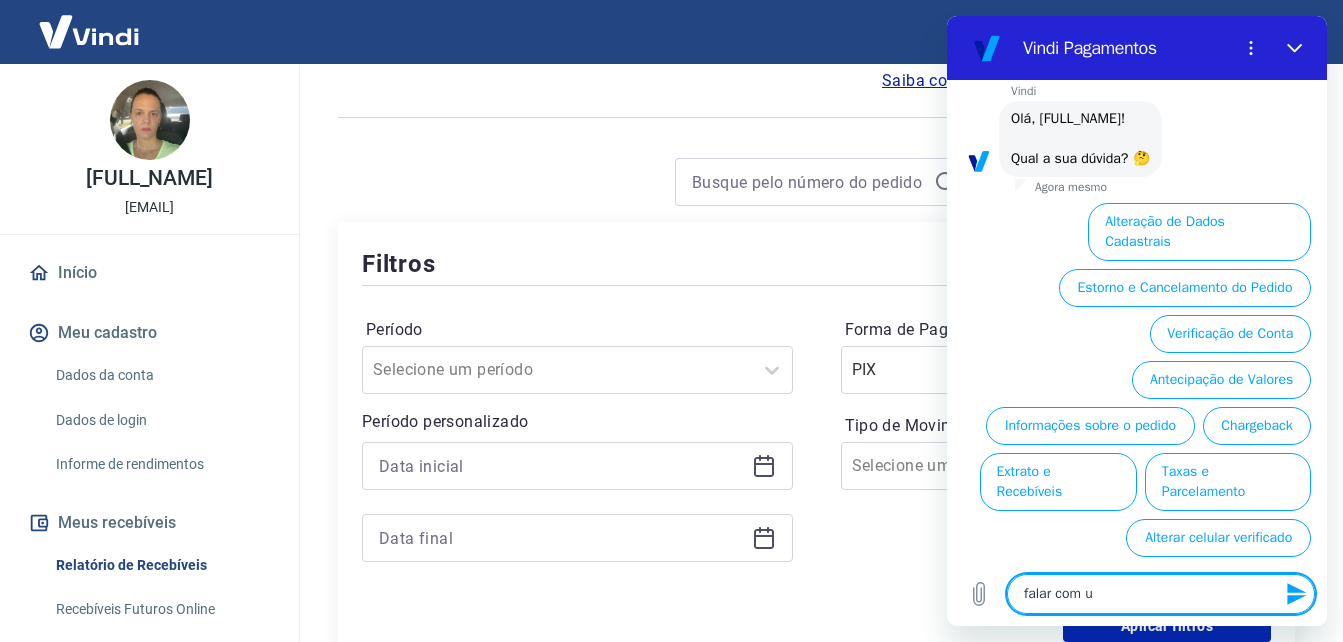 type on "falar com um" 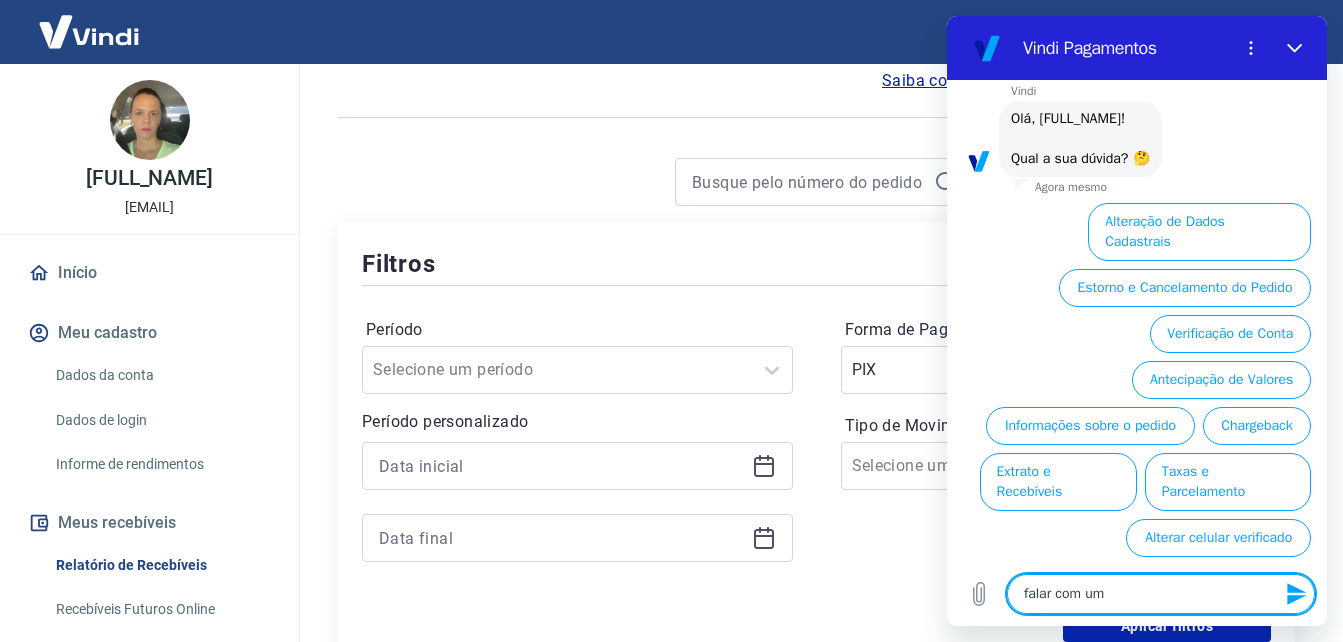 type on "falar com um" 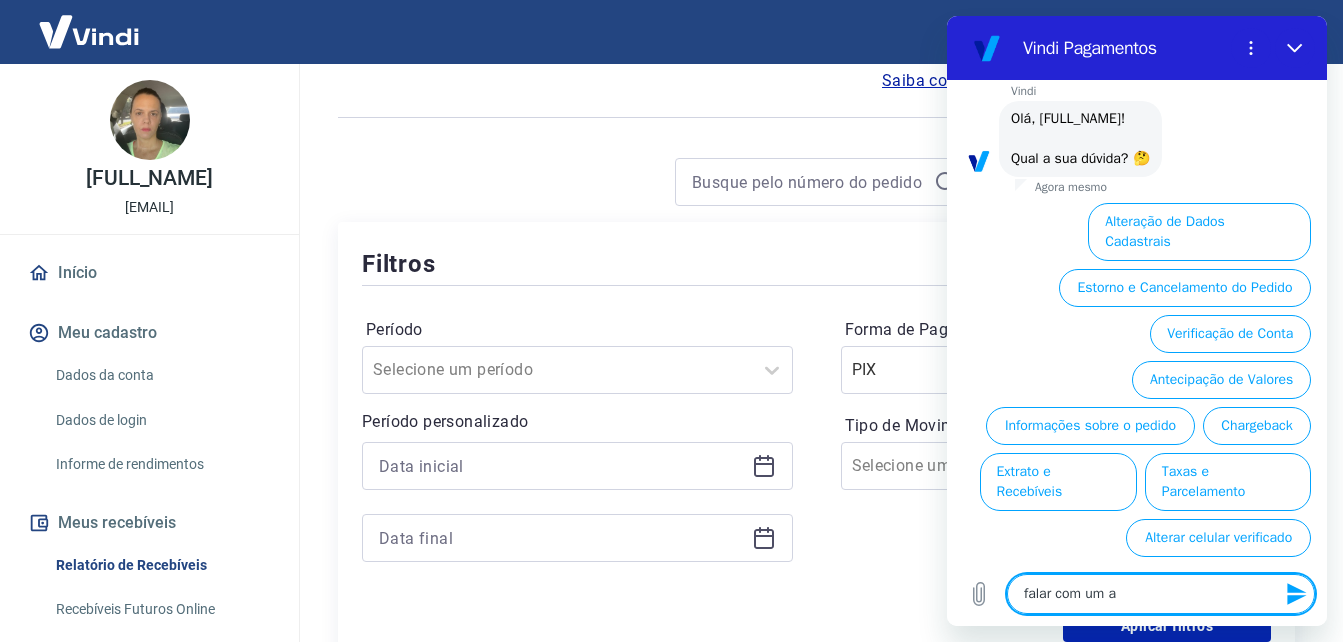 type on "falar com um at" 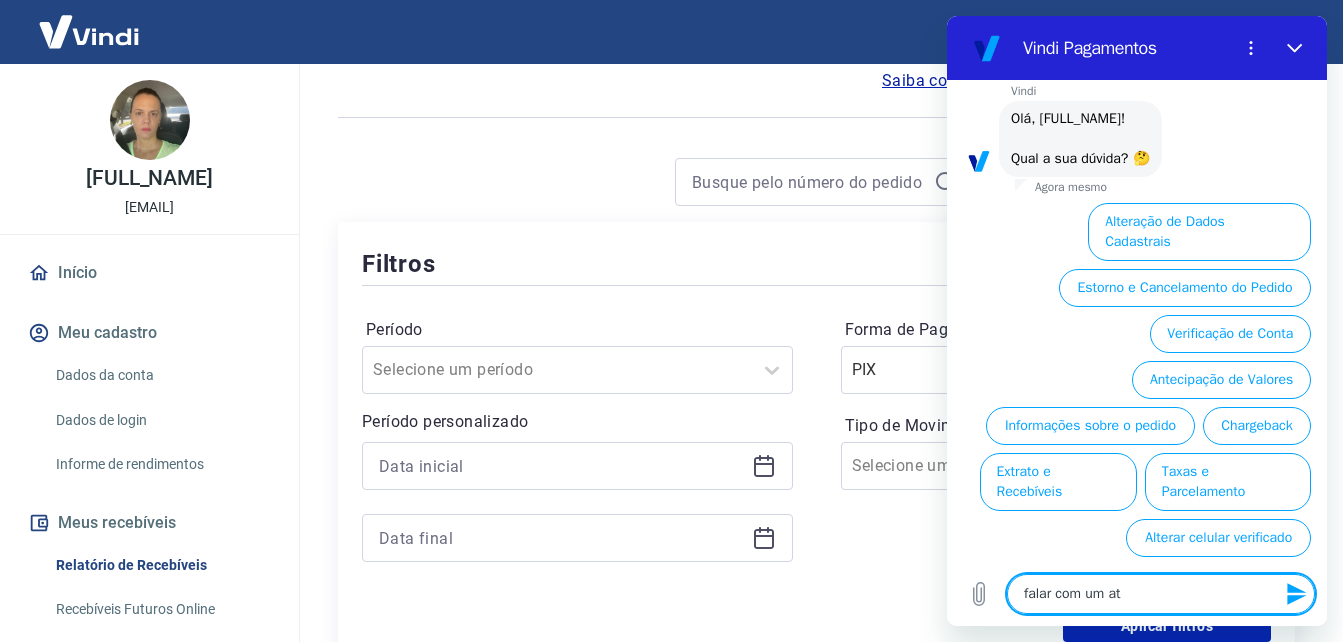 type on "falar com um ate" 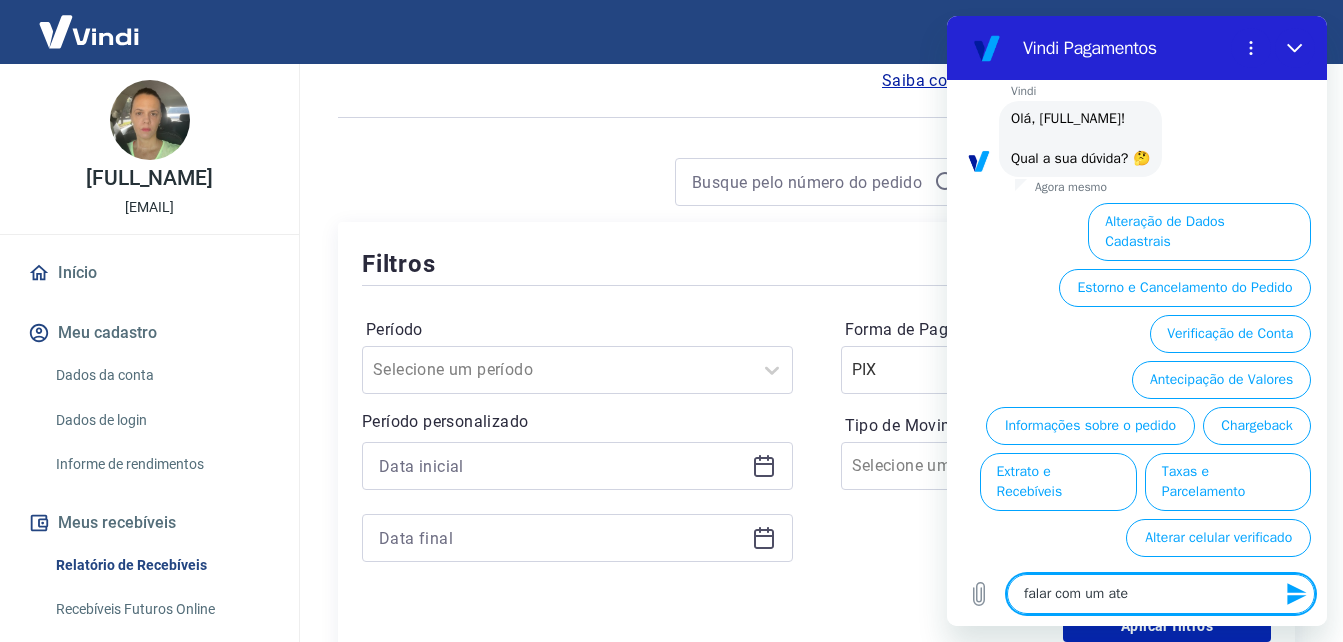 type on "falar com um aten" 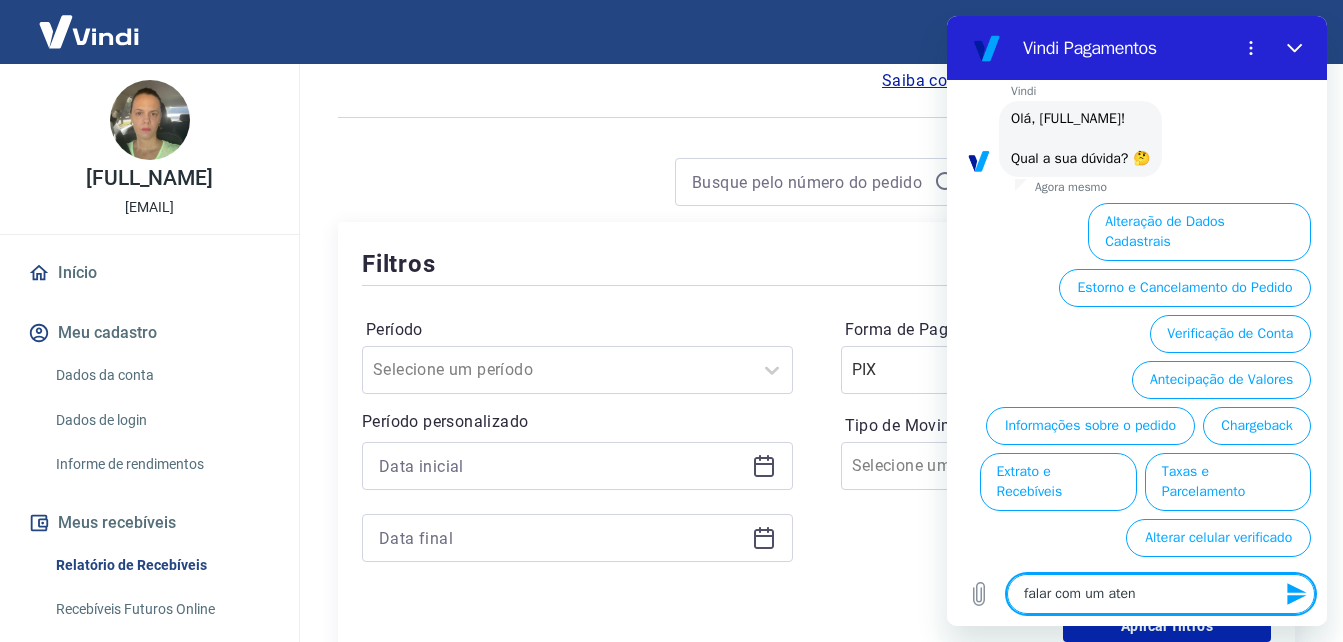 type on "falar com um atend" 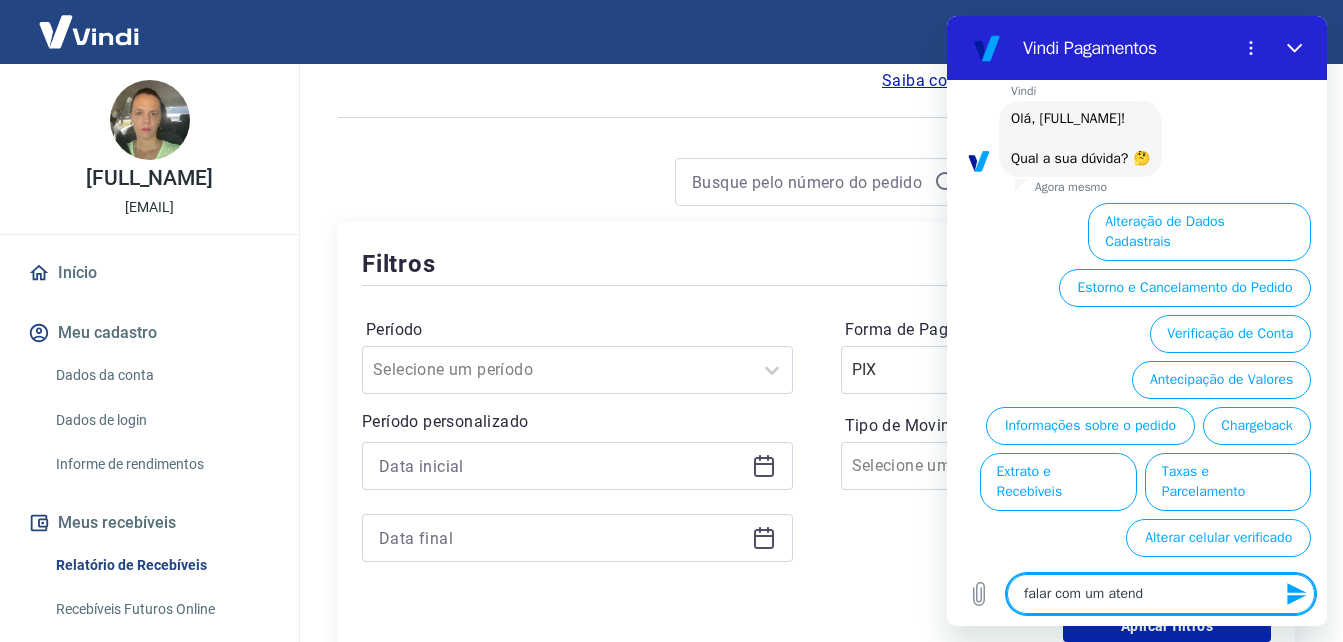 type on "falar com um atende" 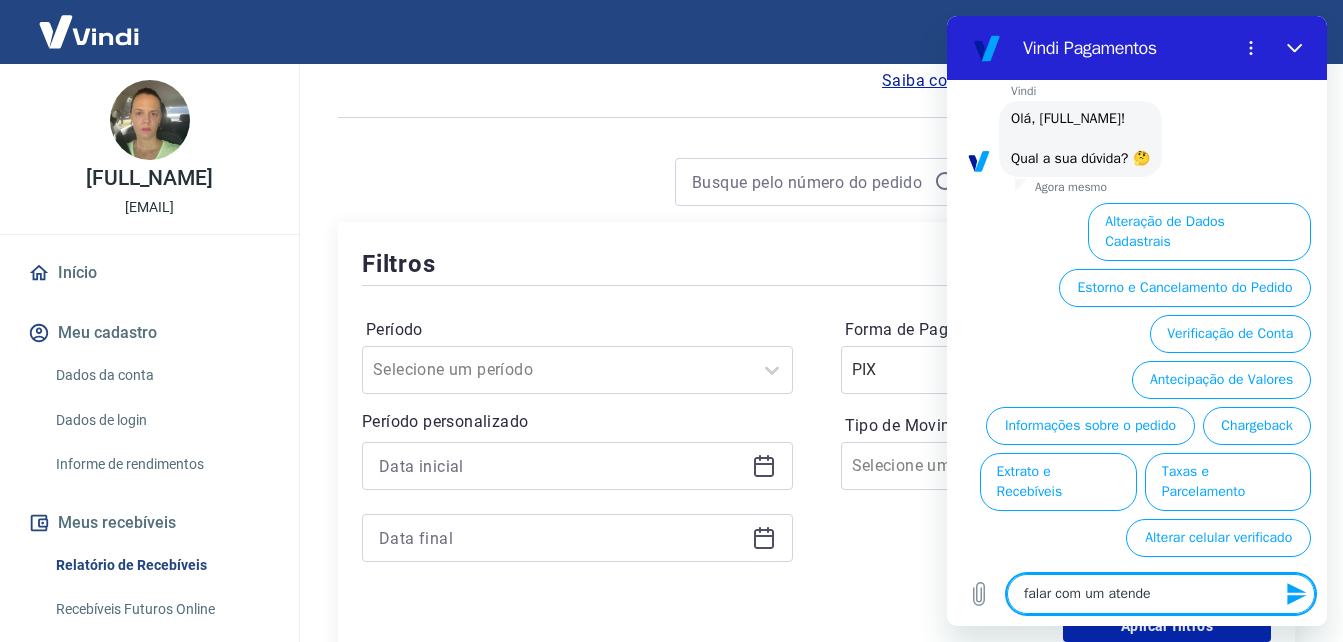 type on "falar com um atenden" 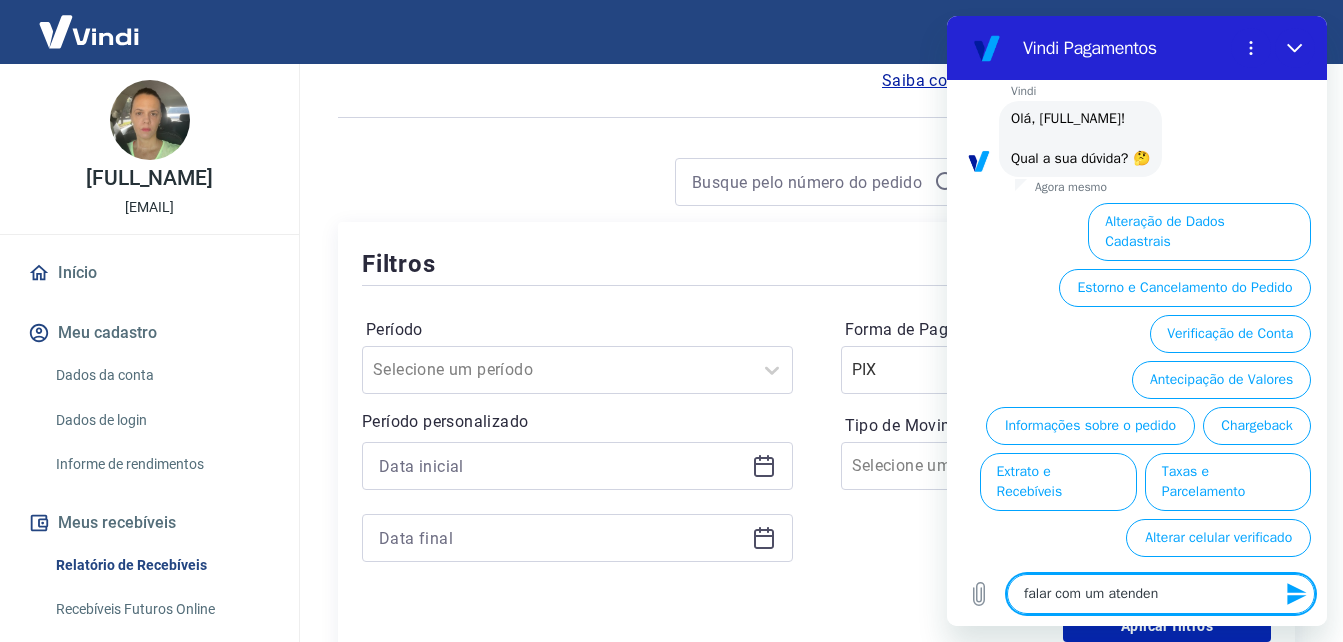 type on "falar com um atendent" 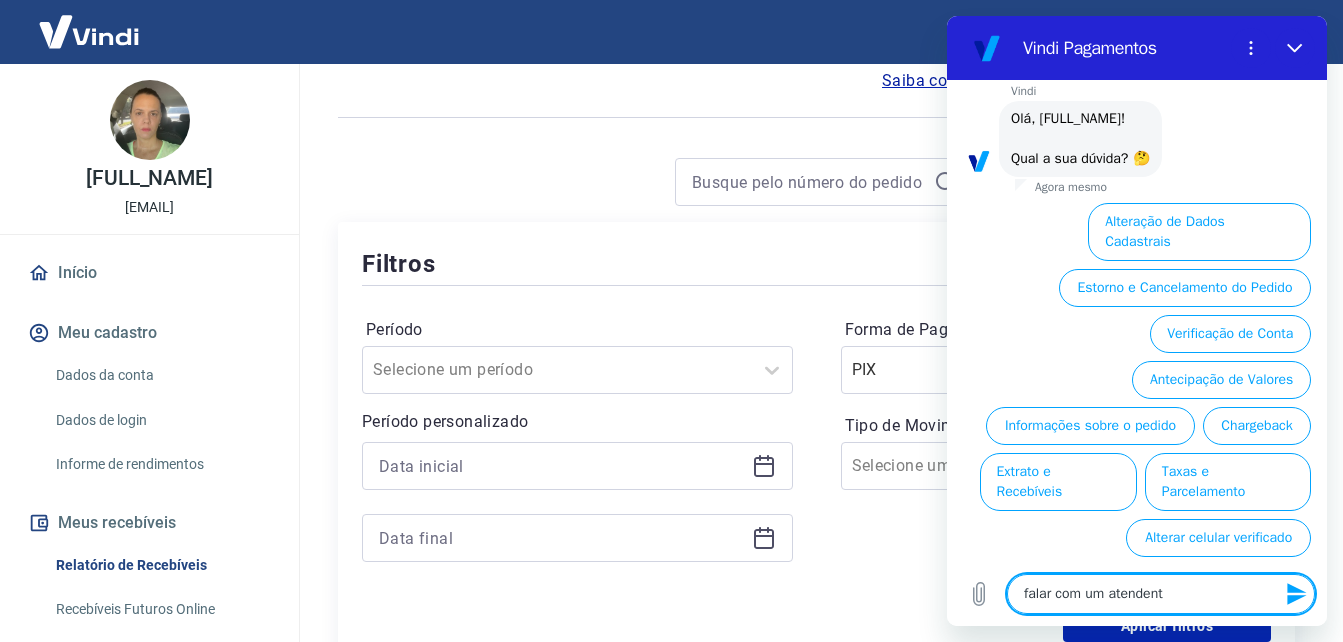 type on "falar com um atendente" 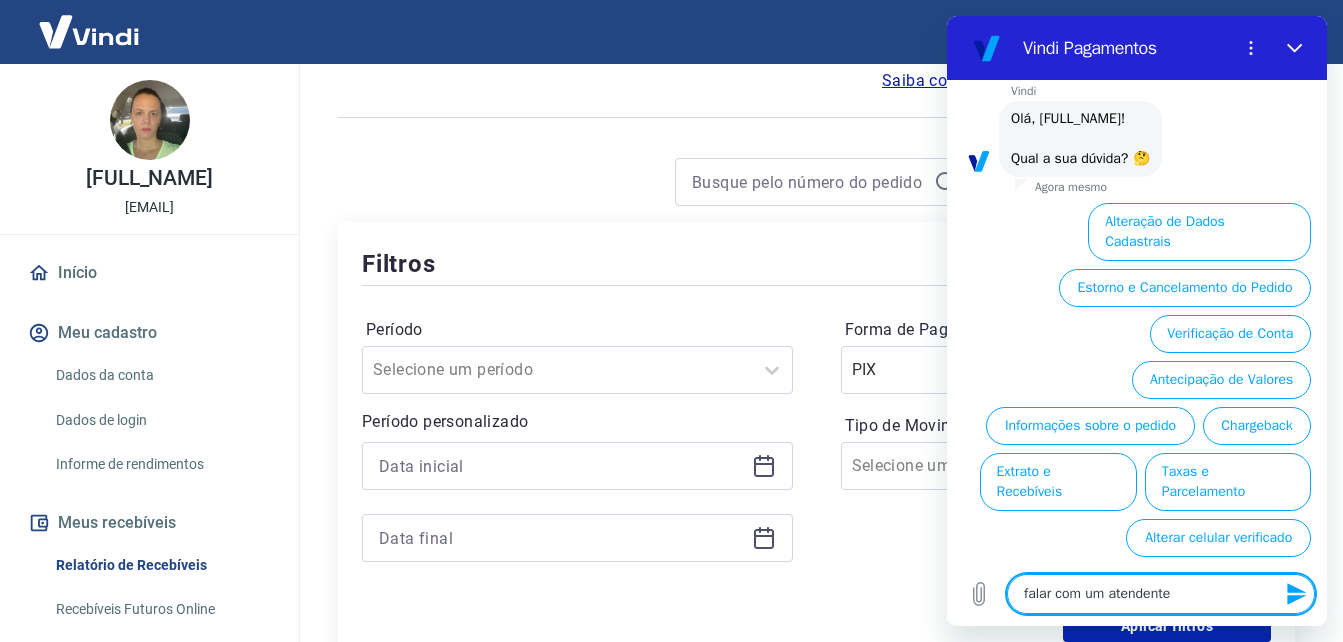 type on "falar com um atendente" 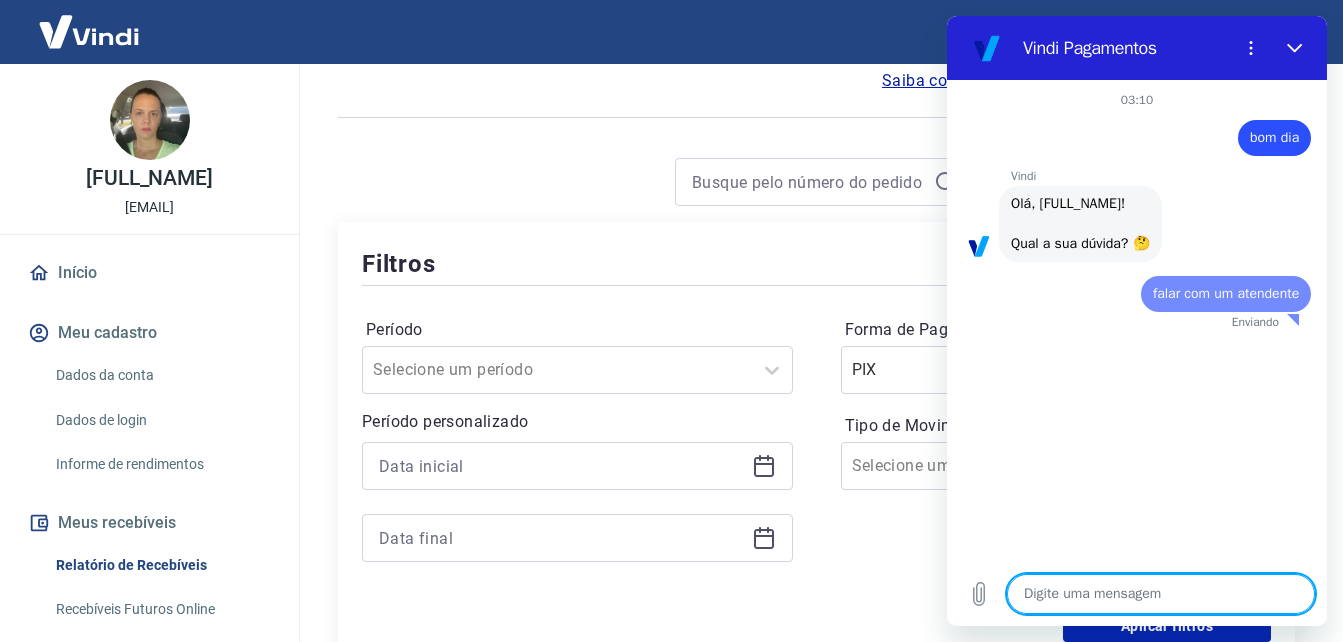 scroll, scrollTop: 0, scrollLeft: 0, axis: both 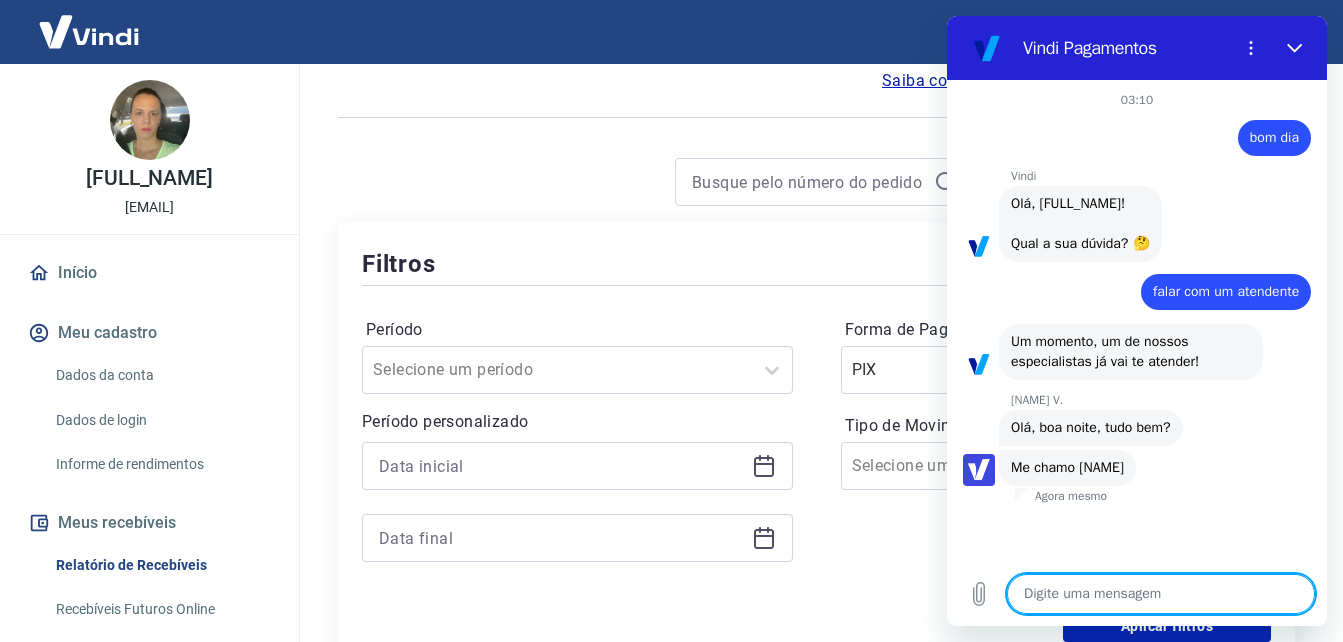 click at bounding box center (1161, 594) 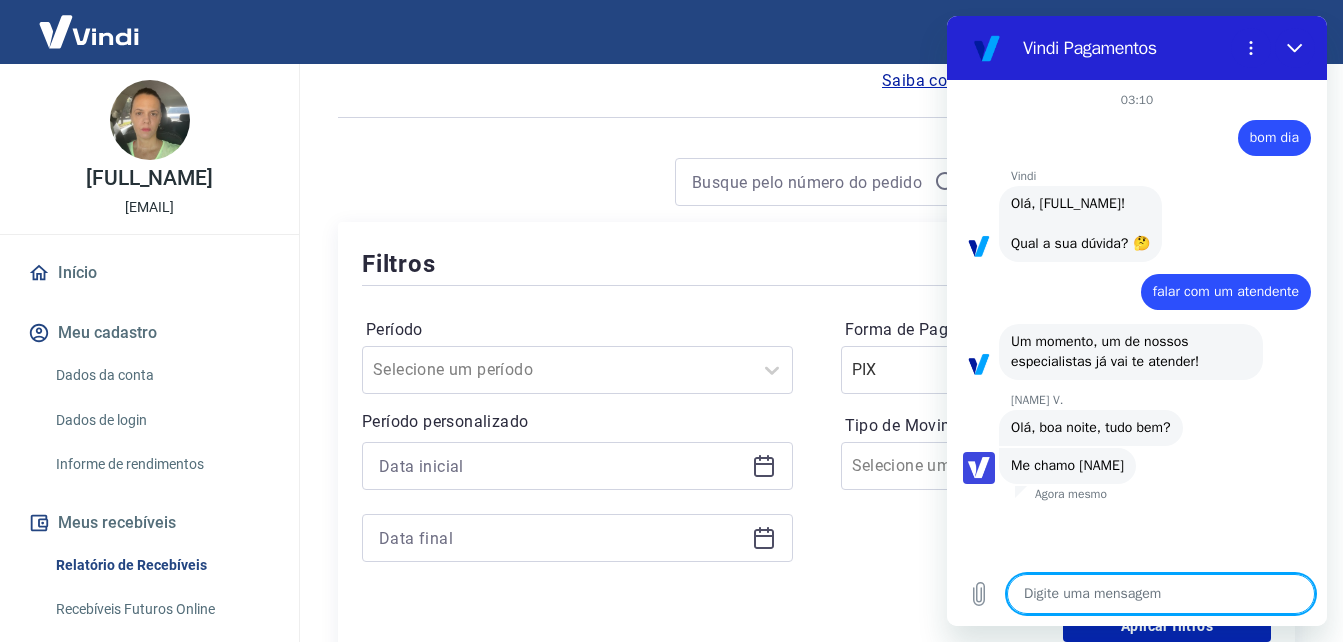 type on "x" 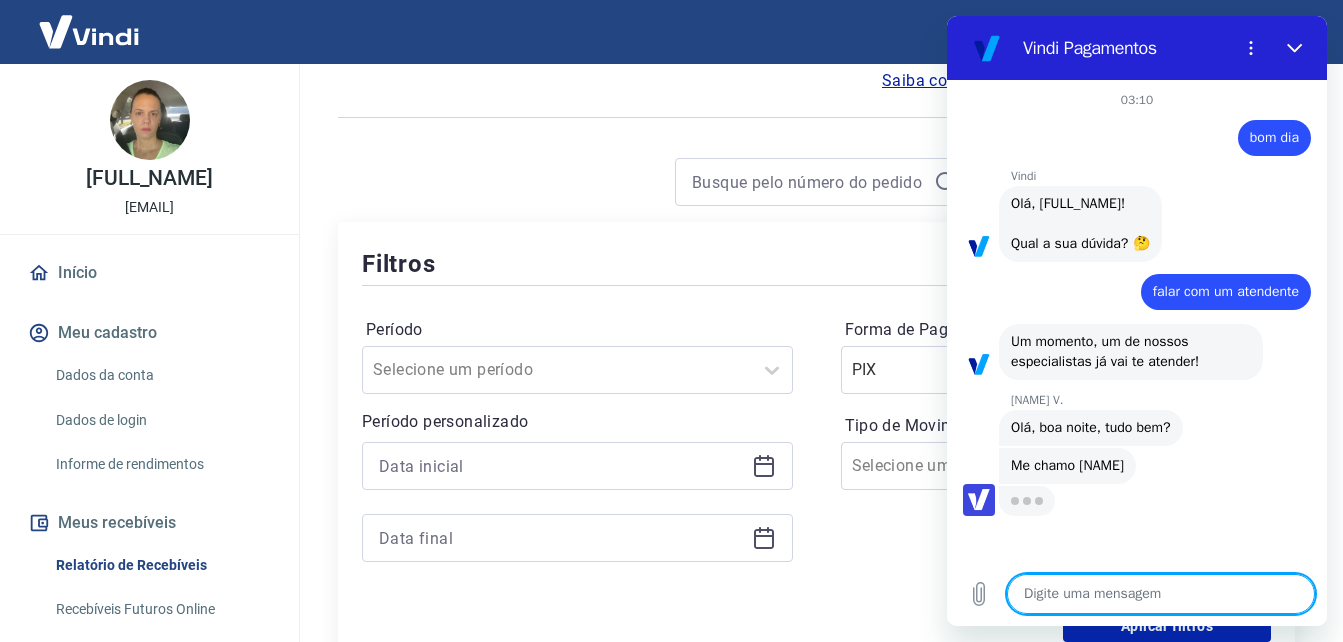 type on "l" 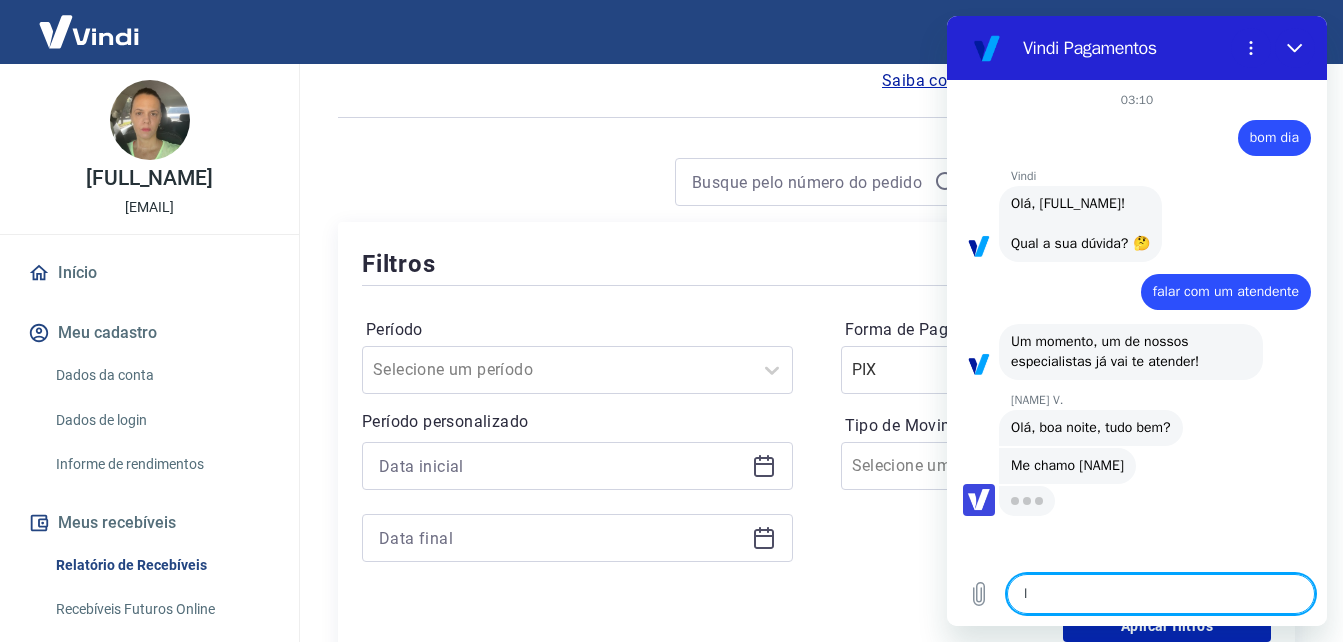 type on "x" 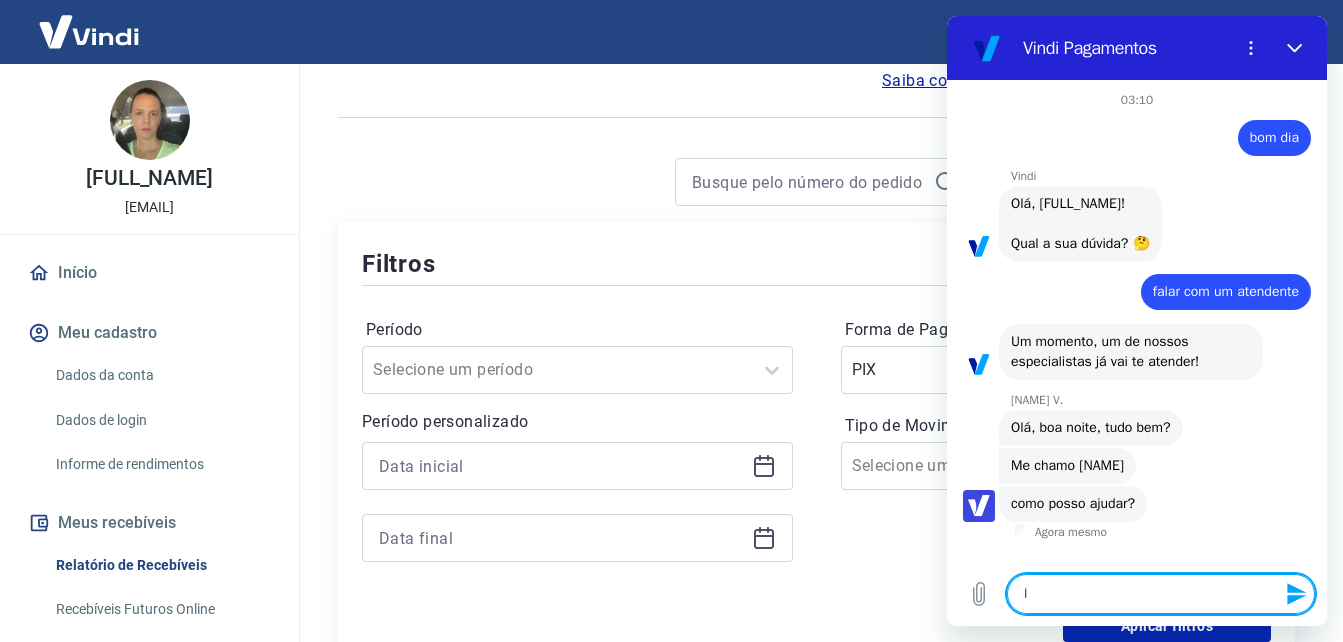 type on "lu" 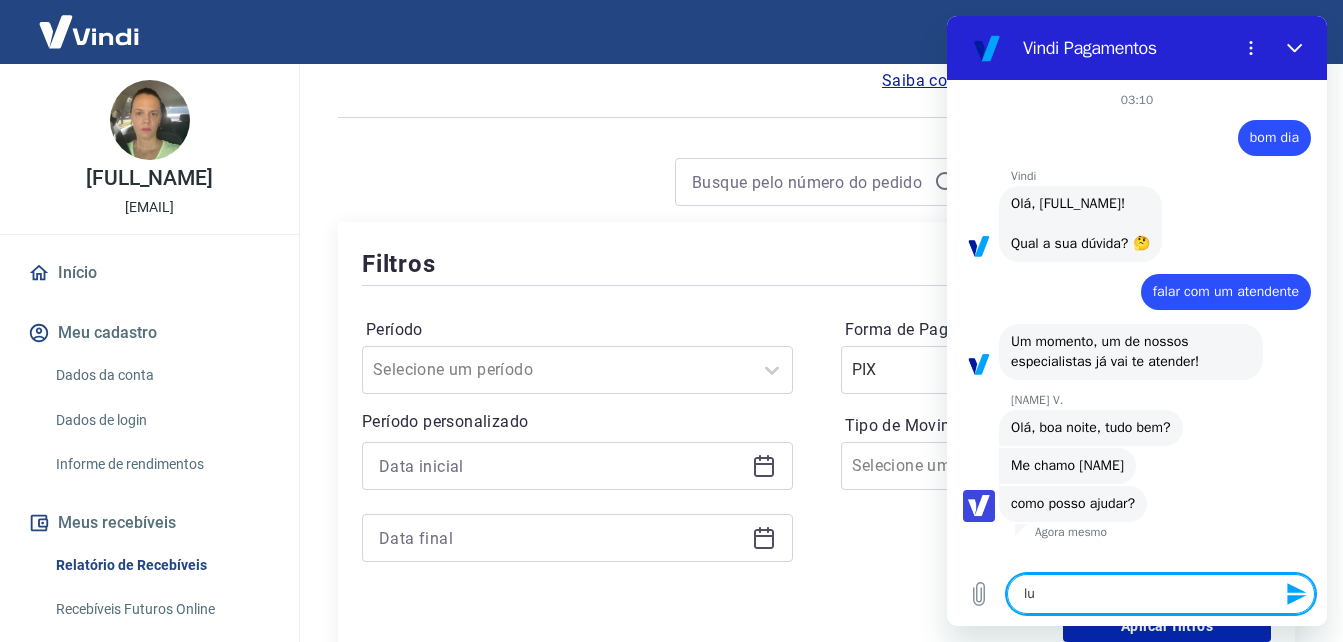 type on "lua" 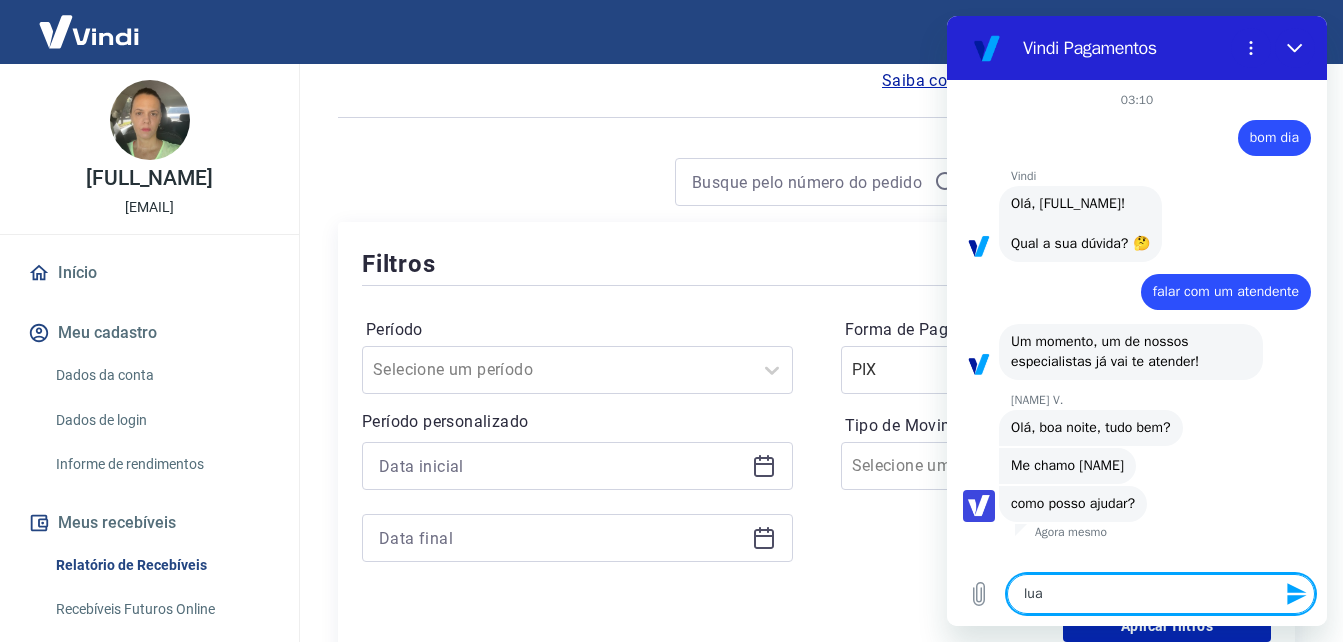 type on "[NAME]" 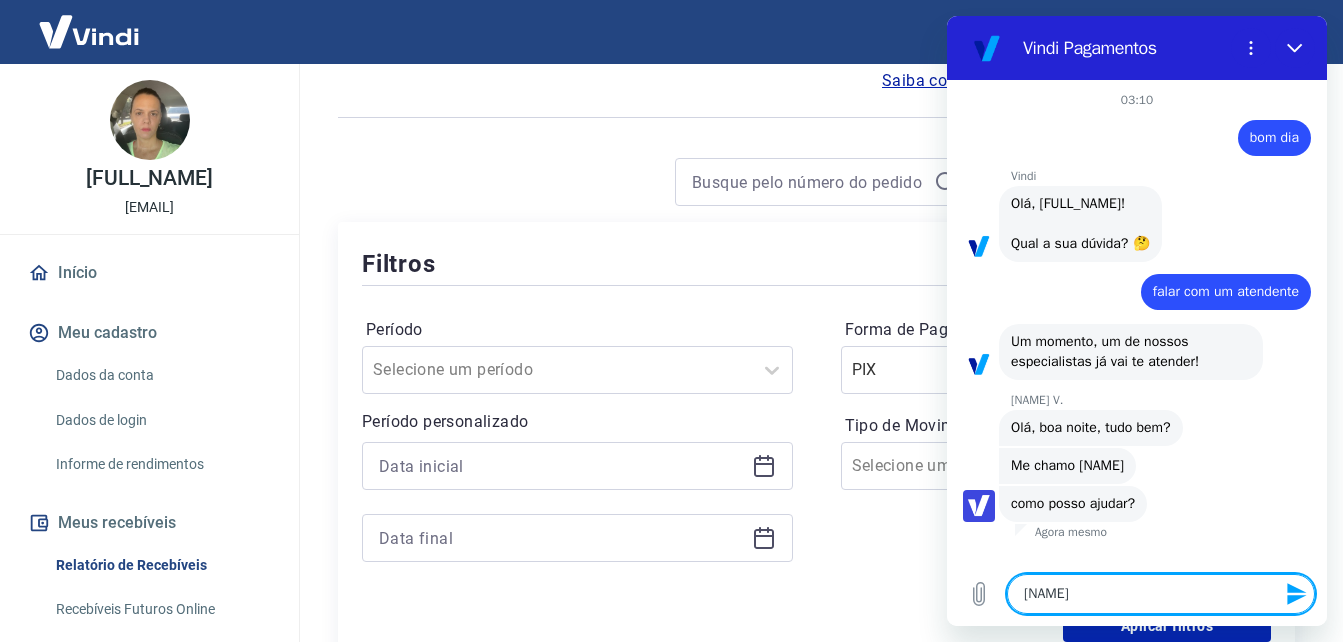 type on "luana" 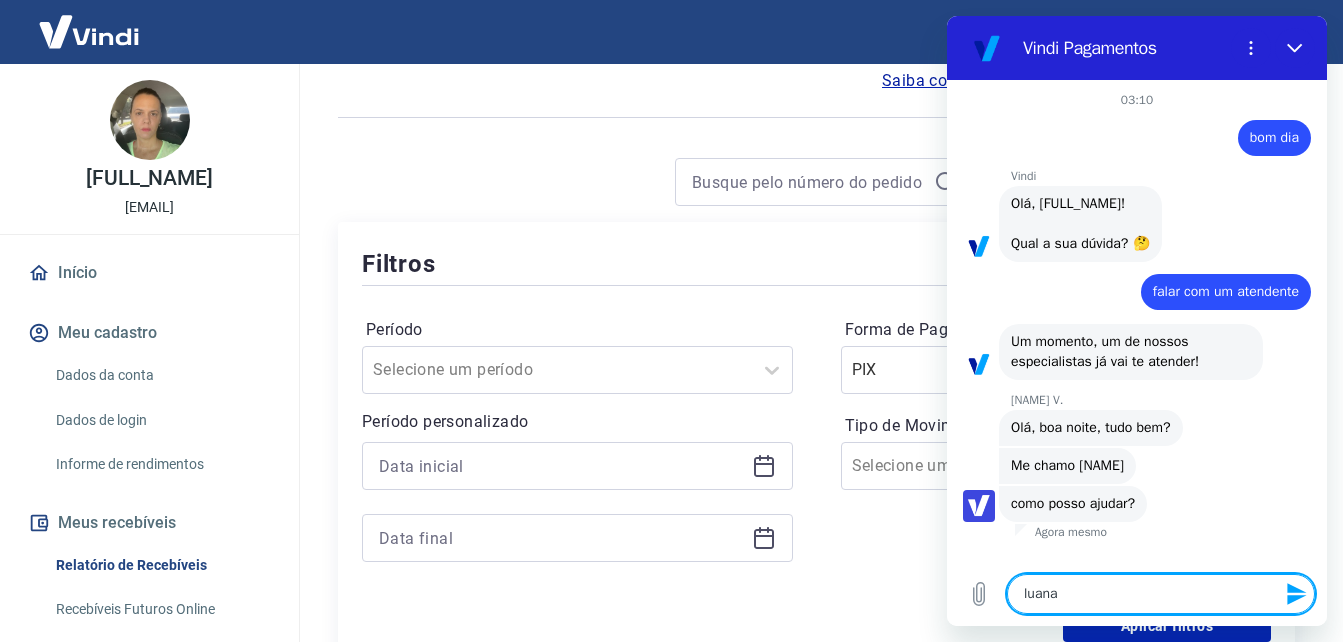 type on "luana" 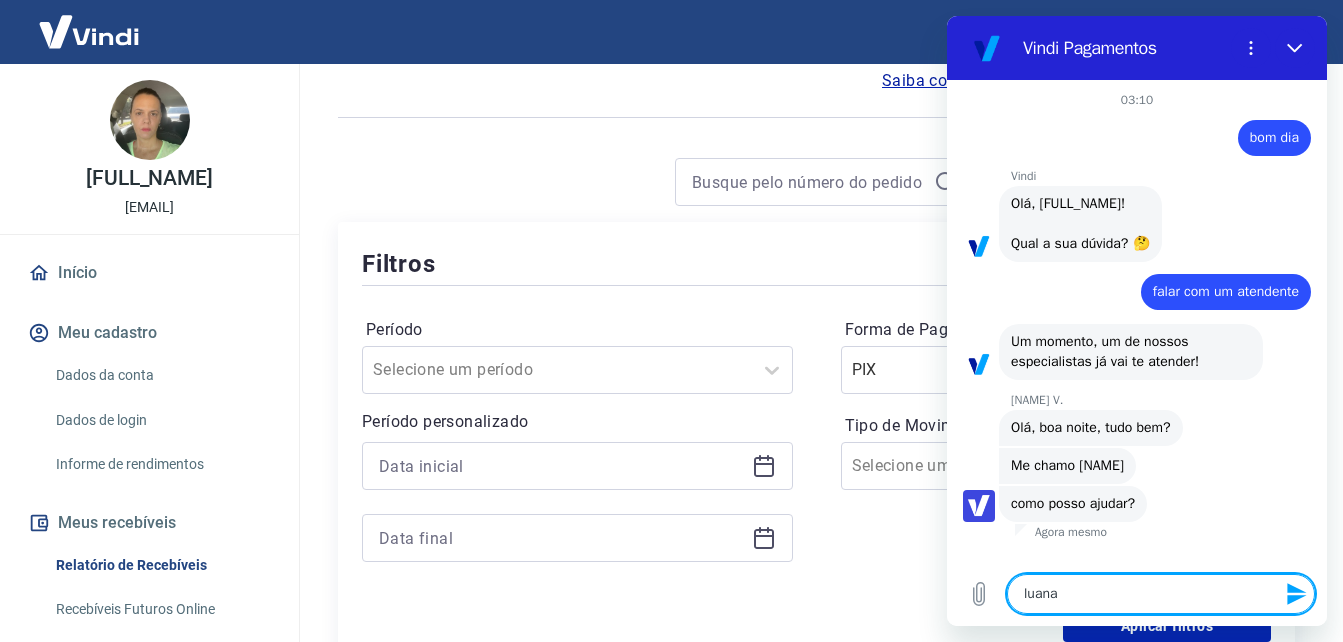 type on "luana" 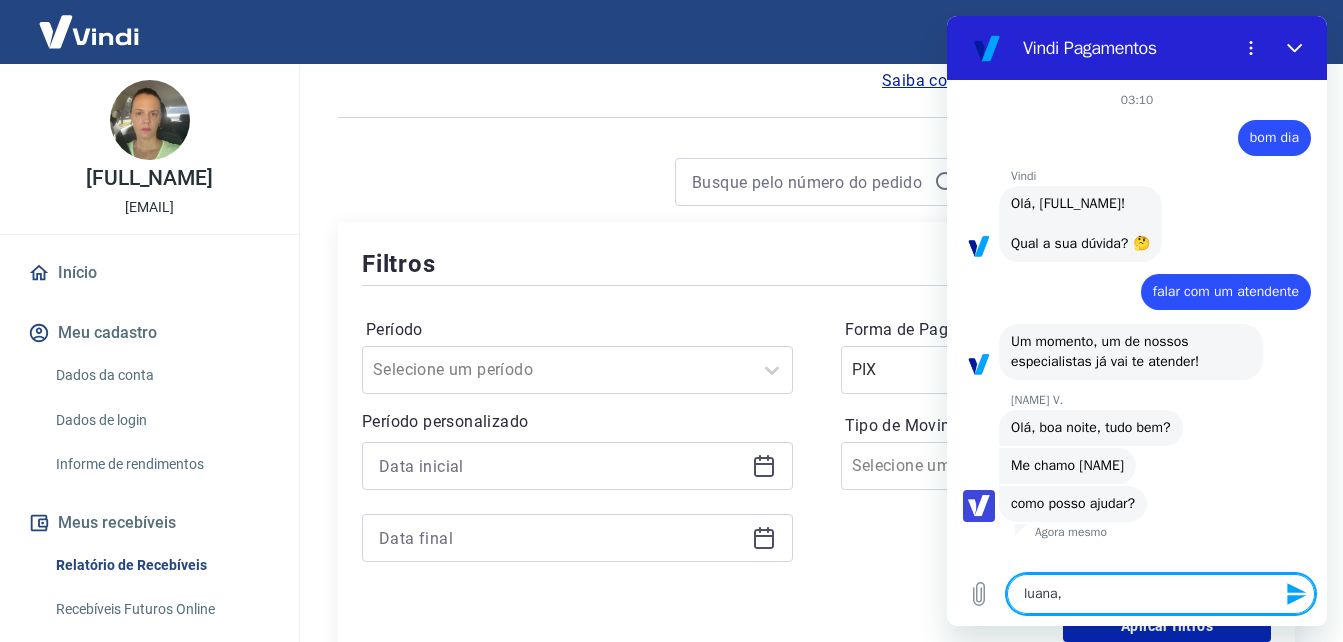 type on "x" 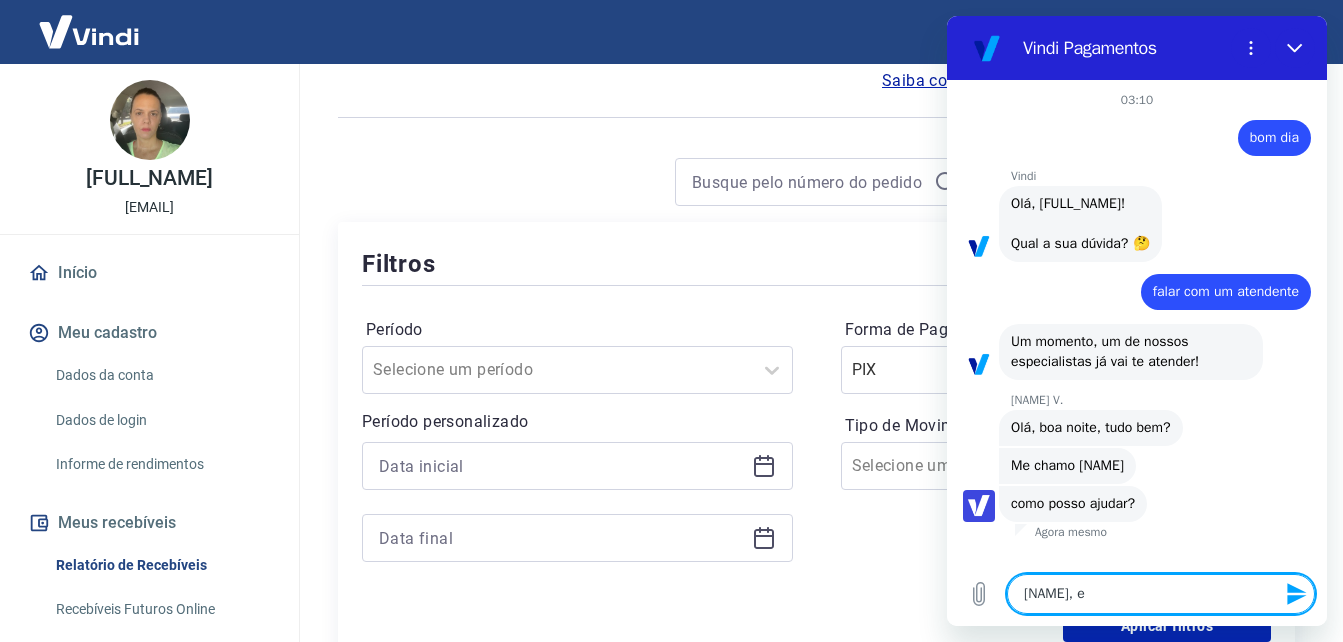 type on "luana, es" 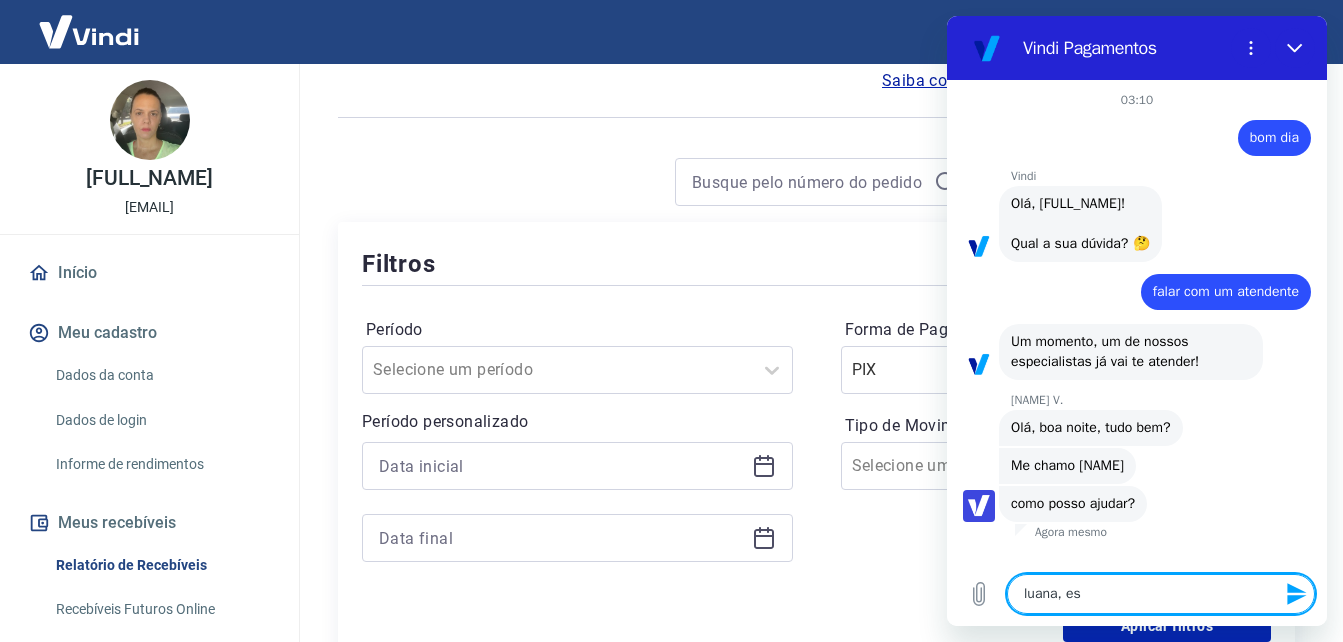 type on "[NAME], est" 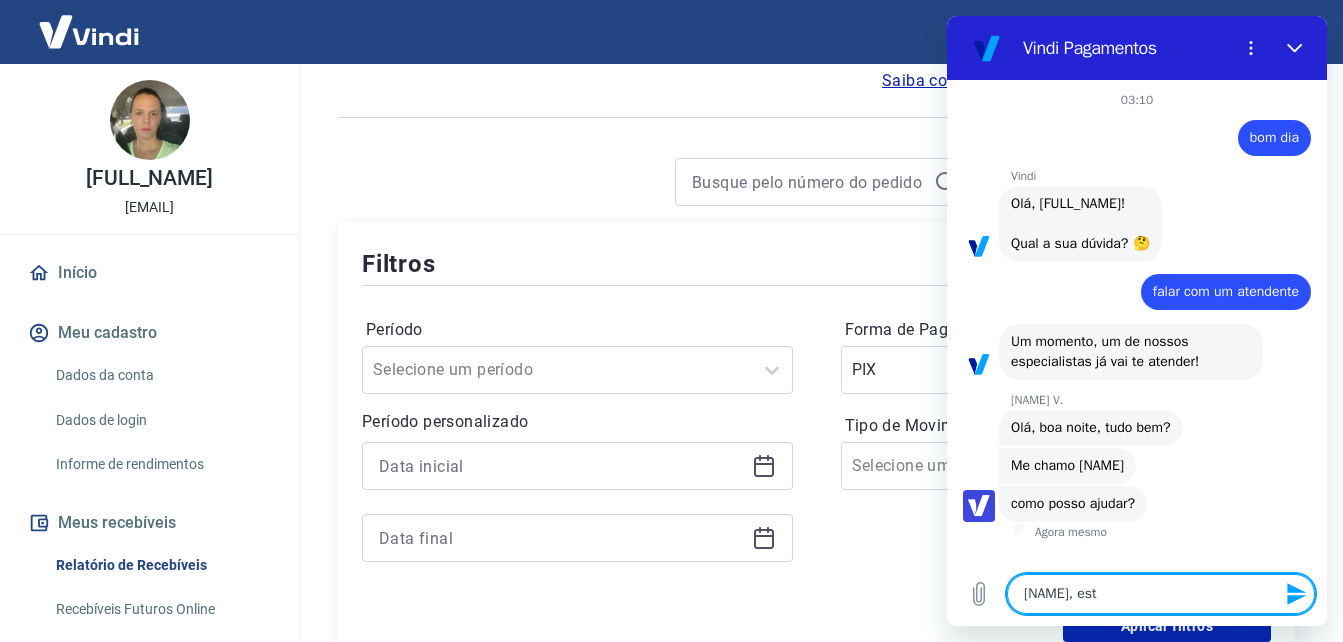 type on "luana, esta" 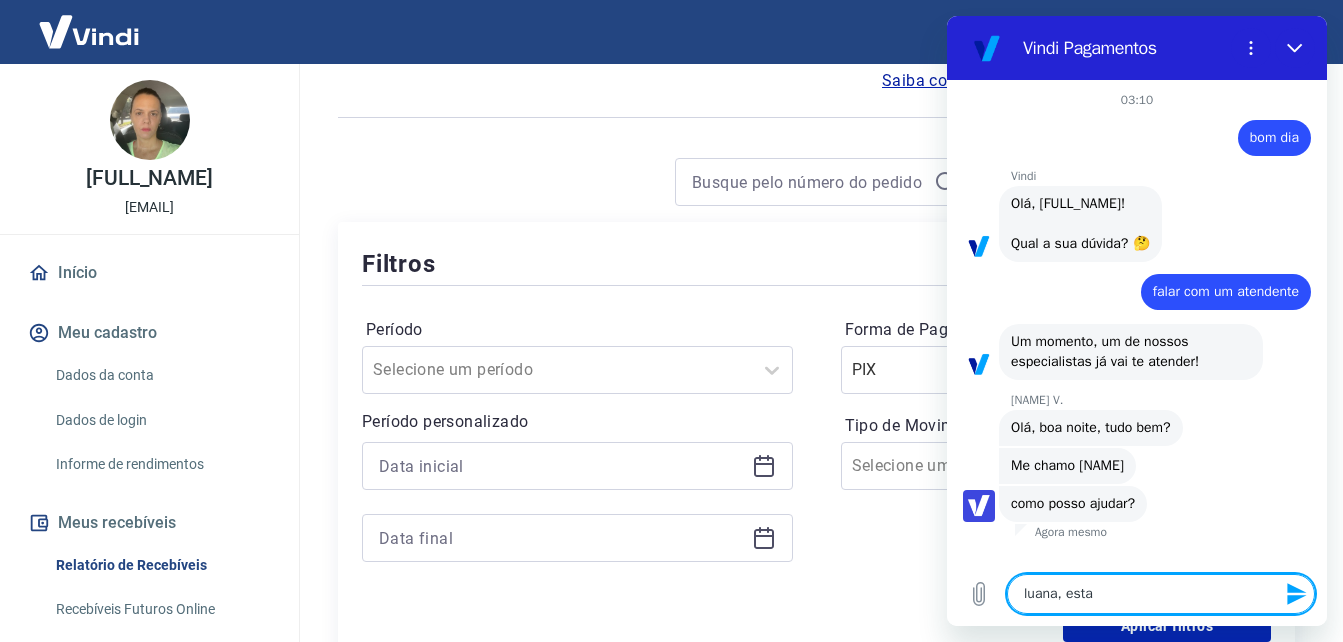 type on "[NAME], estam" 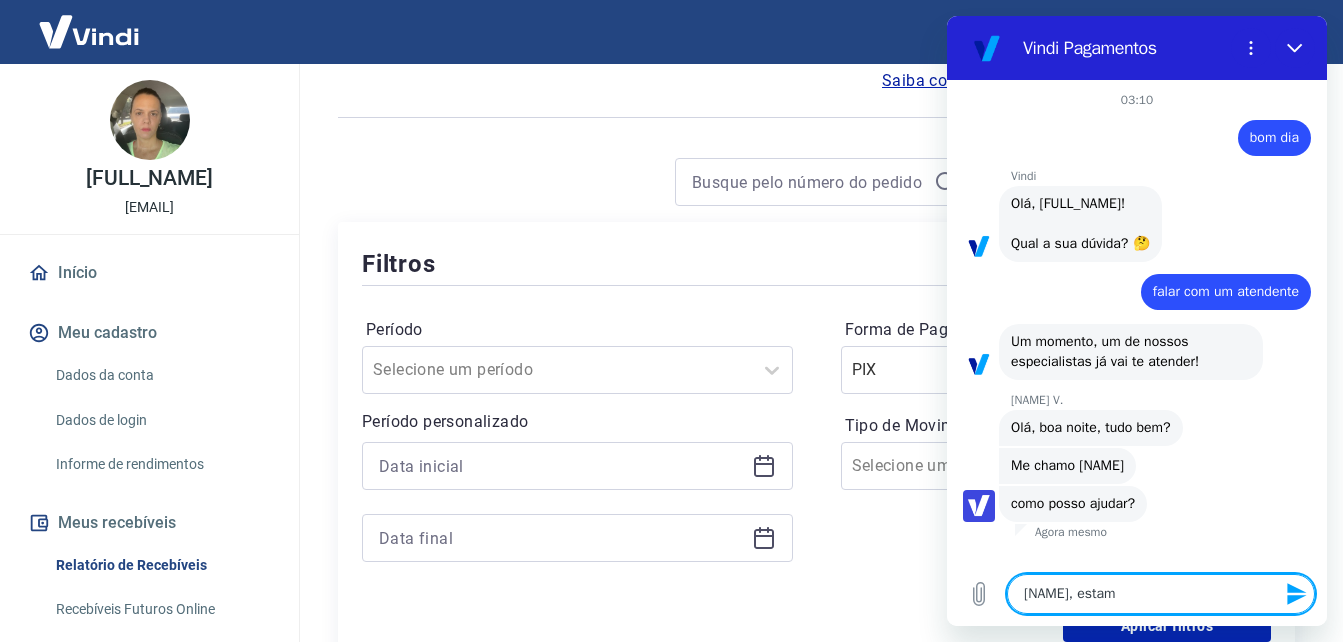 type on "luana, estamo" 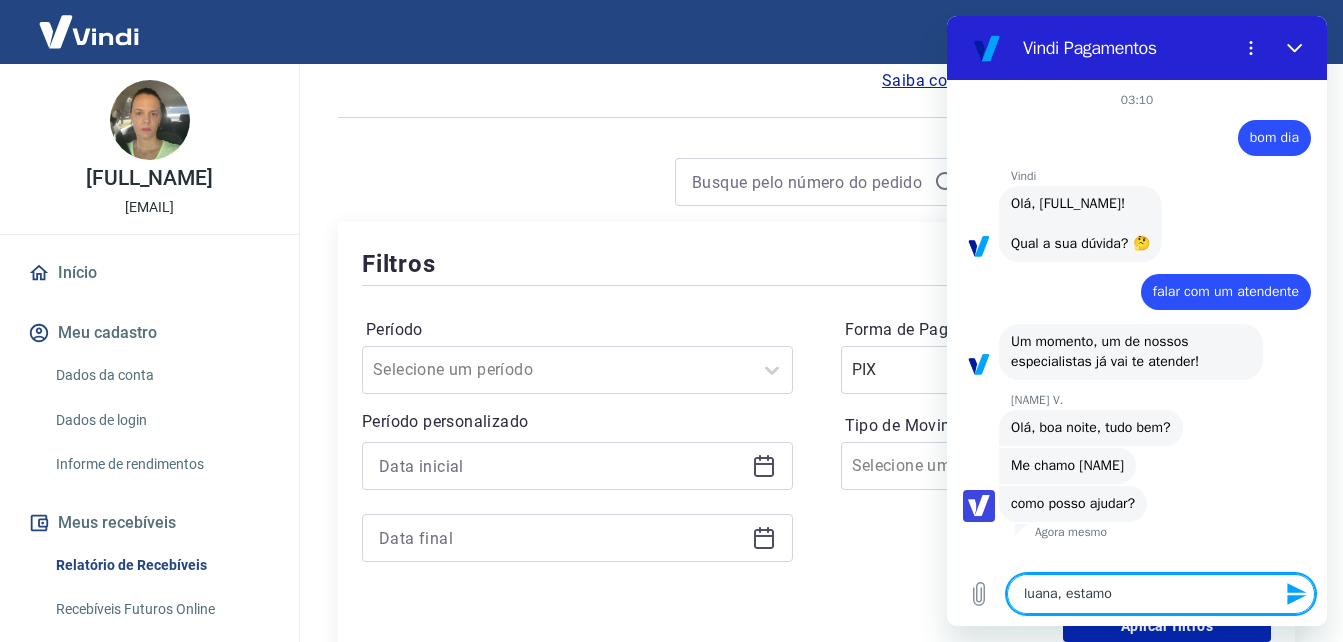 type on "[NAME], estamos" 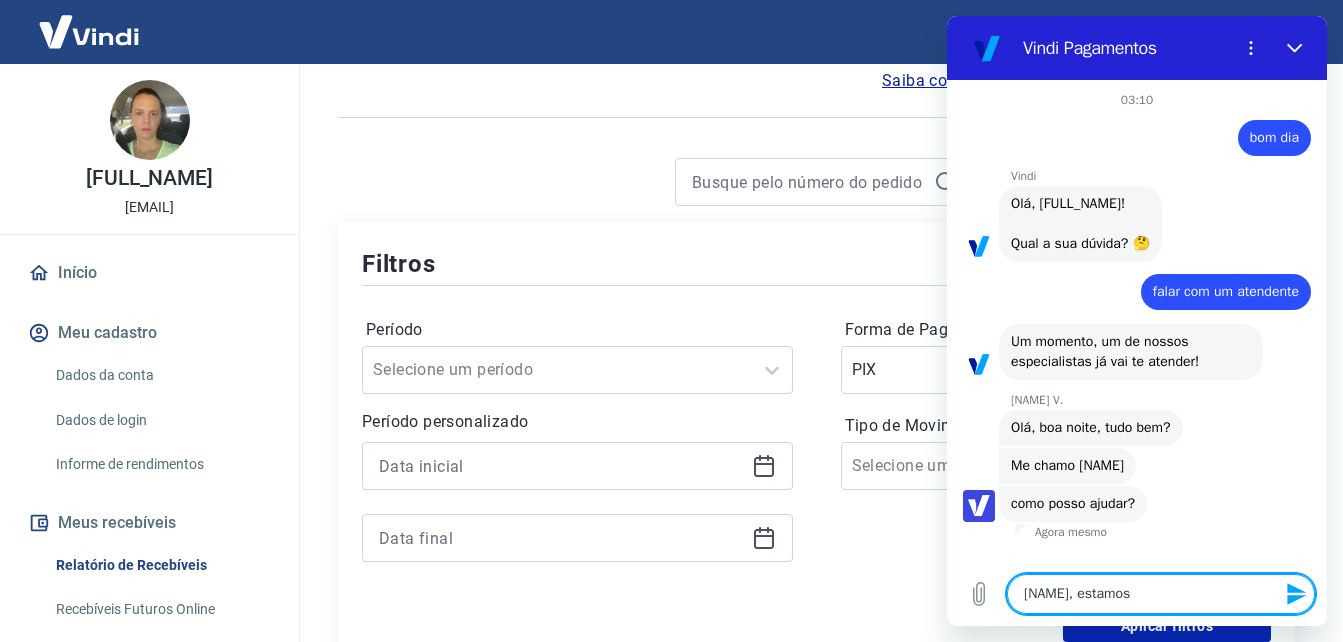 type on "[NAME], estamos" 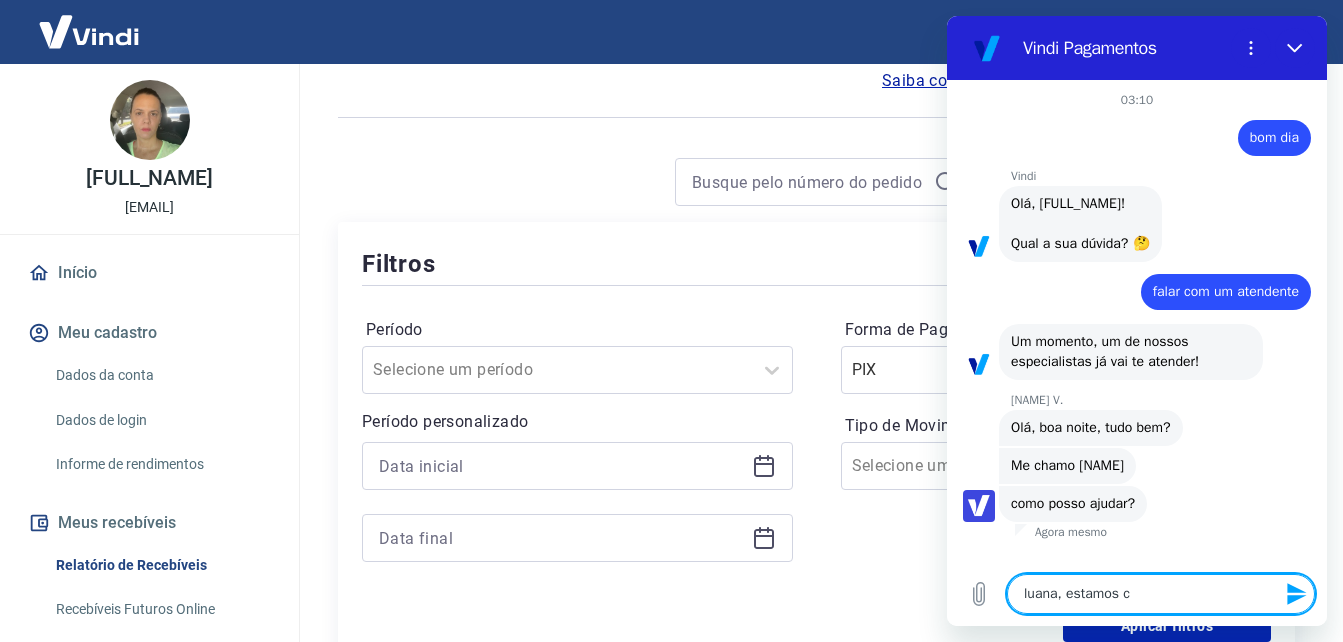 type on "[NAME], estamos co" 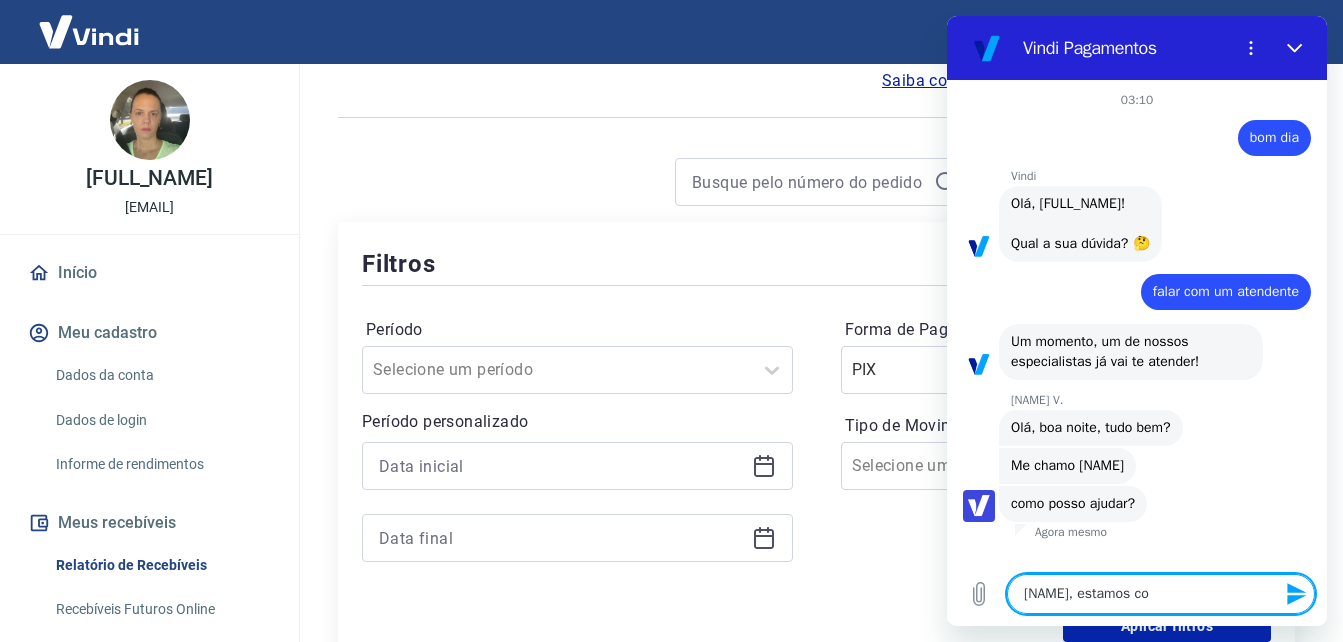 type on "[NAME], estamos com" 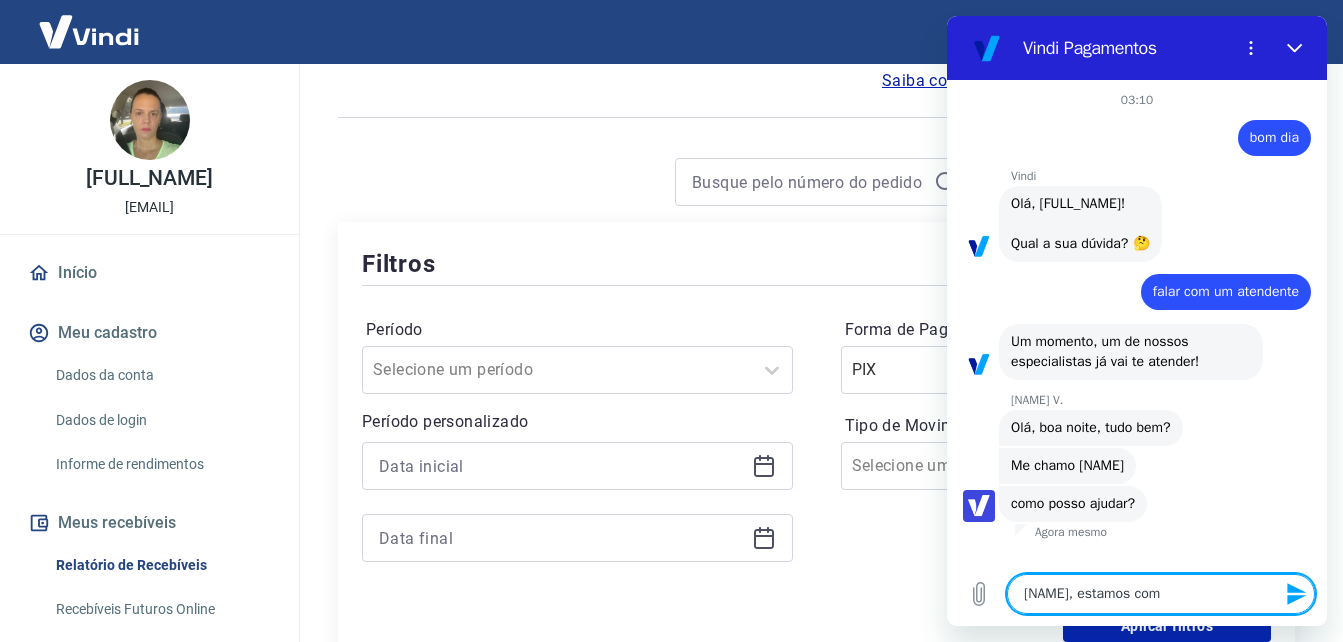 type on "[NAME], estamos com" 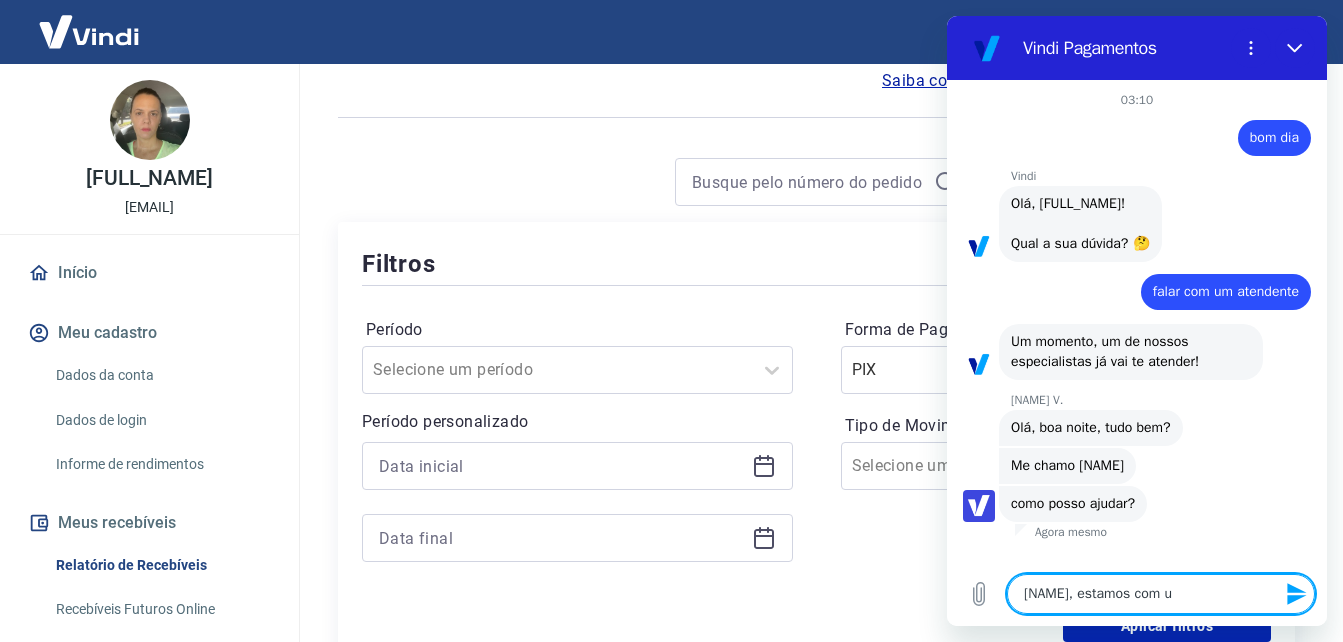 type on "luana, estamos com um" 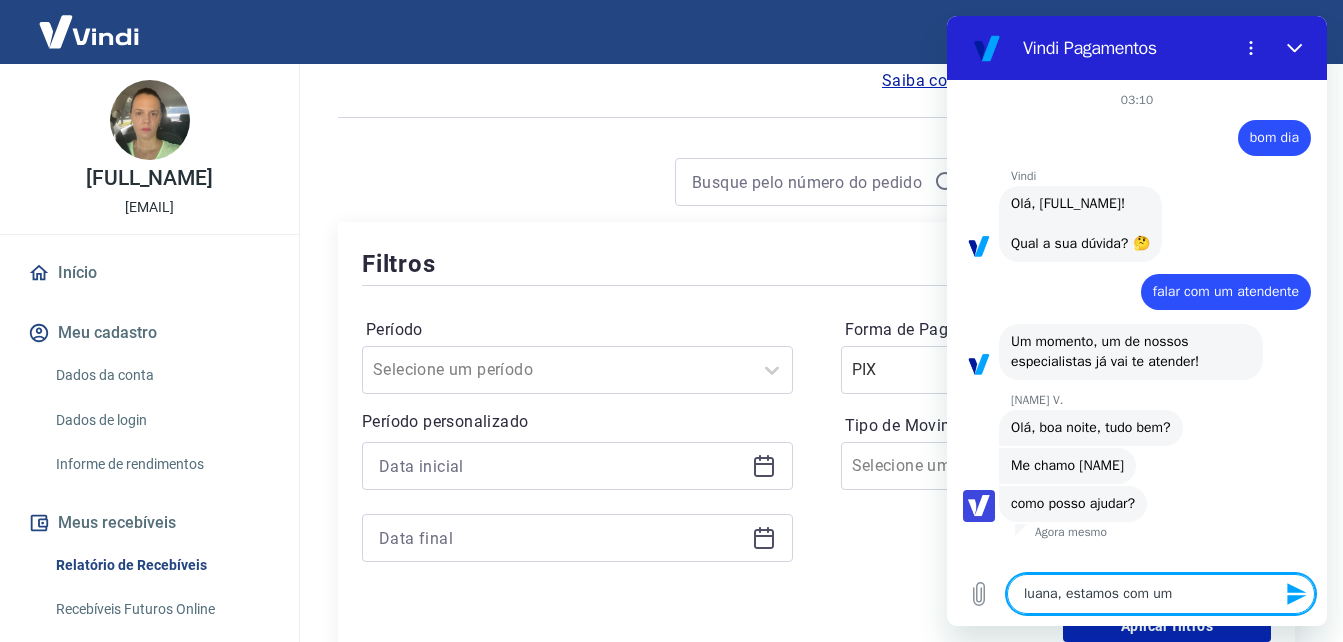 type on "luana, estamos com um" 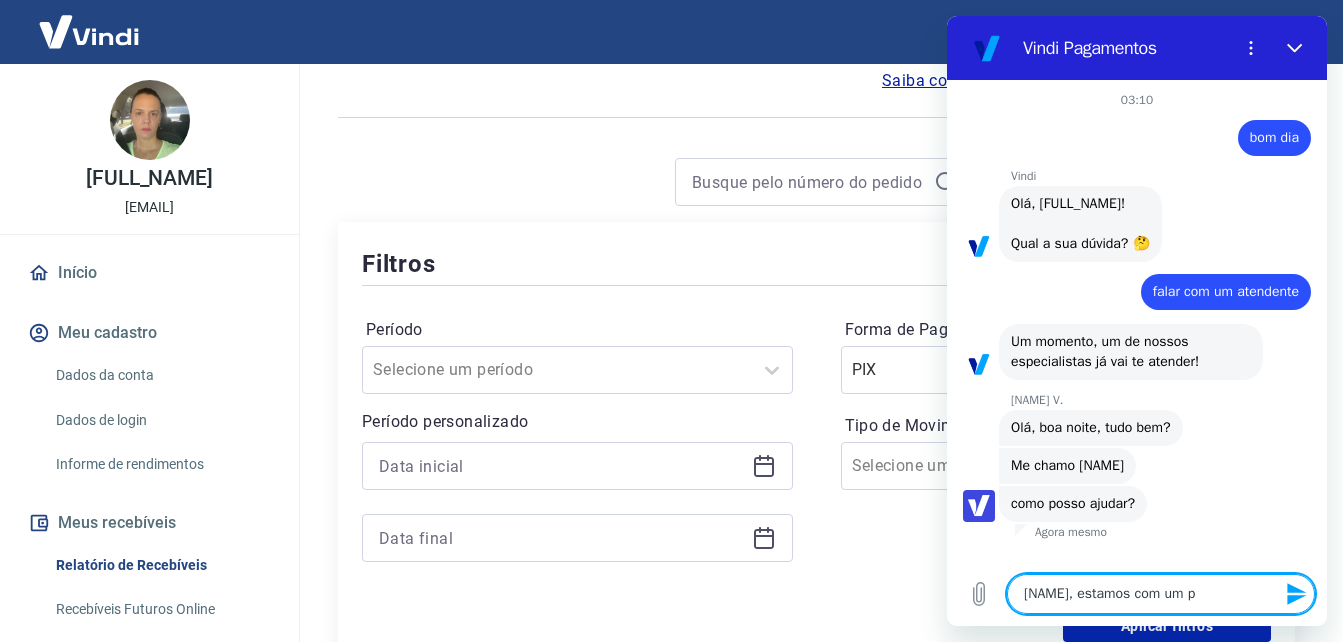type on "luana, estamos com um pr" 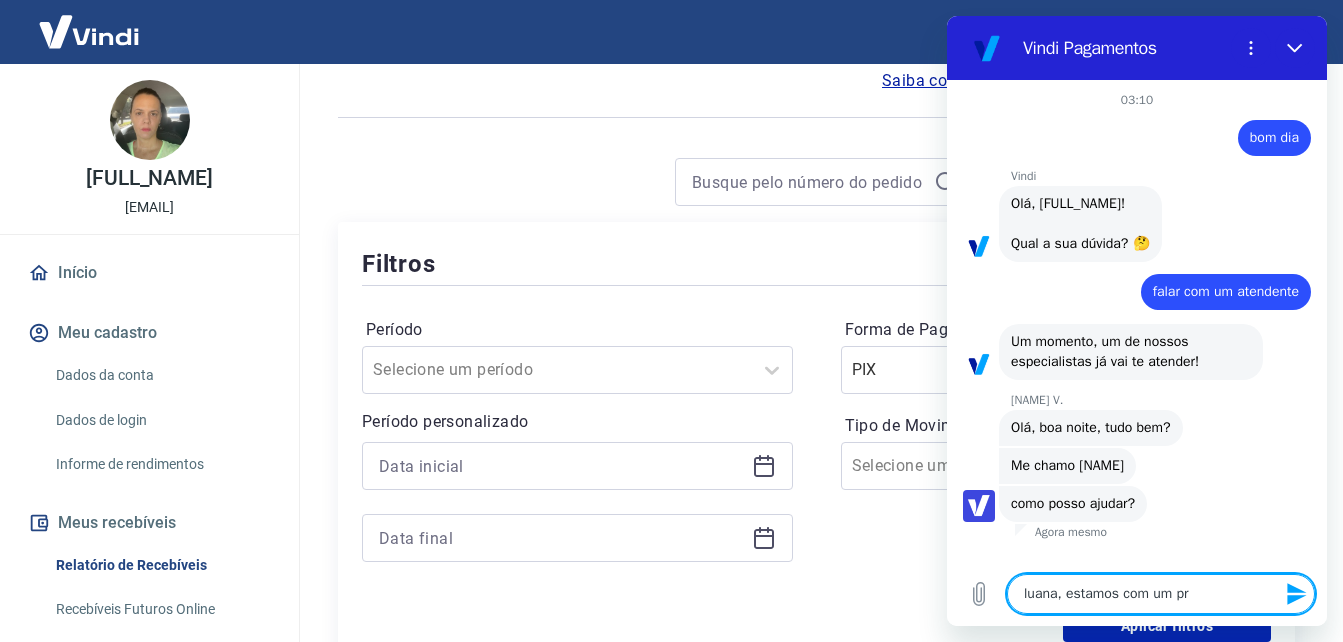 type on "[NAME], estamos com um pro" 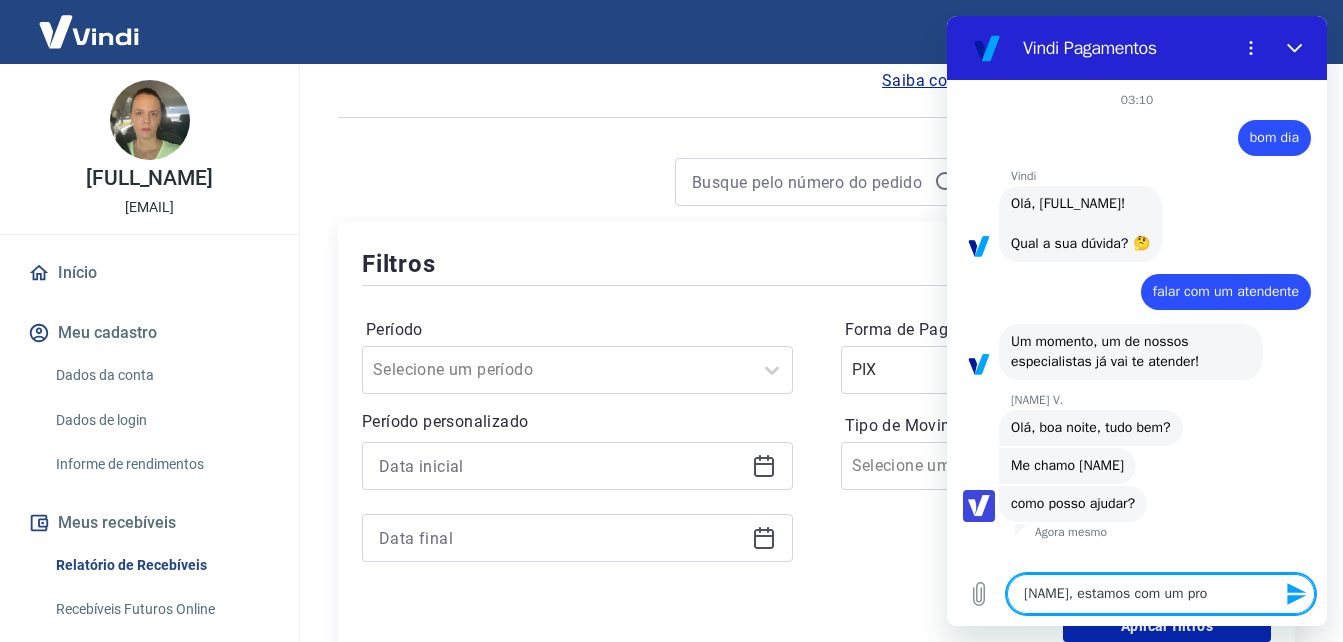 type on "x" 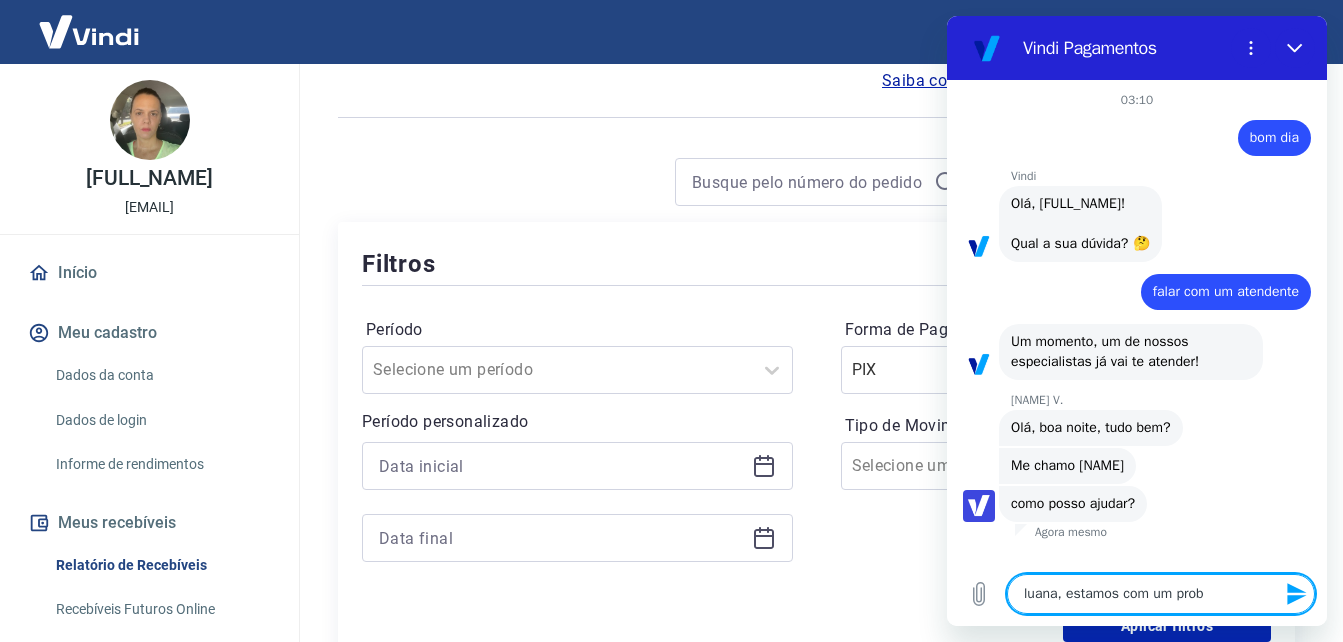 type on "[NAME], estamos com um probl" 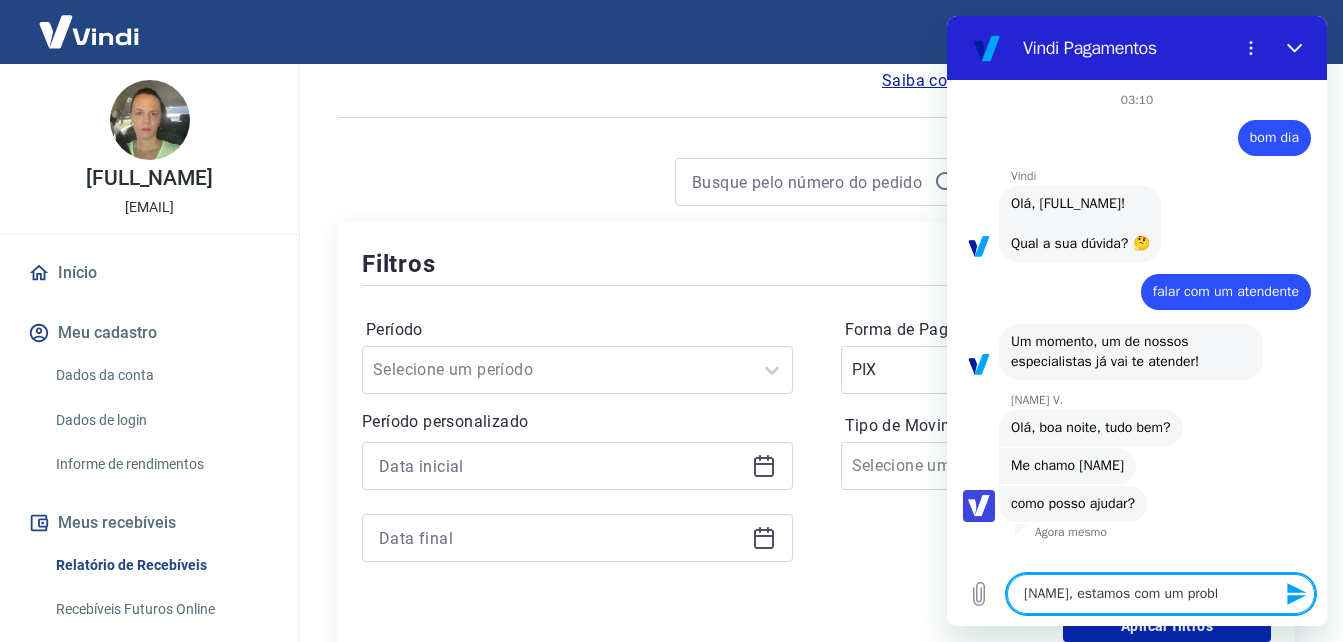 type on "[NAME], estamos com um proble" 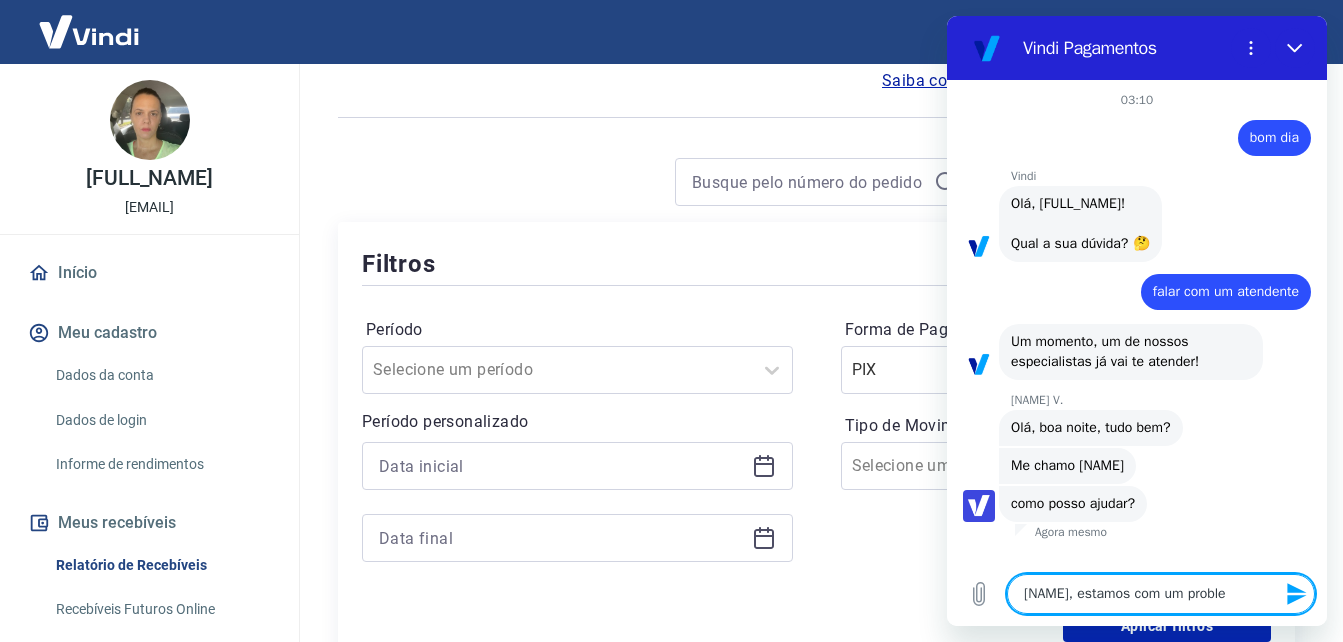 type on "x" 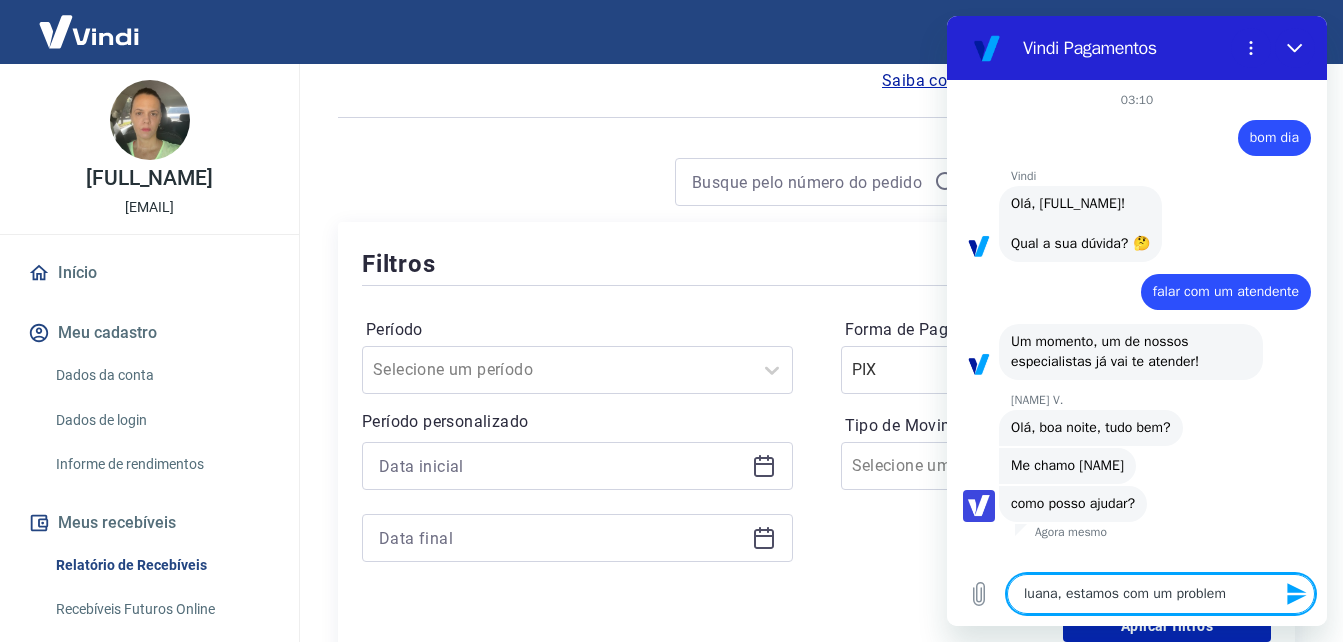 type on "luana, estamos com um problemã" 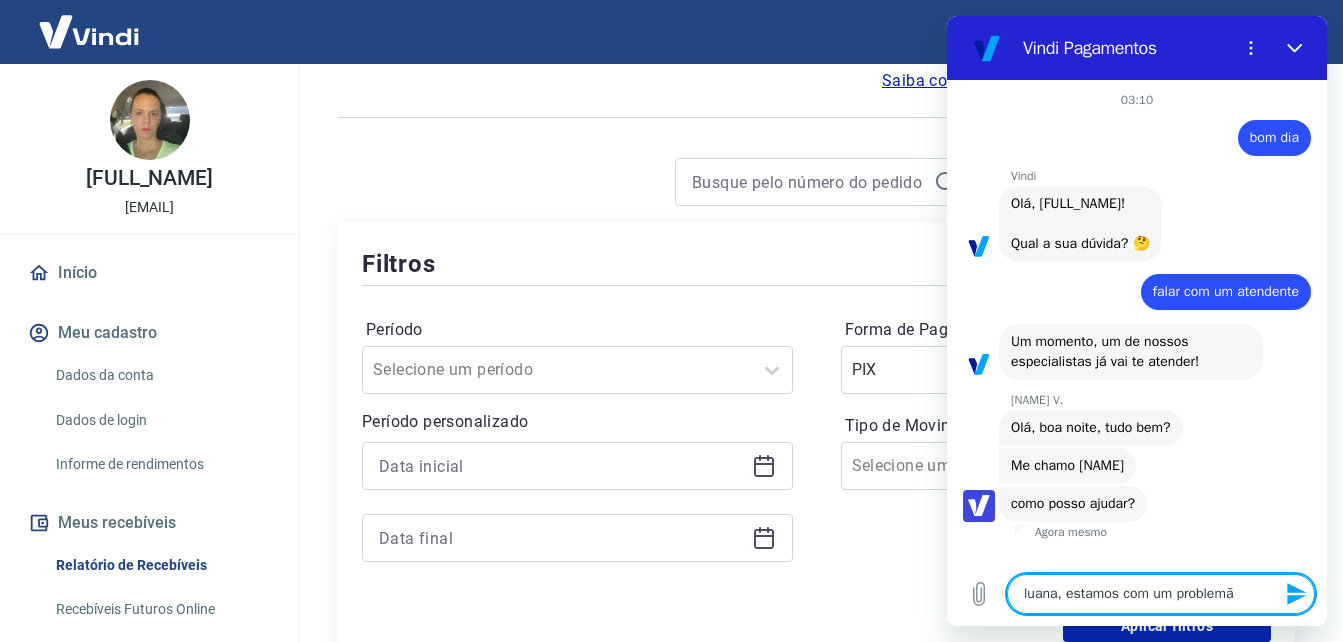 type on "luana, estamos com um problemão" 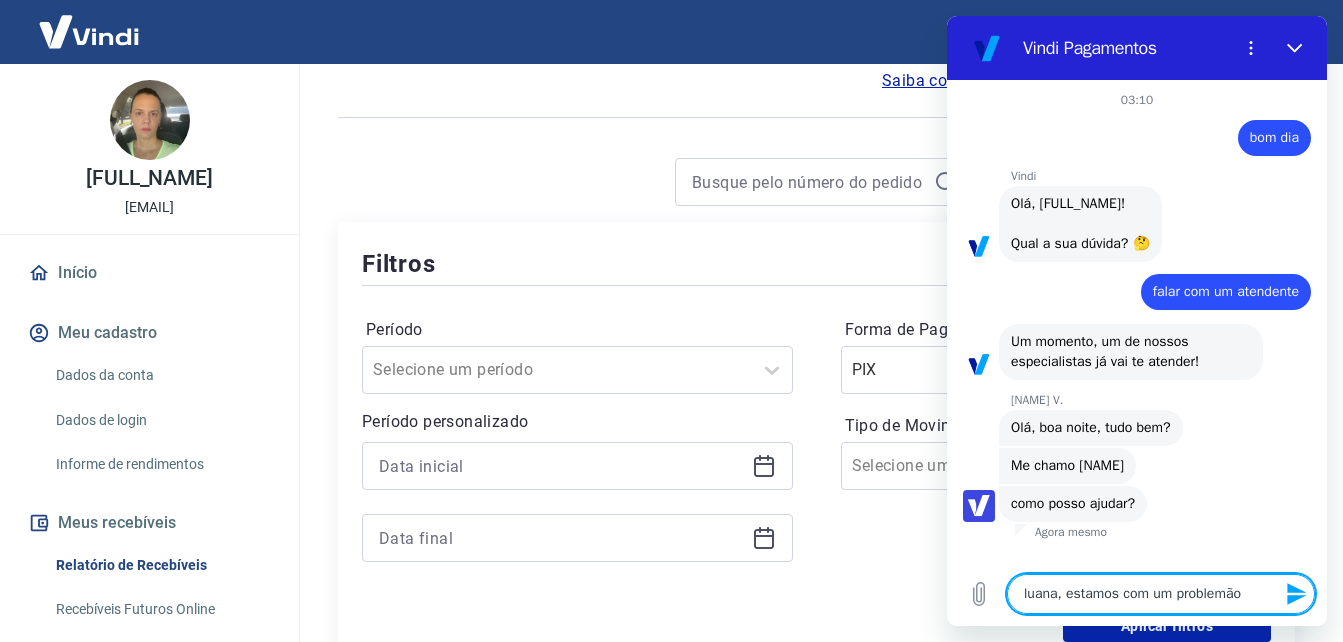 type on "luana, estamos com um problemão" 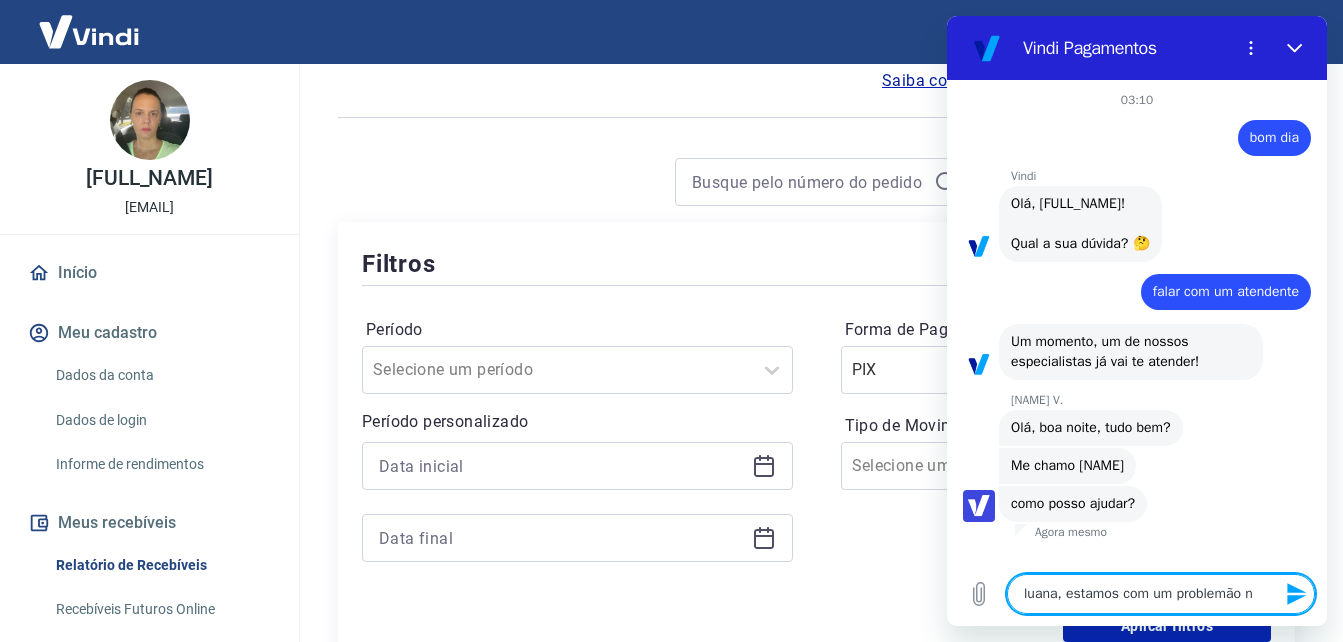 type on "[NAME], estamos com um problemão na" 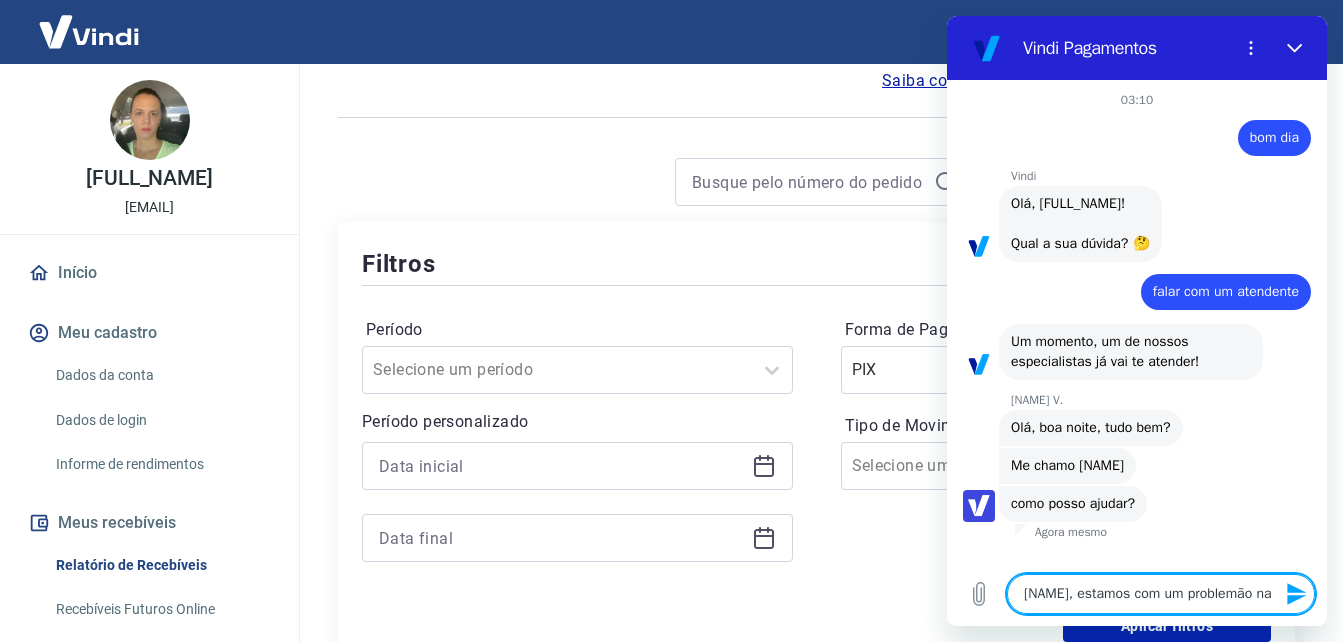 type on "luana, estamos com um problemão nas" 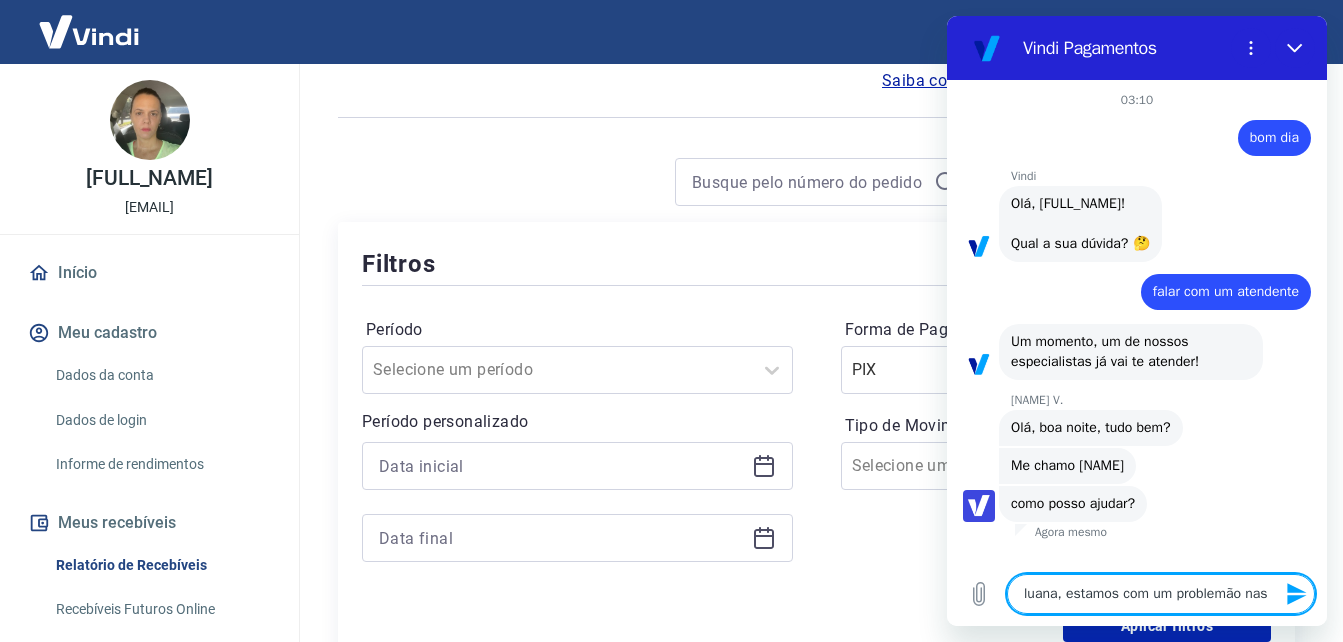 type on "luana, estamos com um problemão nas" 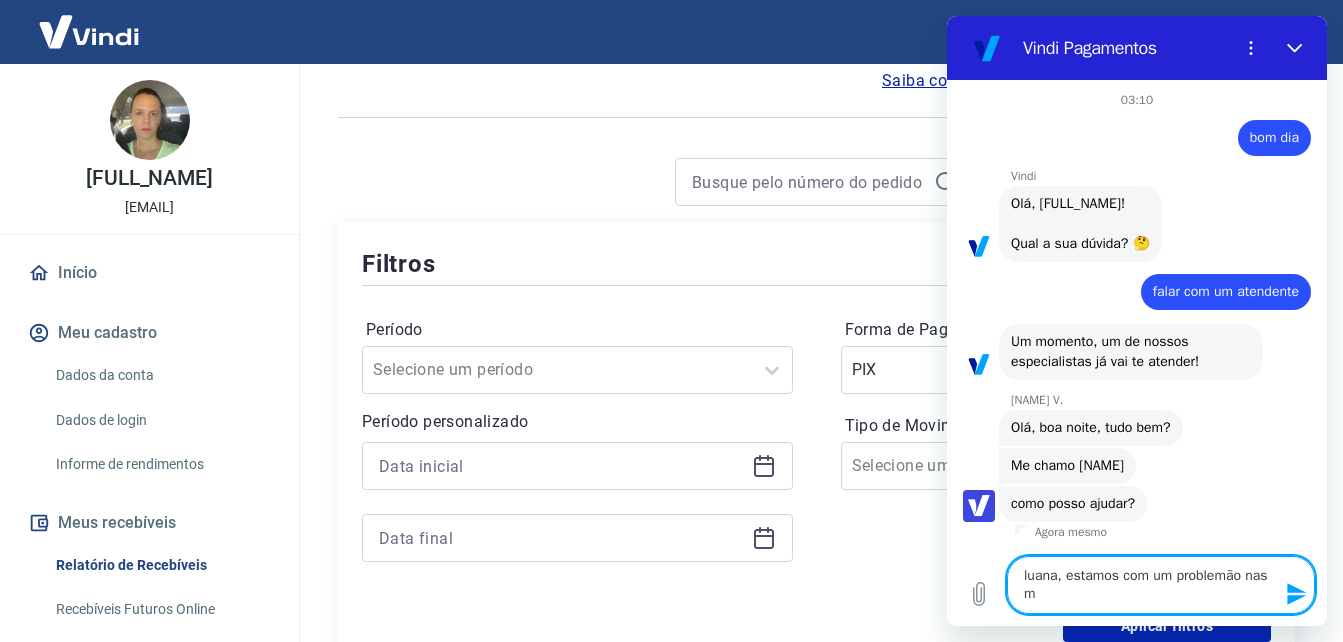 type on "luana, estamos com um problemão nas mã" 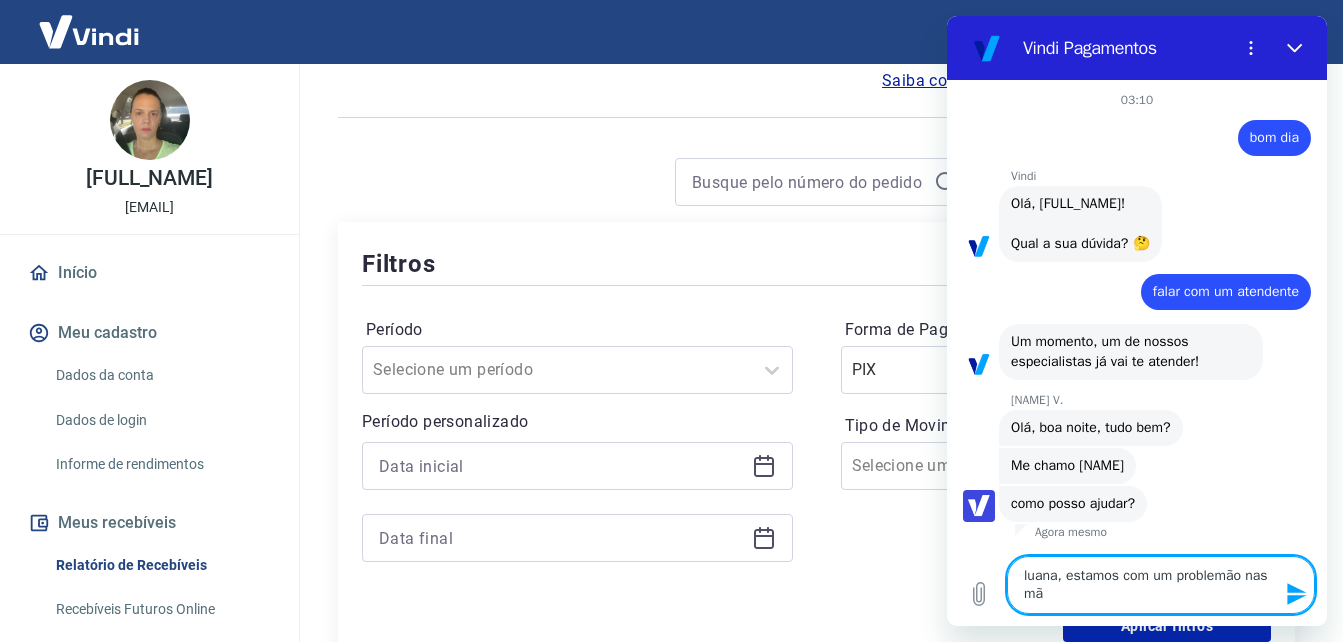 type on "luana, estamos com um problemão nas mão" 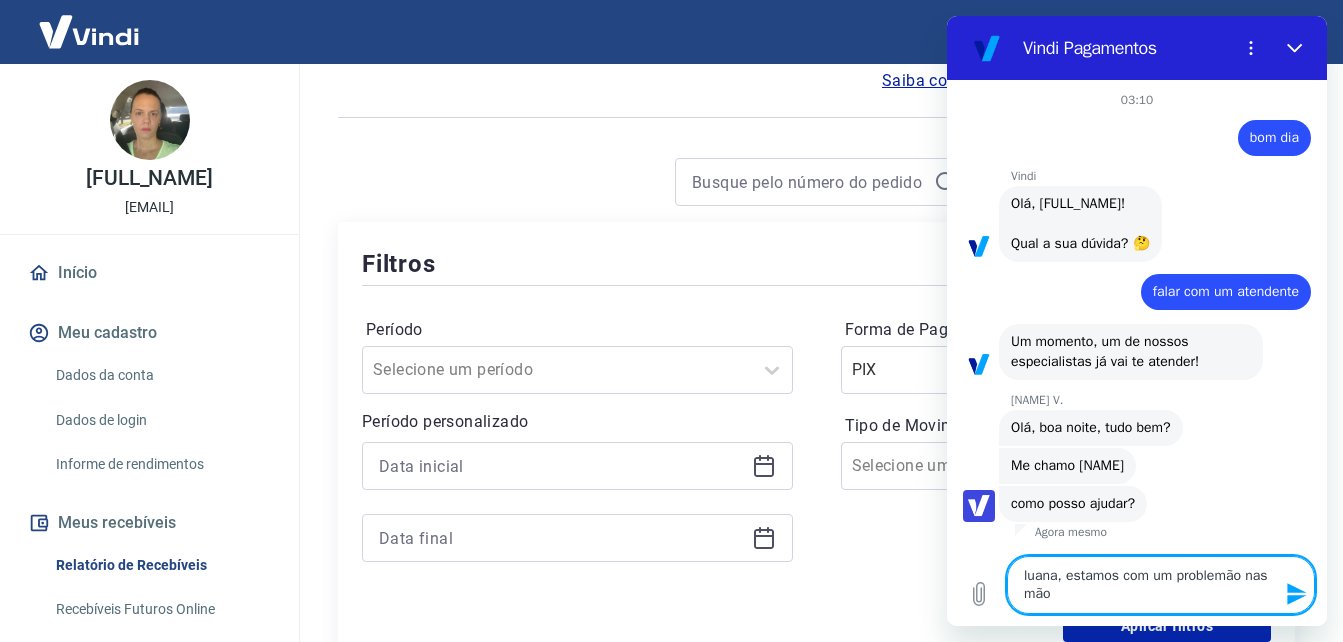 type on "[NAME], estamos com um problemão nas mãos" 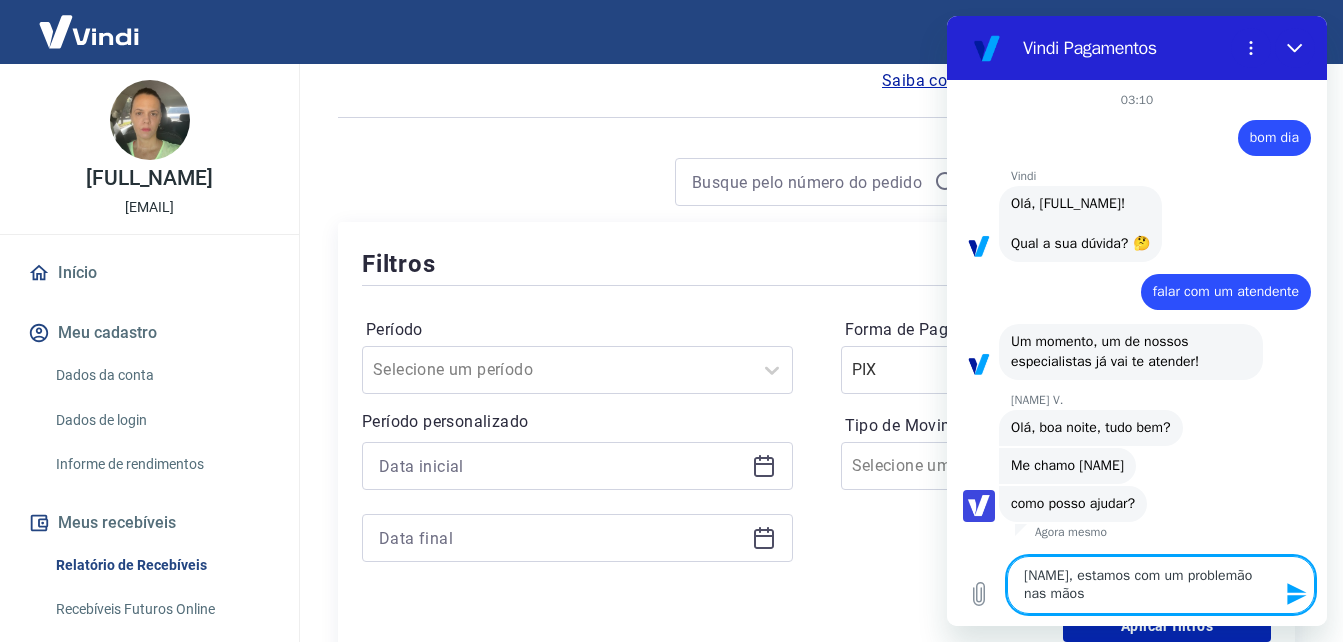 type 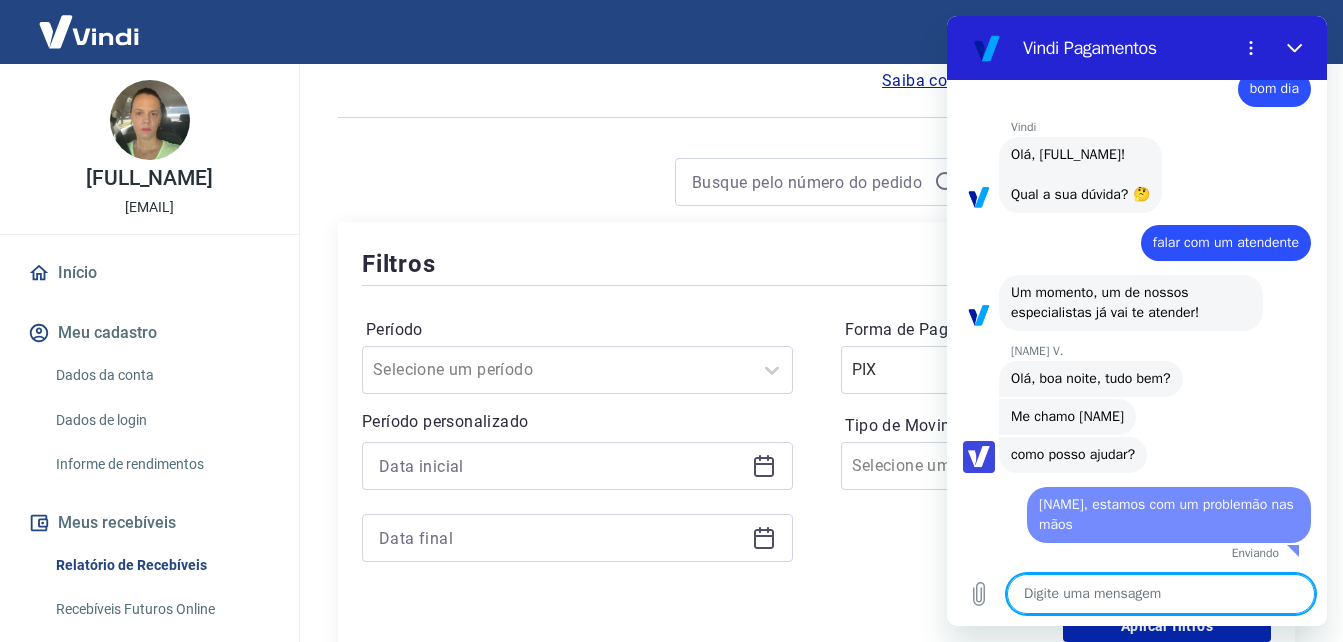 type on "x" 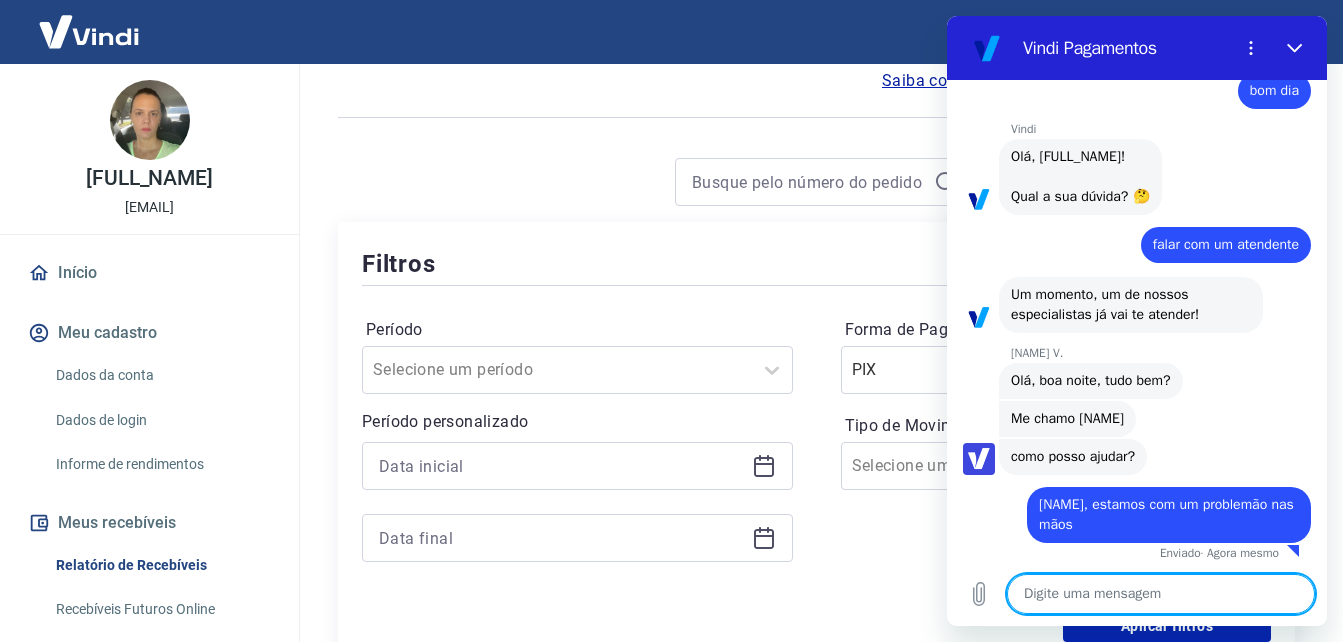scroll, scrollTop: 51, scrollLeft: 0, axis: vertical 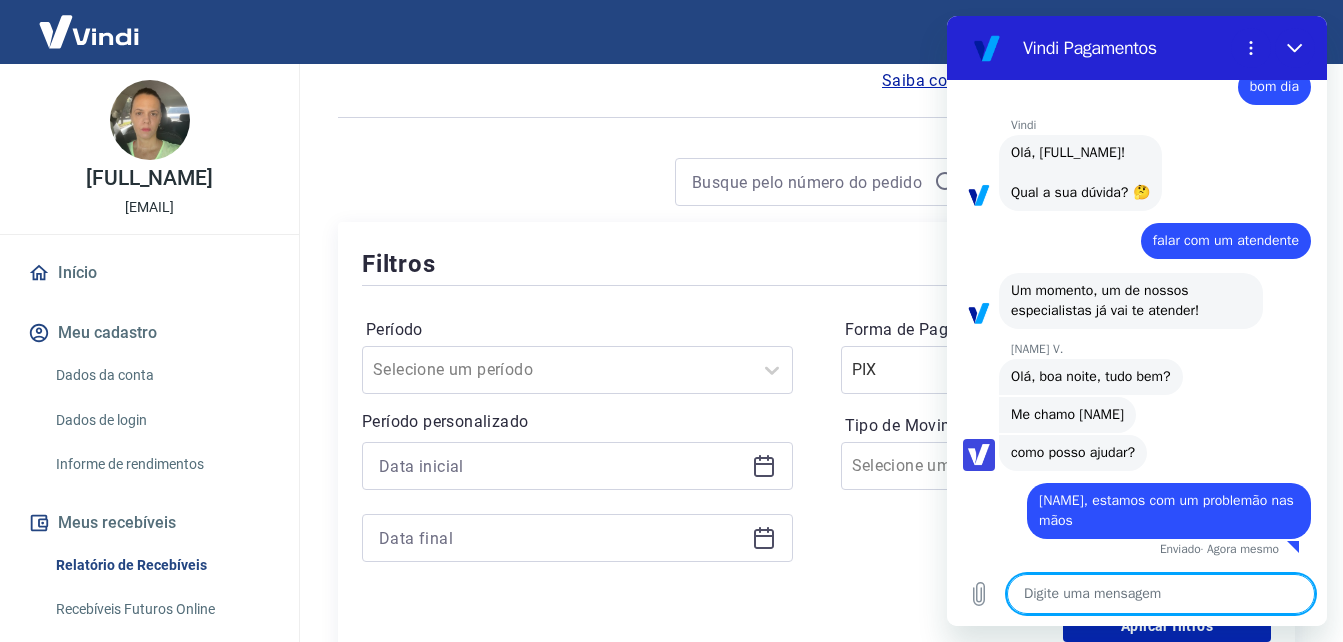 type on "a" 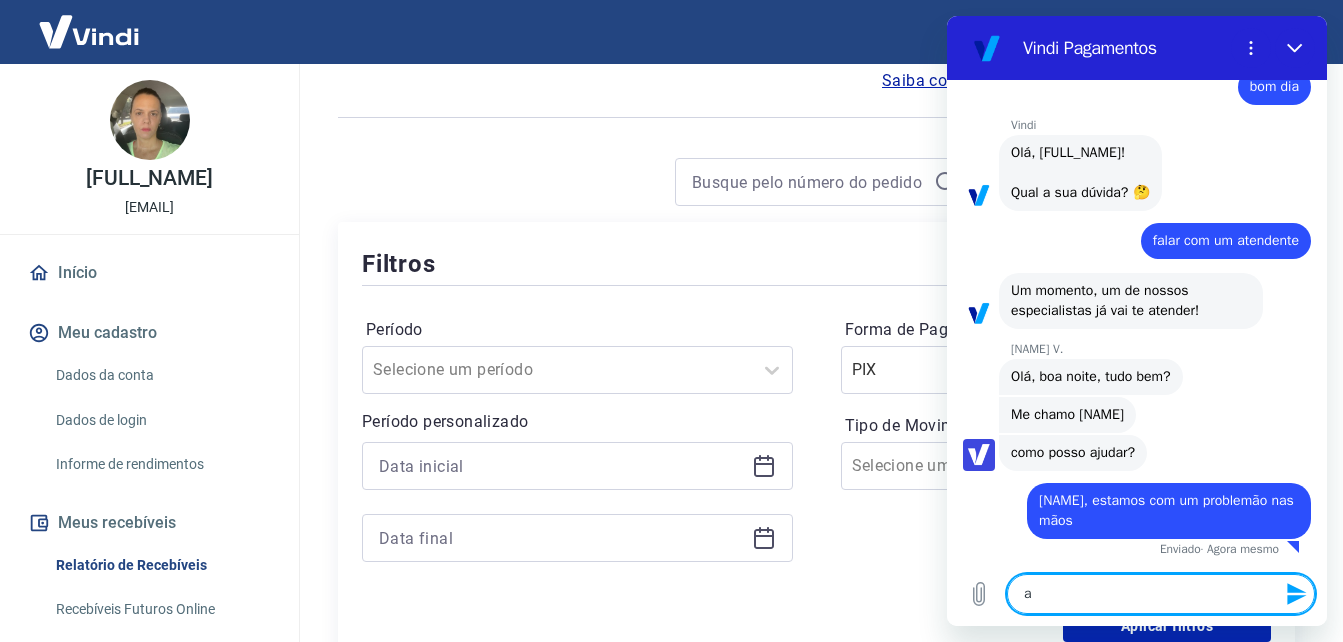 type on "a" 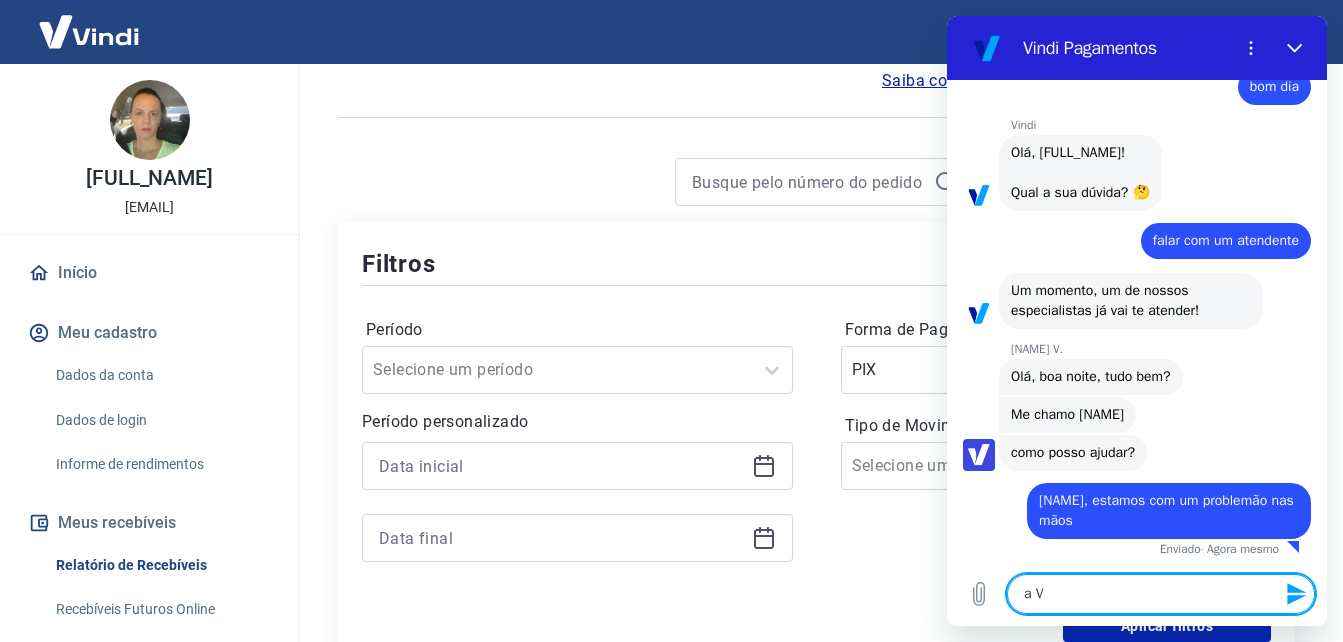 type on "a Vi" 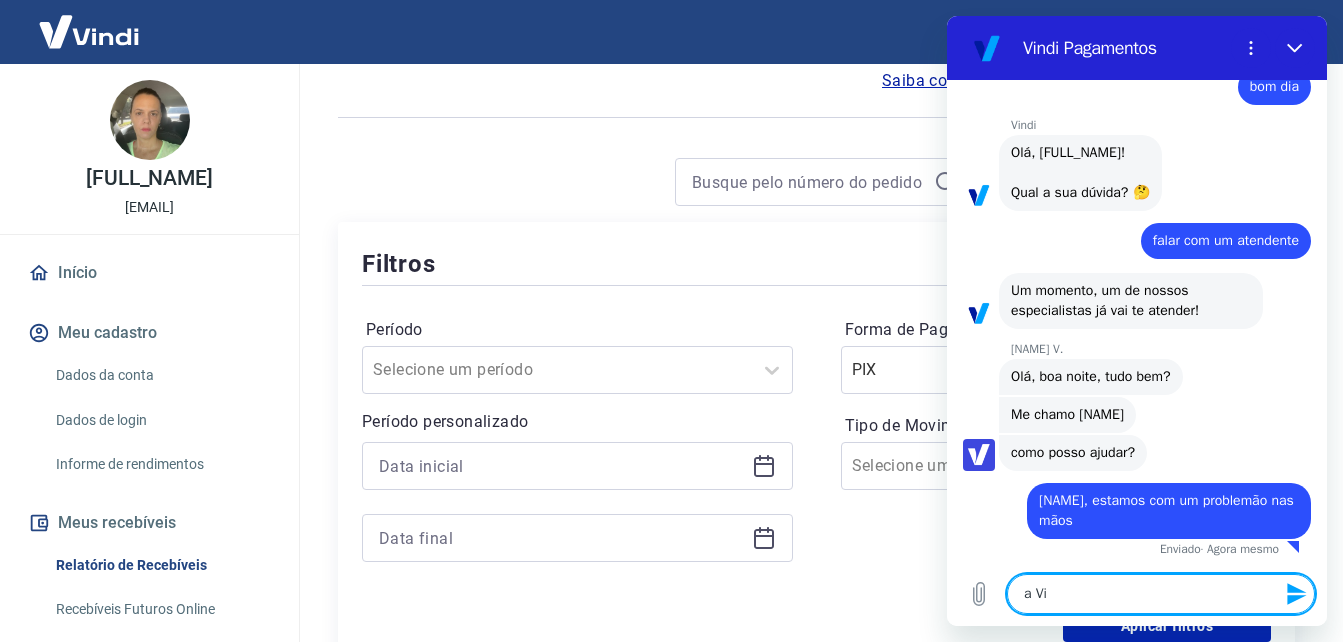 type on "a Vin" 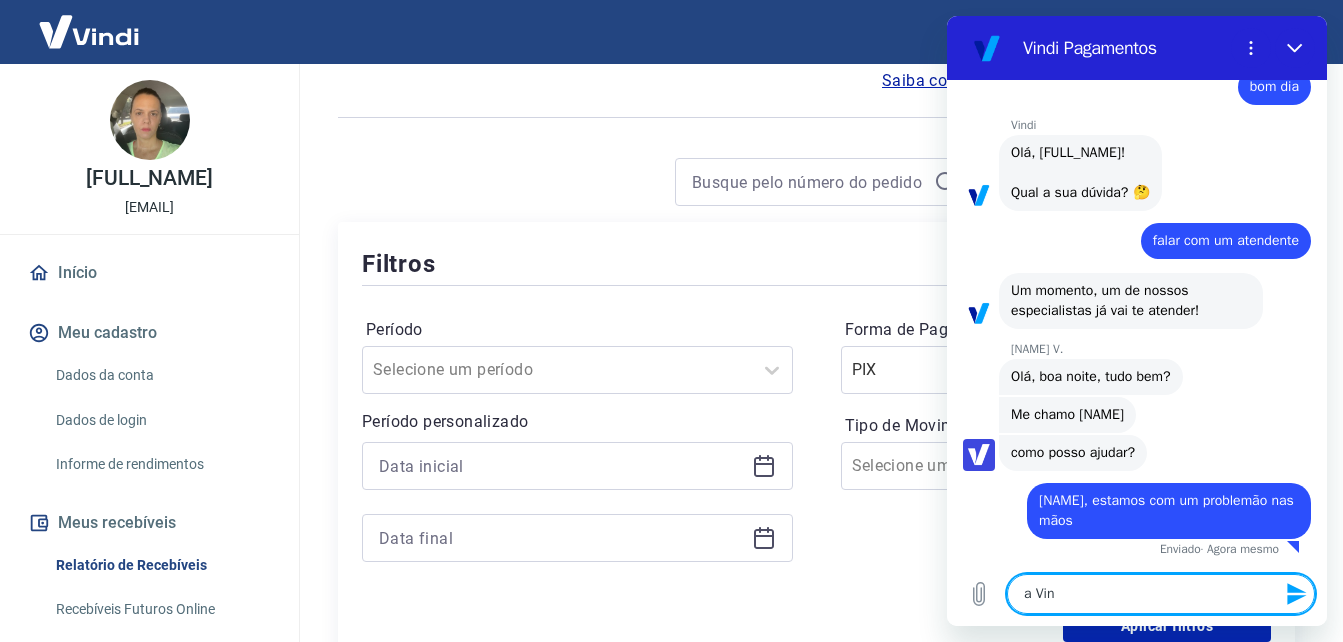 type on "a [COMPANY]" 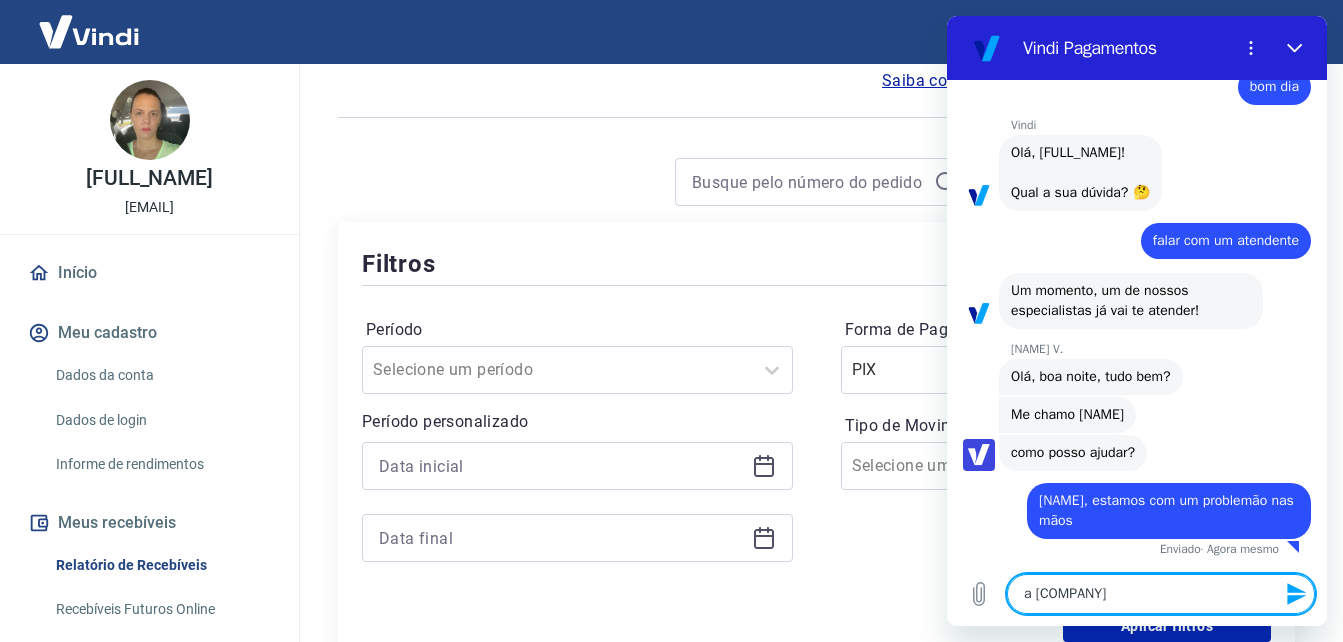 type on "a Vindi" 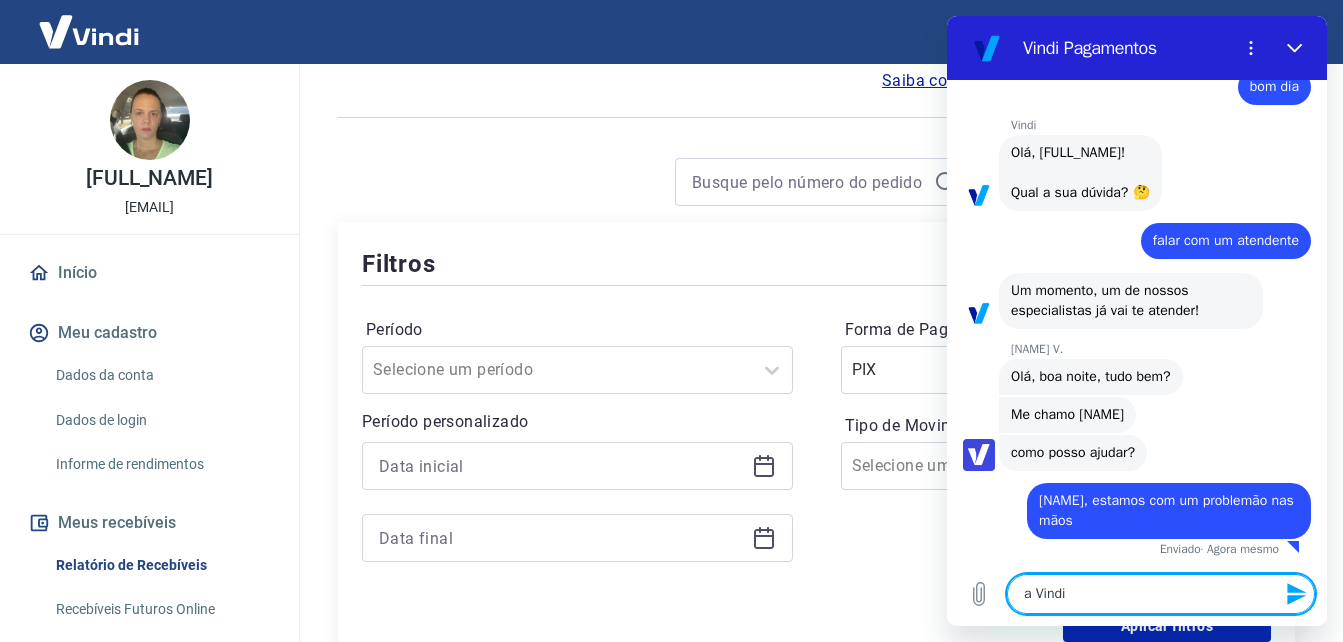 type on "a Vindi" 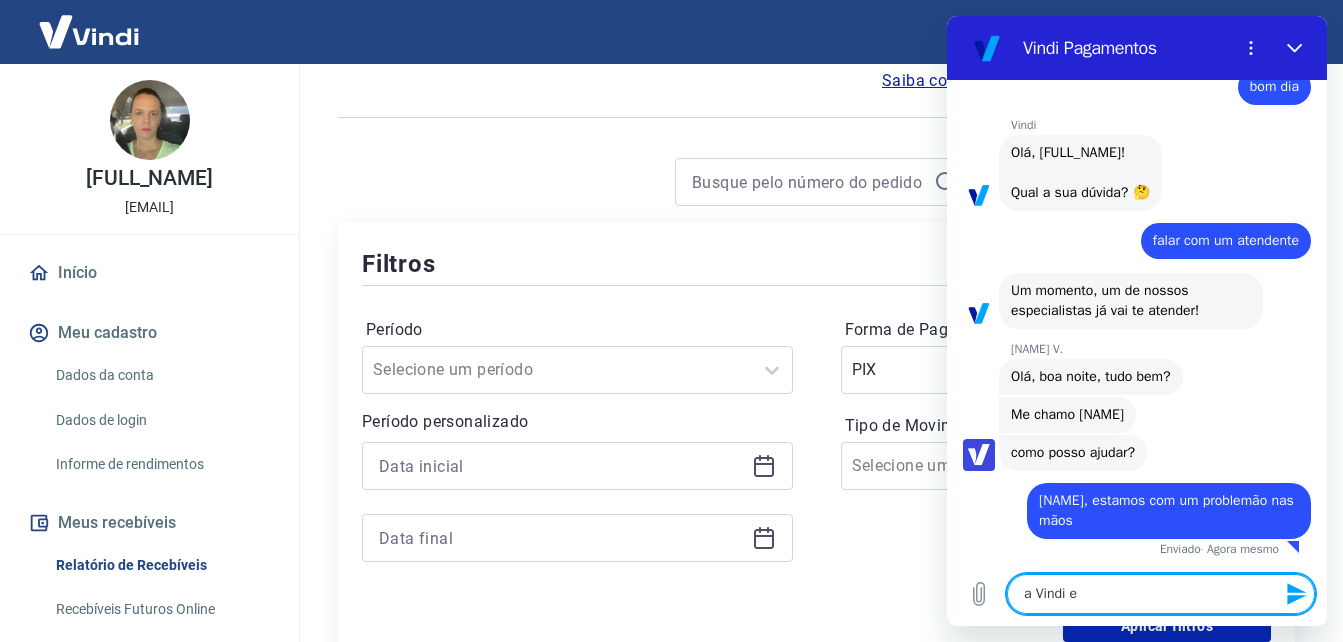 type on "a [COMPANY] es" 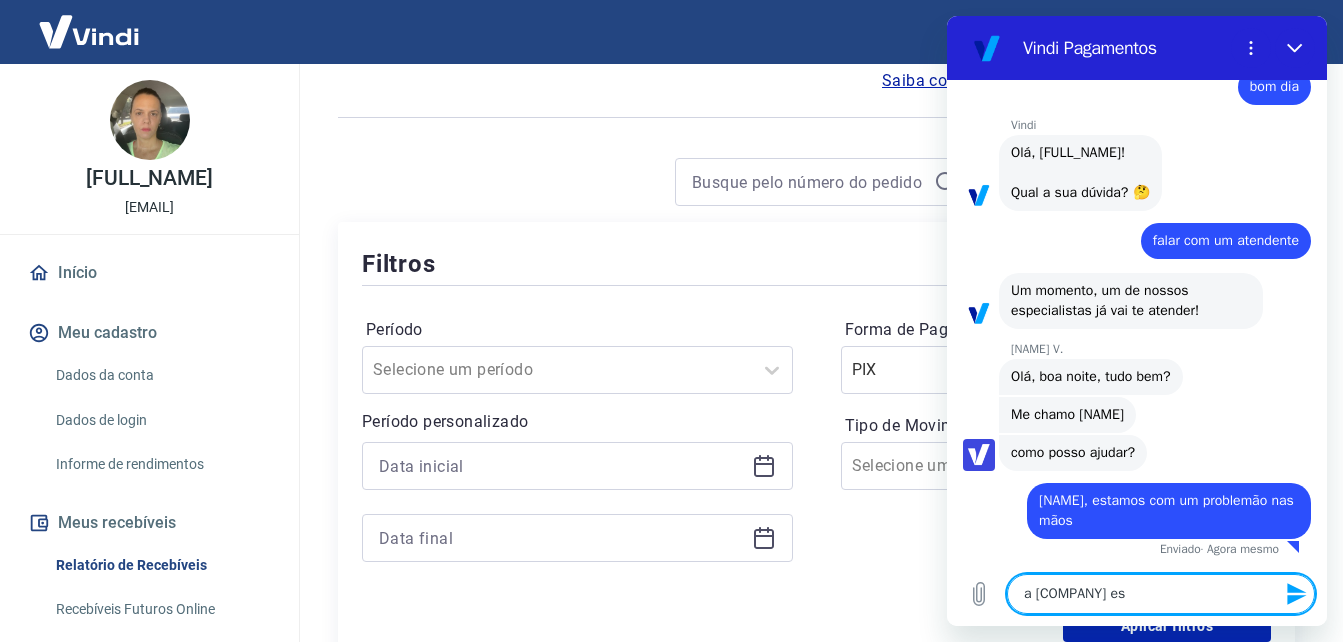 type on "a Vindi est" 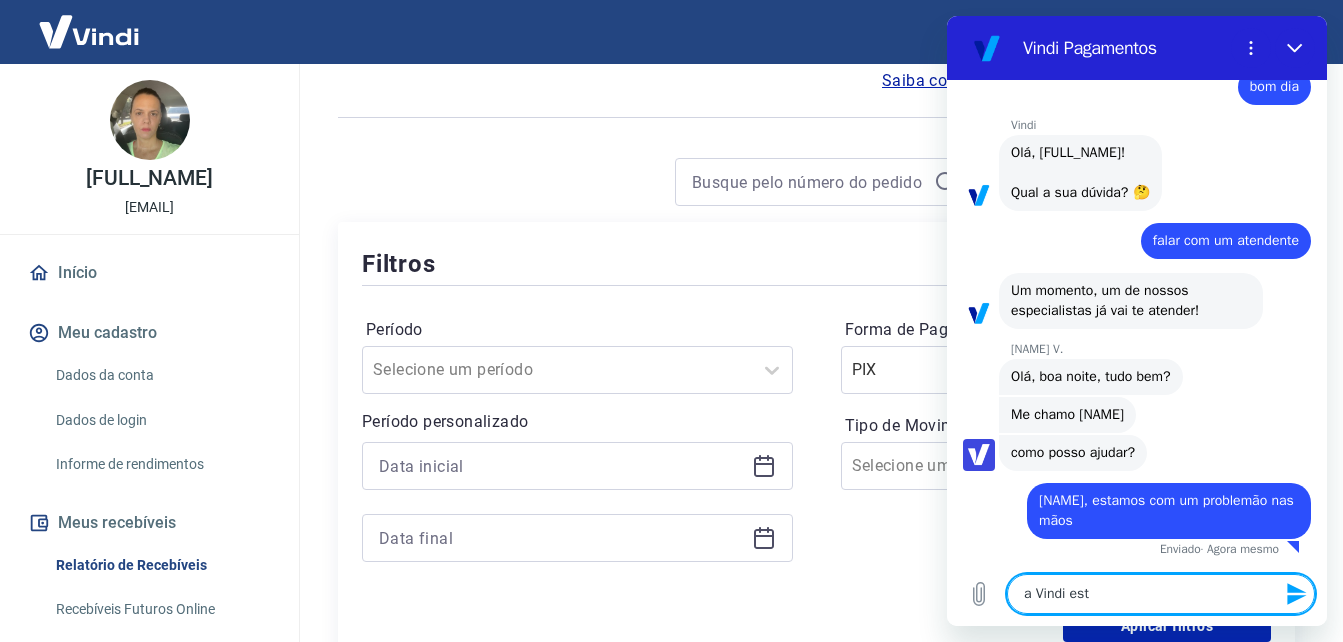 type on "a Vindi está" 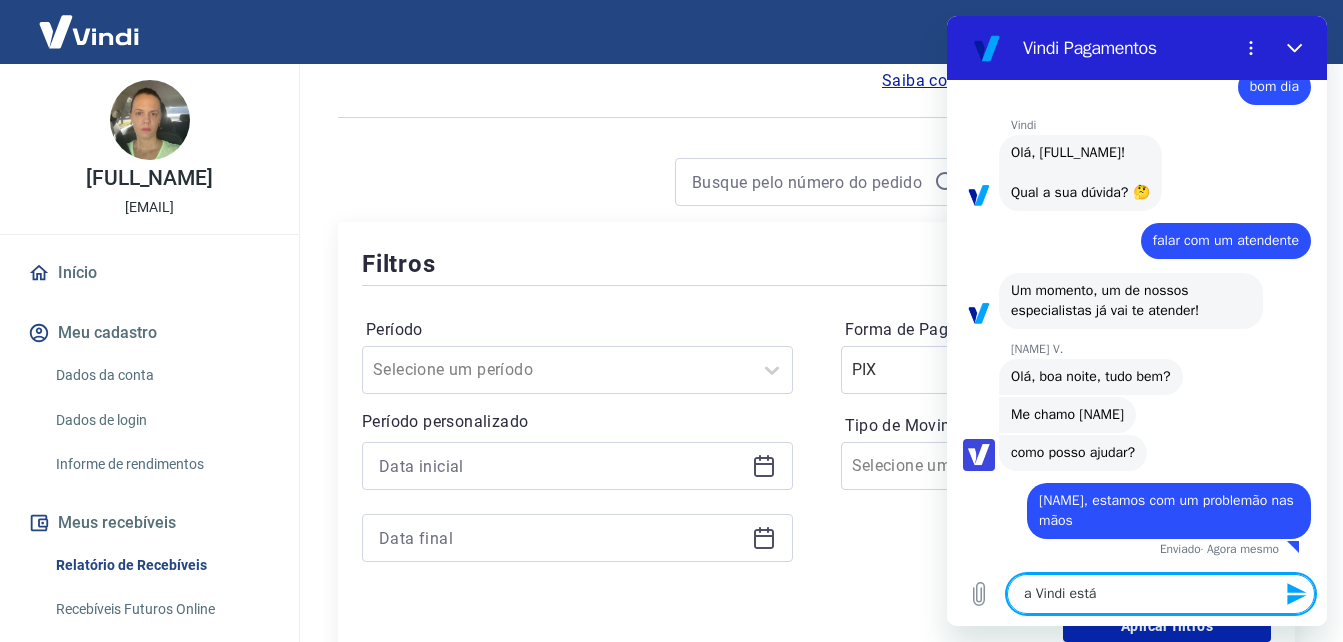 type on "a Vindi está" 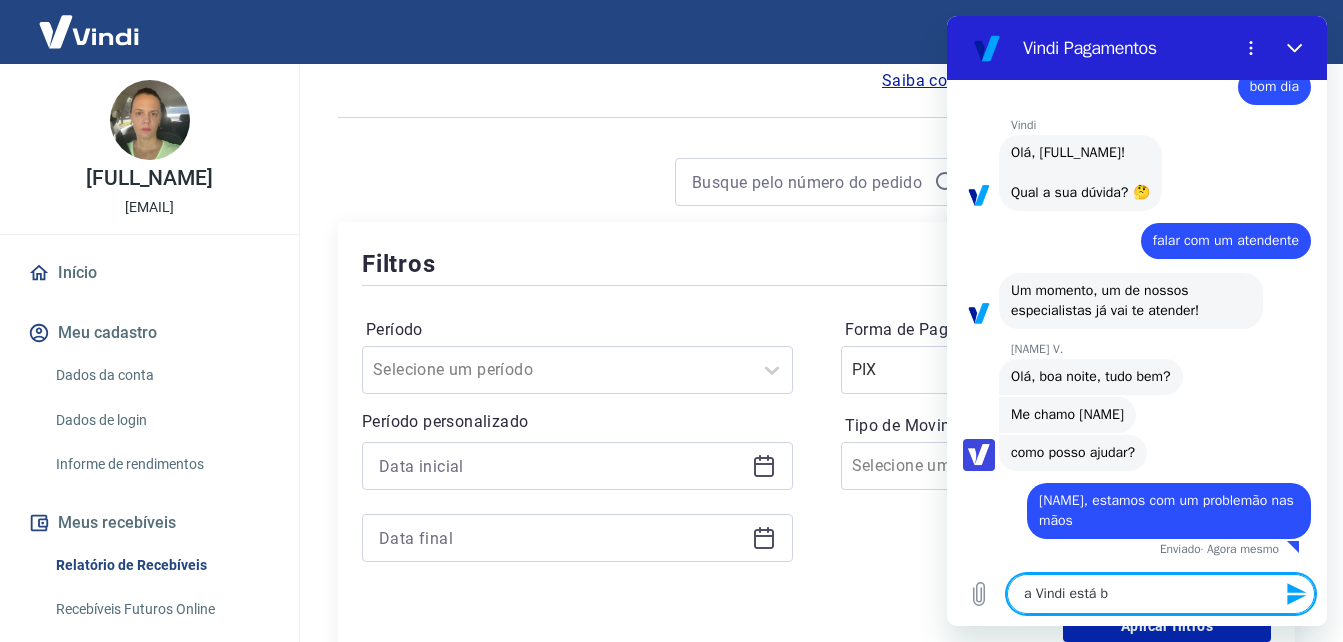 type on "a Vindi está bl" 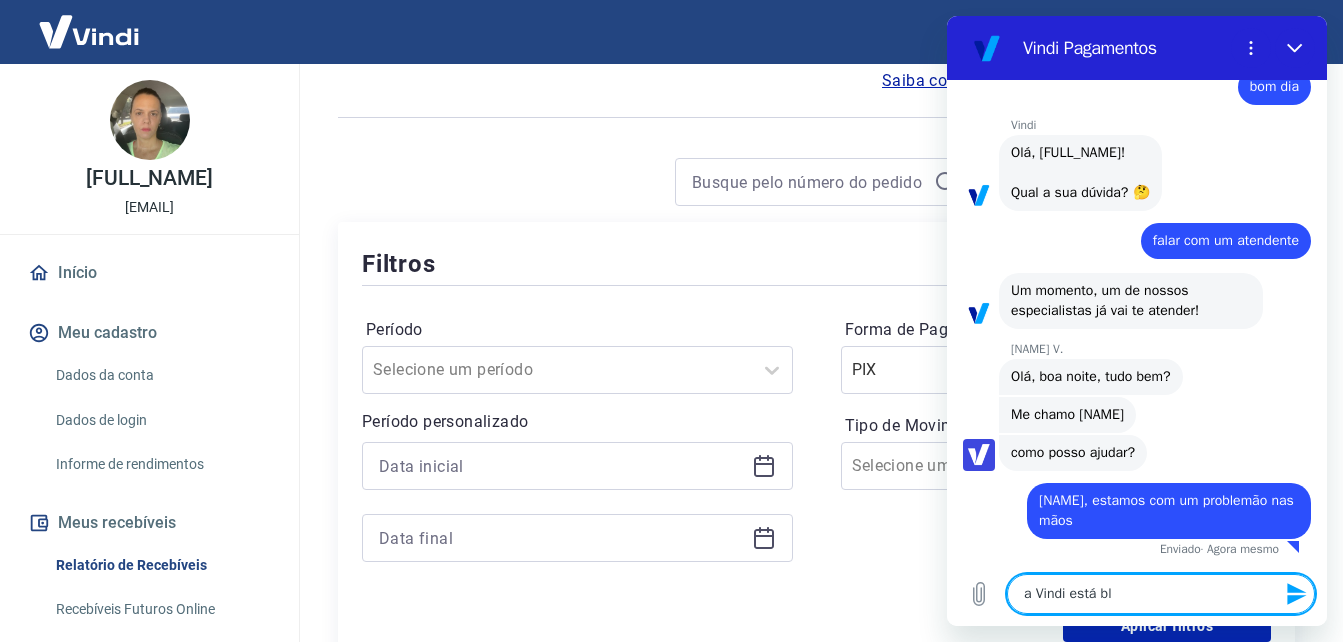 type on "a Vindi está blo" 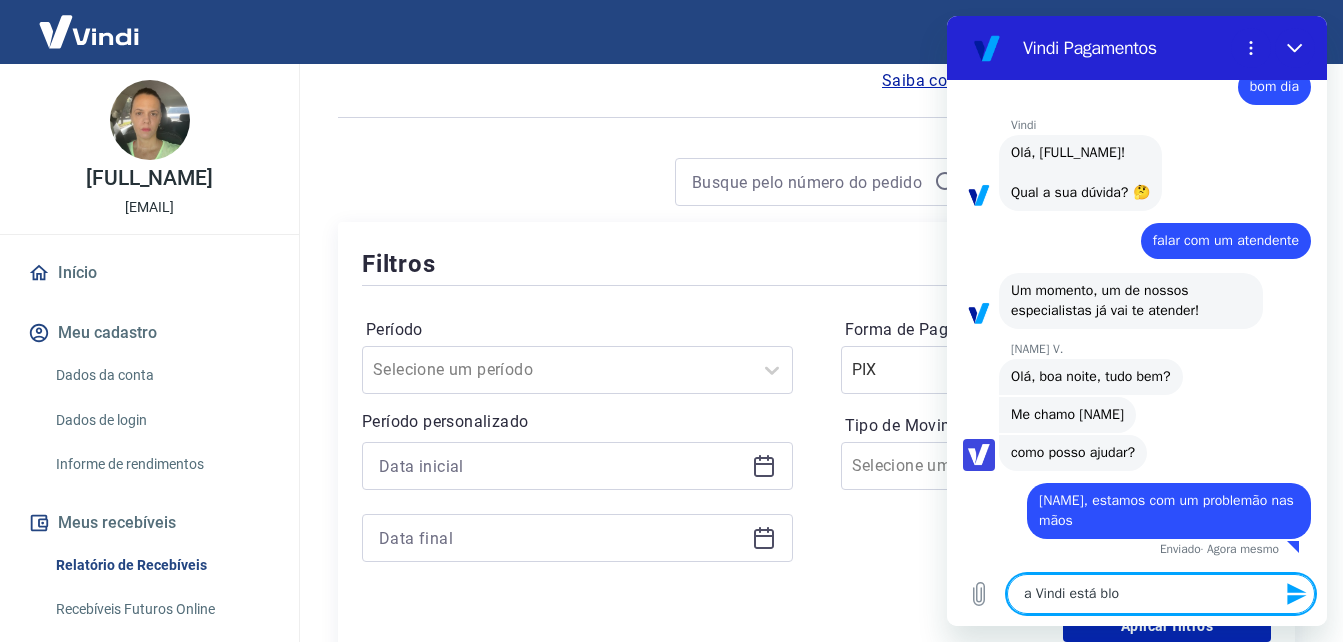 type on "a Vindi está bloq" 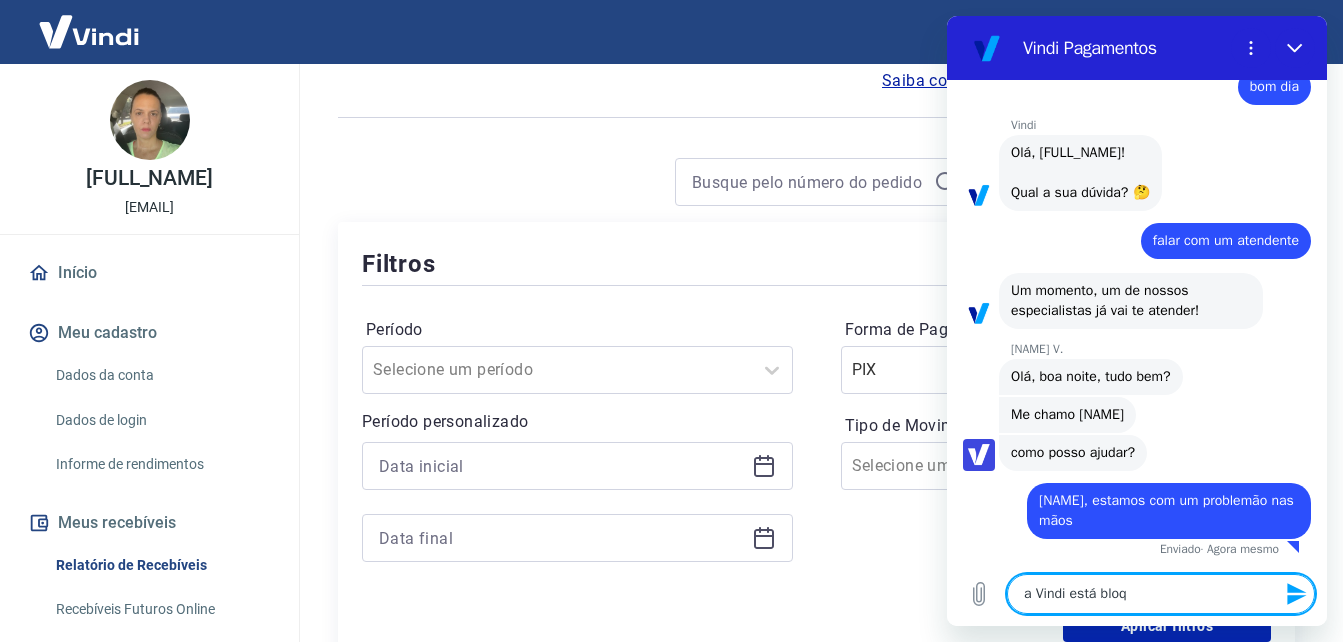 type on "a Vindi está bloqu" 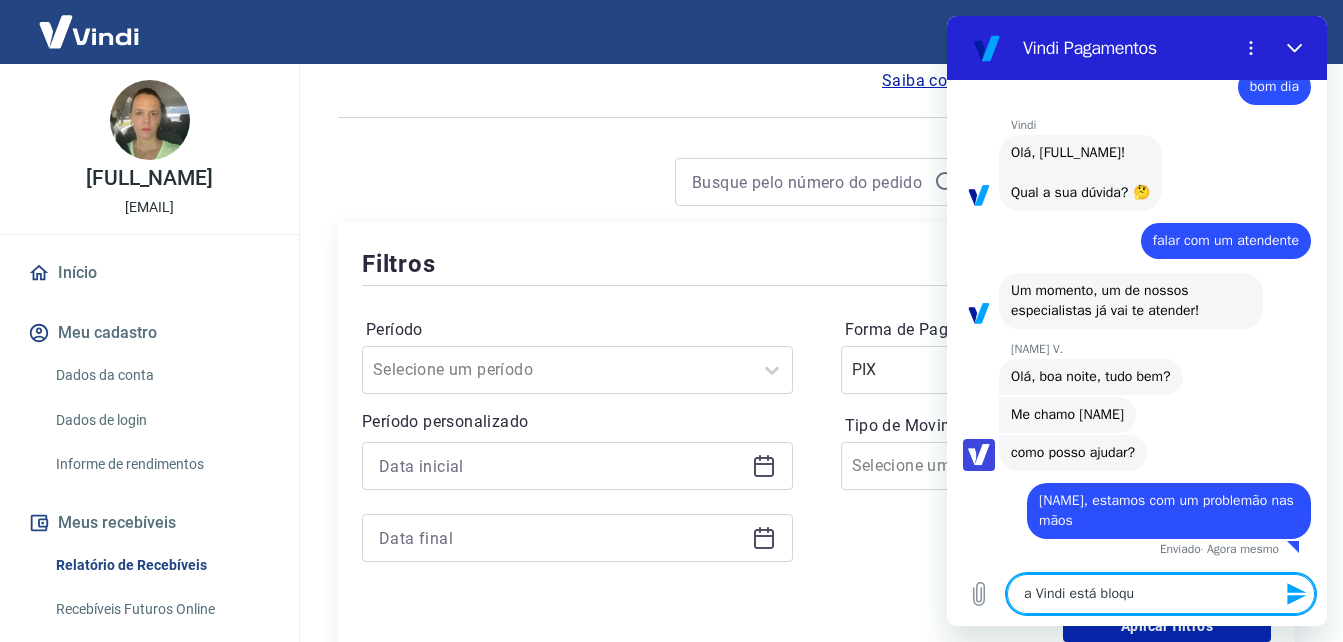type on "a Vindi está bloque" 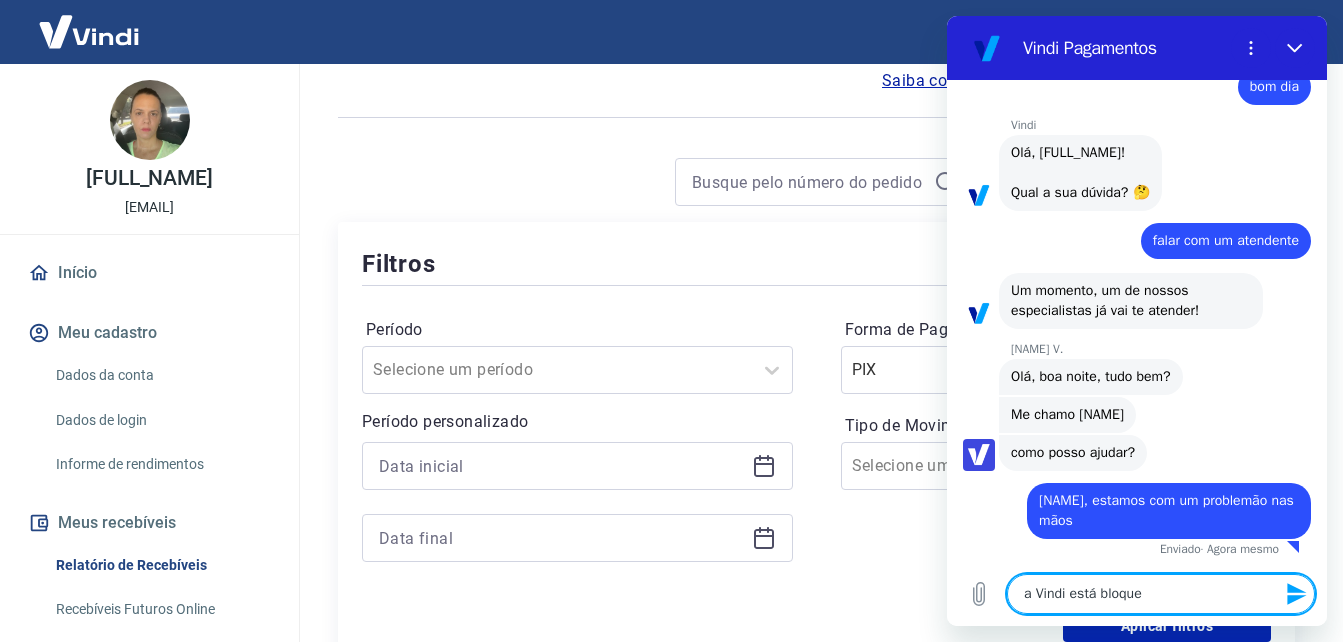 type on "a Vindi está bloquea" 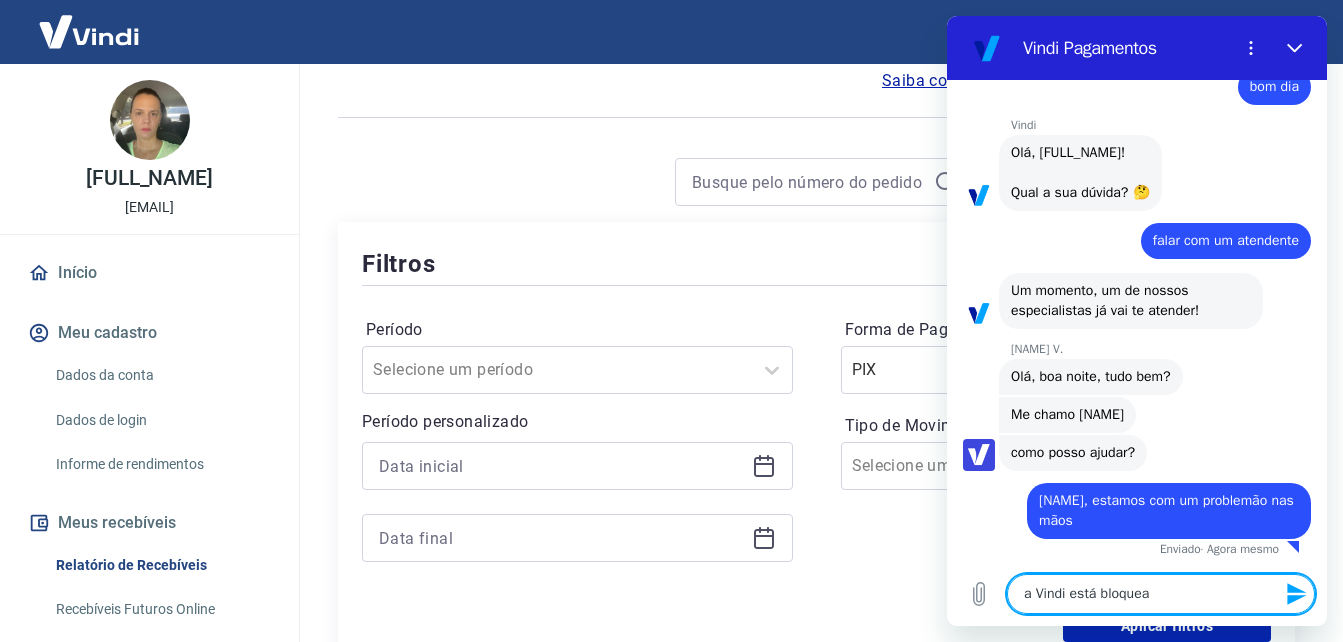 type on "a Vindi está bloquead" 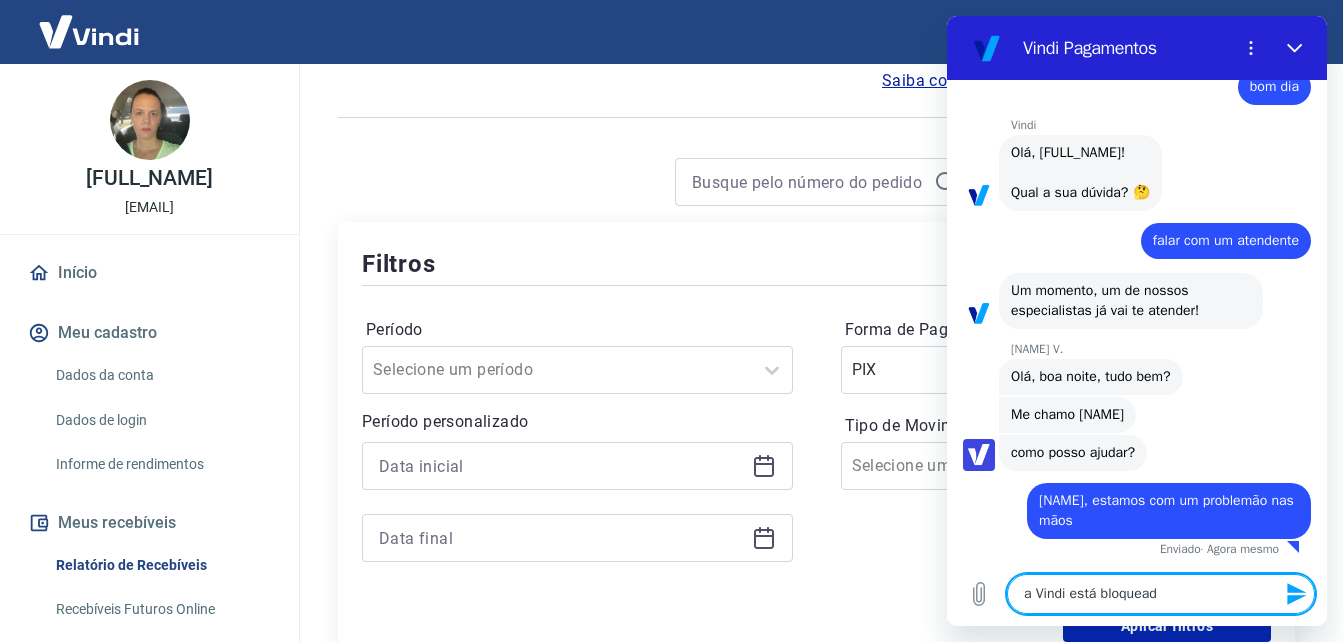 type on "a Vindi está bloqueadn" 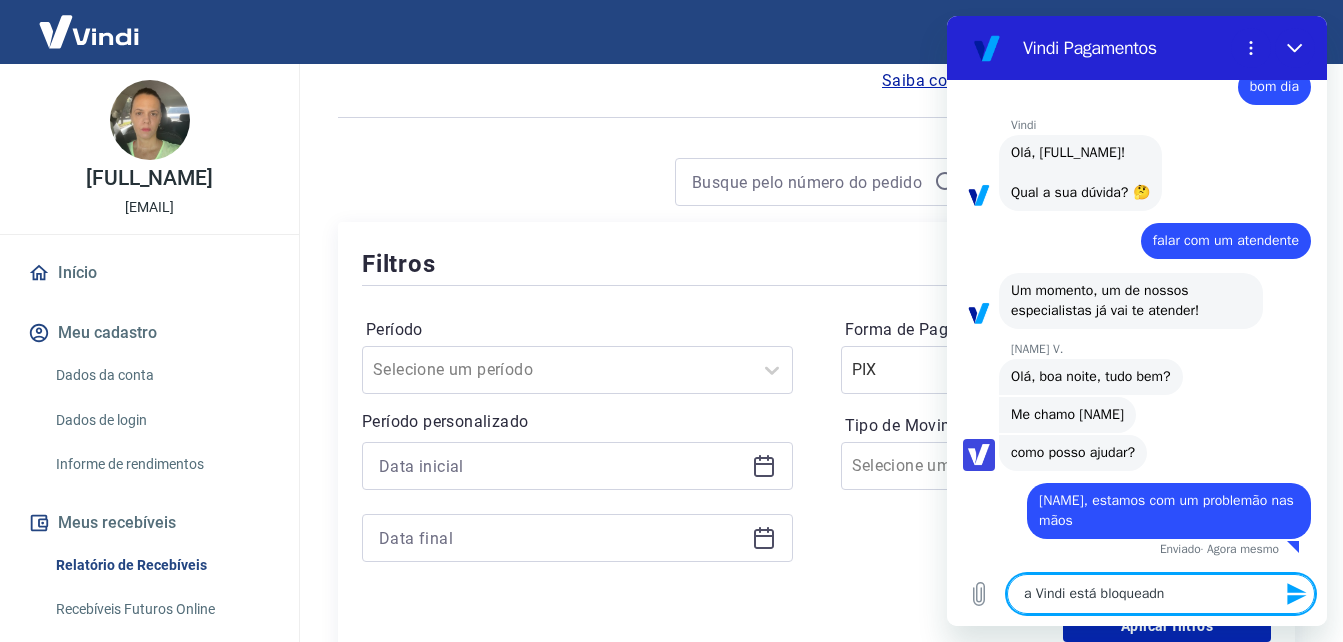 type on "a [COMPANY] está bloqueadnd" 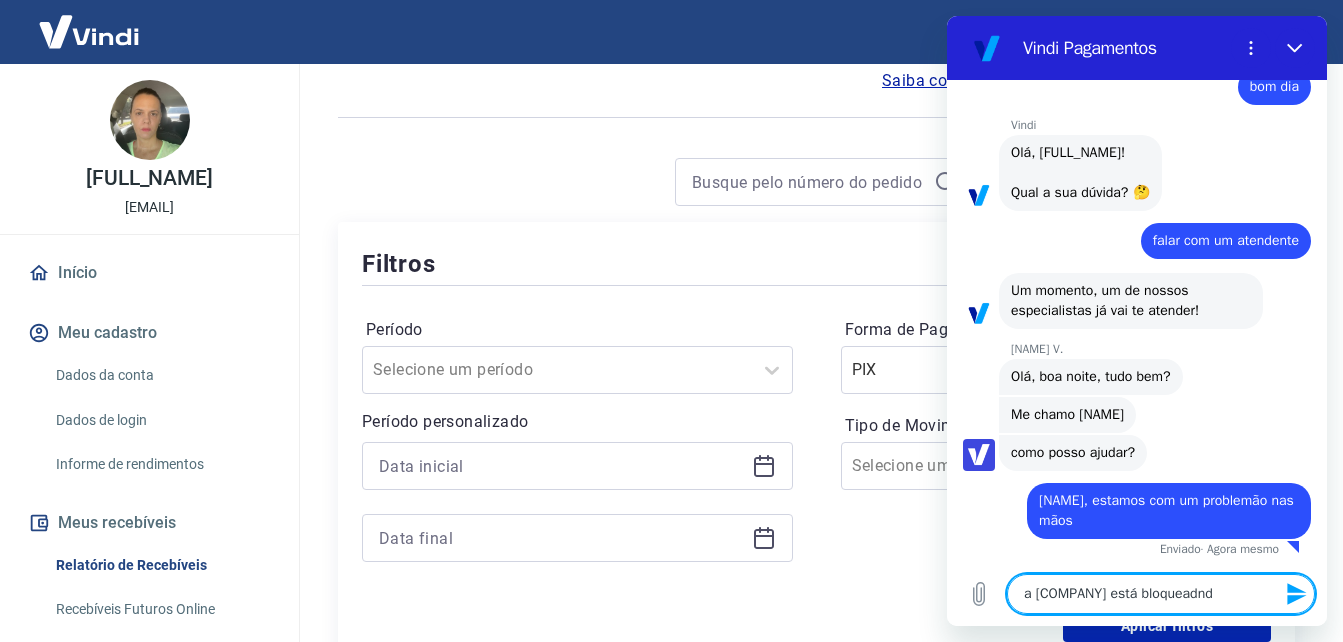 type on "a Vindi está bloqueadndo" 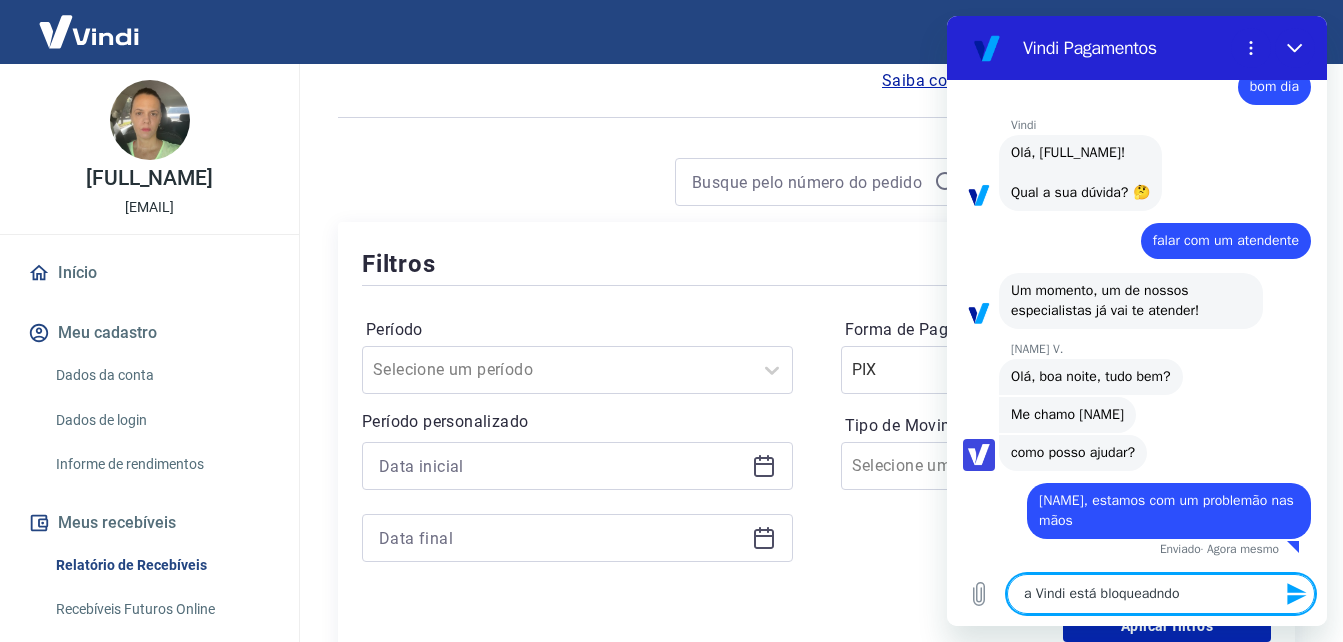 type on "a Vindi está bloqueadndo" 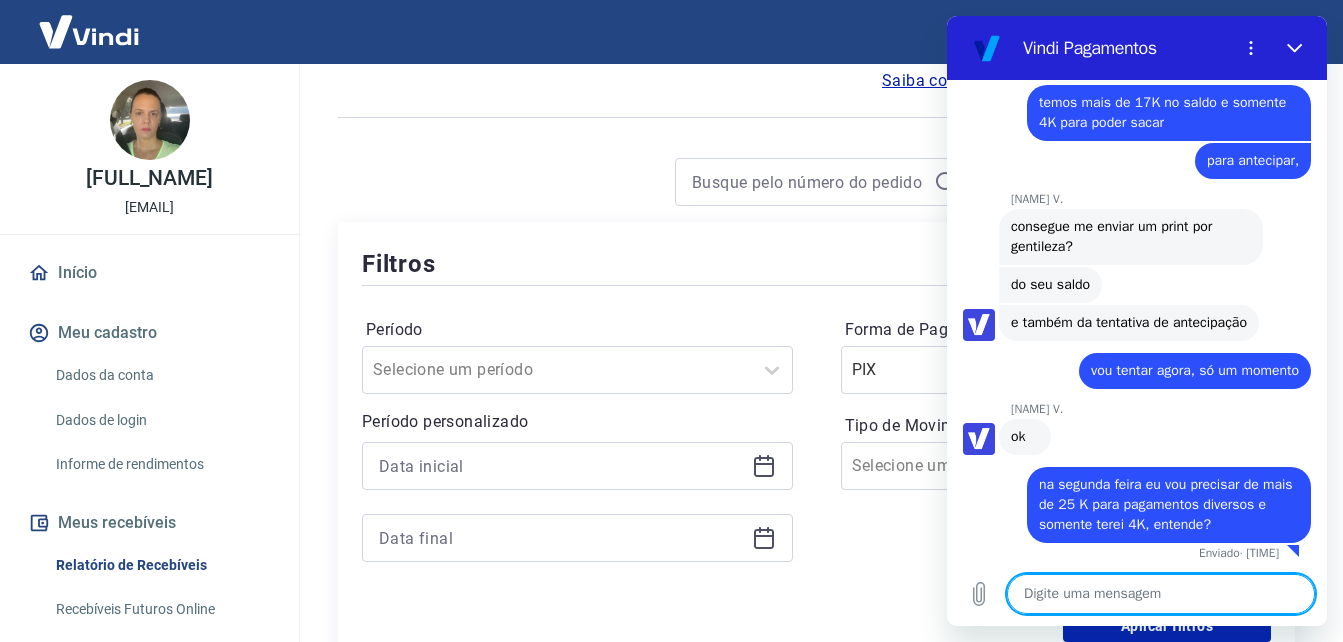 scroll, scrollTop: 1165, scrollLeft: 0, axis: vertical 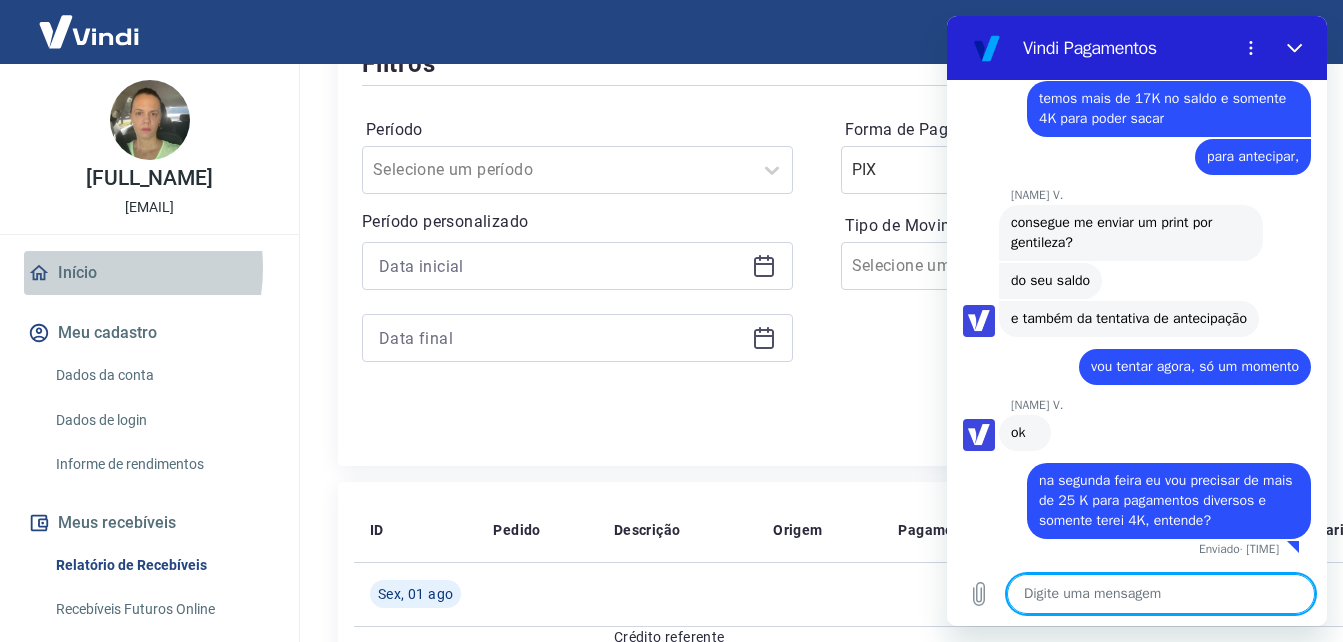 click on "Início" at bounding box center [149, 273] 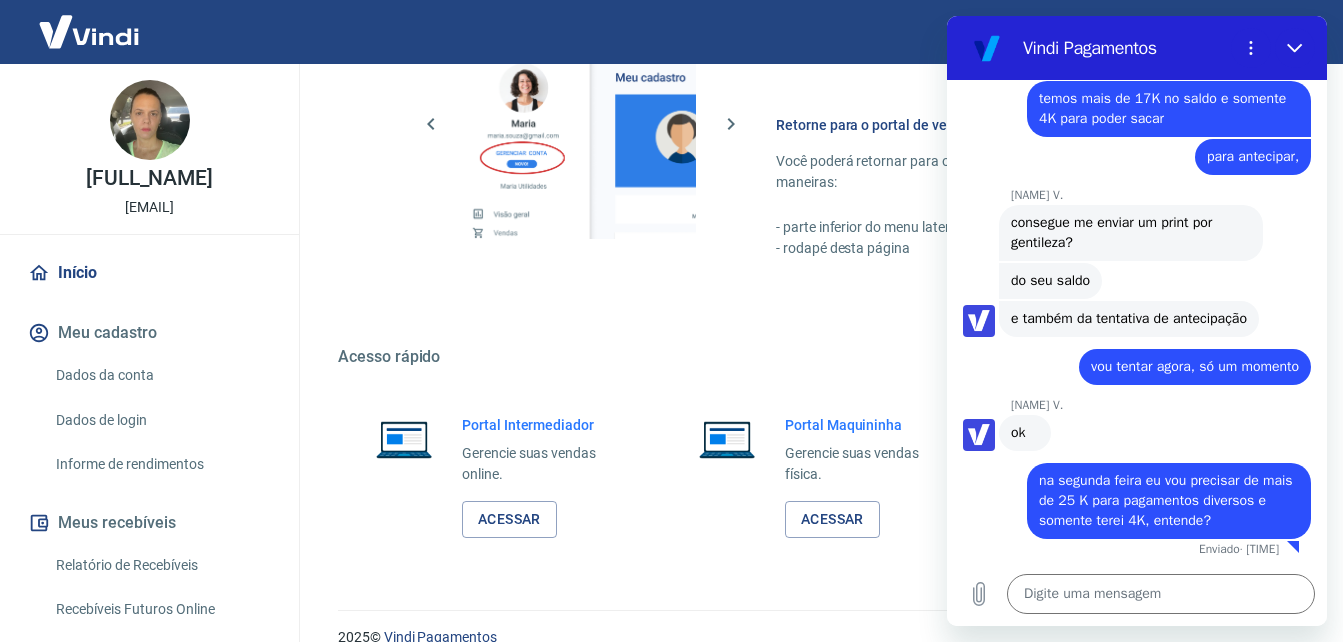 scroll, scrollTop: 999, scrollLeft: 0, axis: vertical 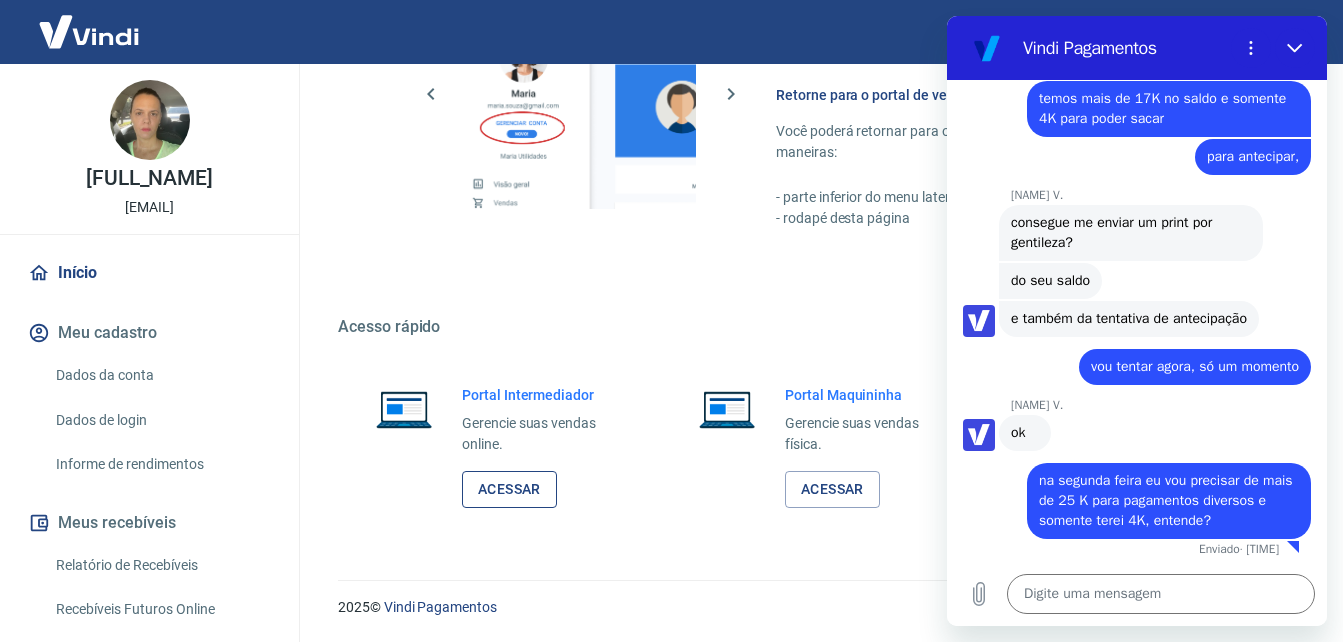 click on "Acessar" at bounding box center (509, 489) 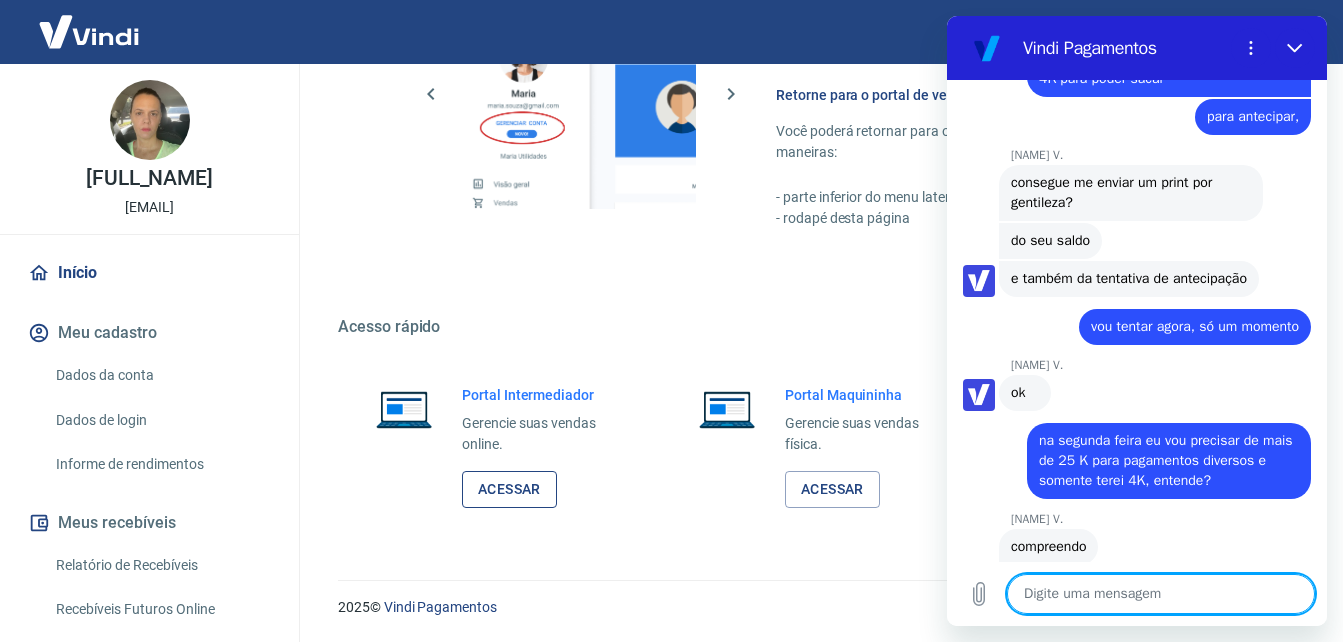 scroll, scrollTop: 1329, scrollLeft: 0, axis: vertical 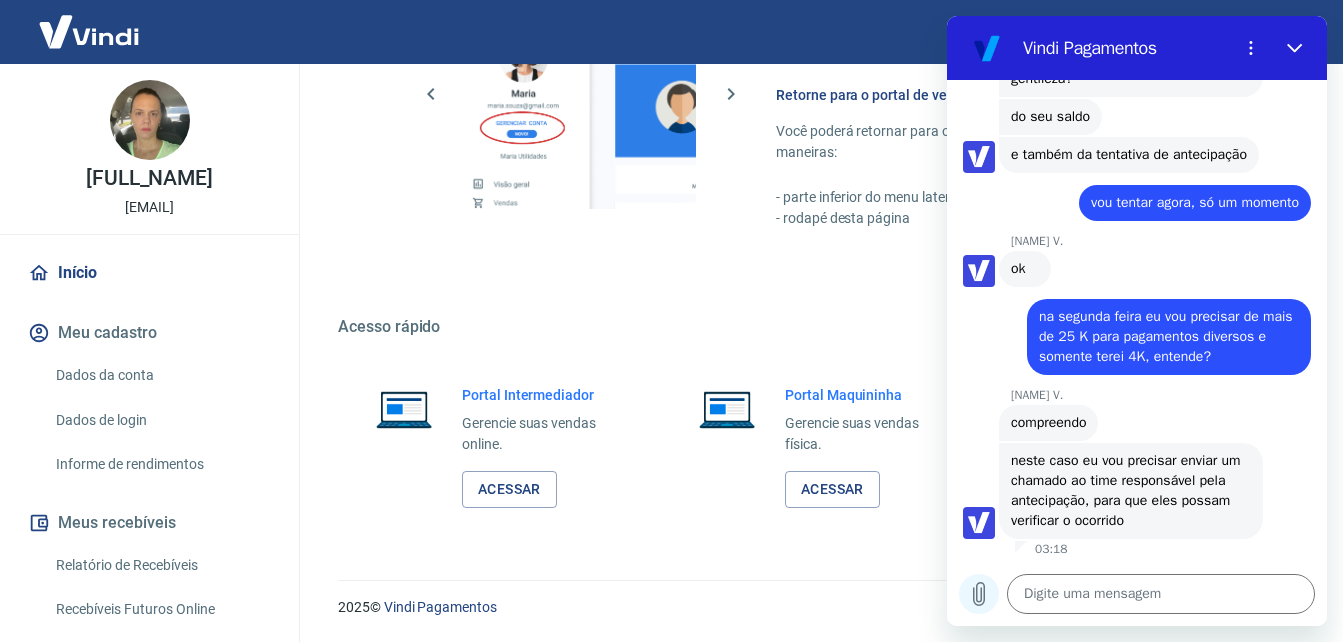 click 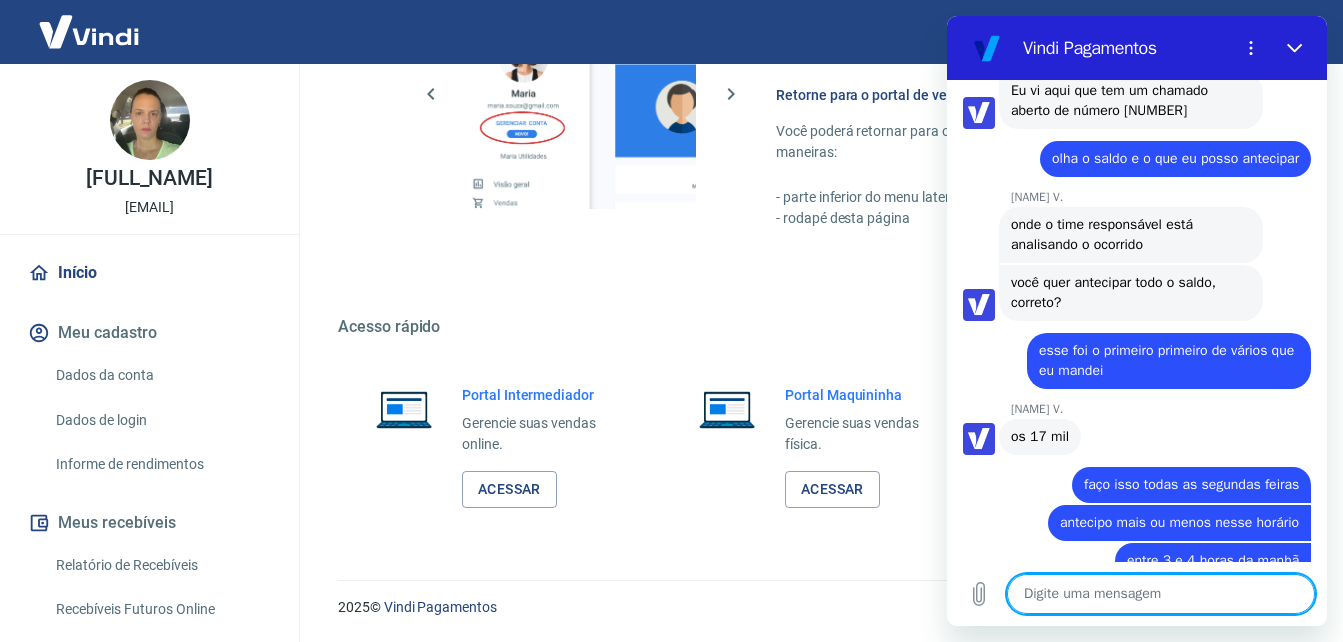 scroll, scrollTop: 1919, scrollLeft: 0, axis: vertical 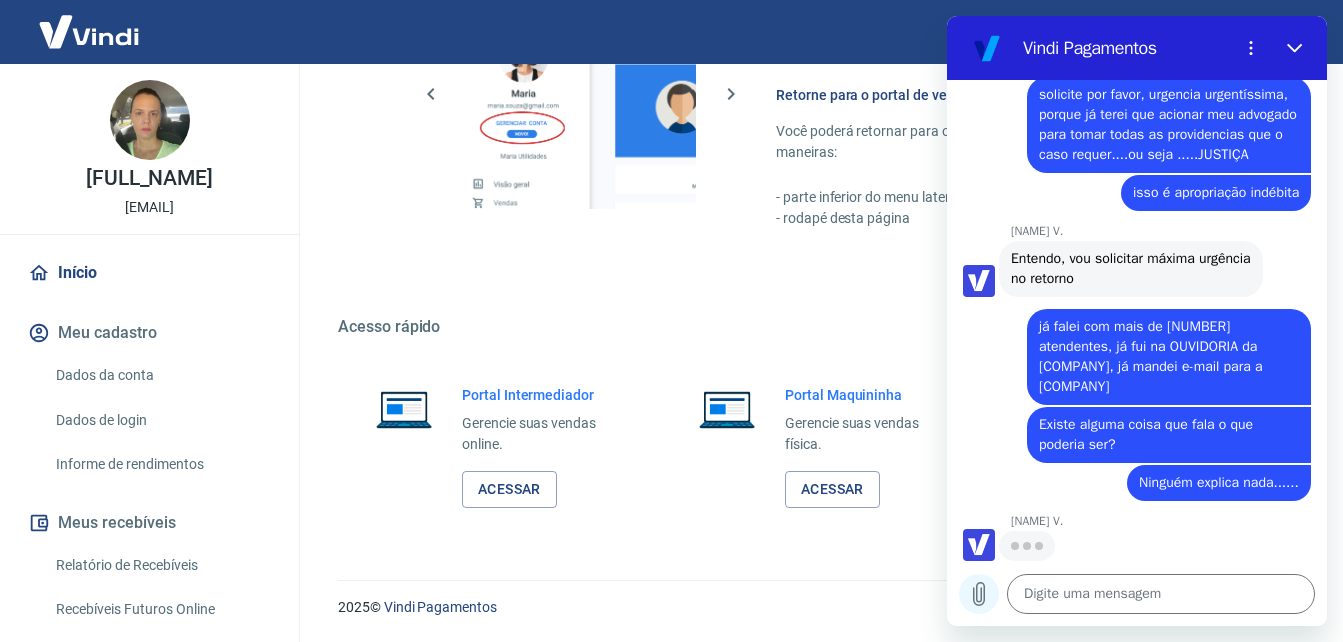 click 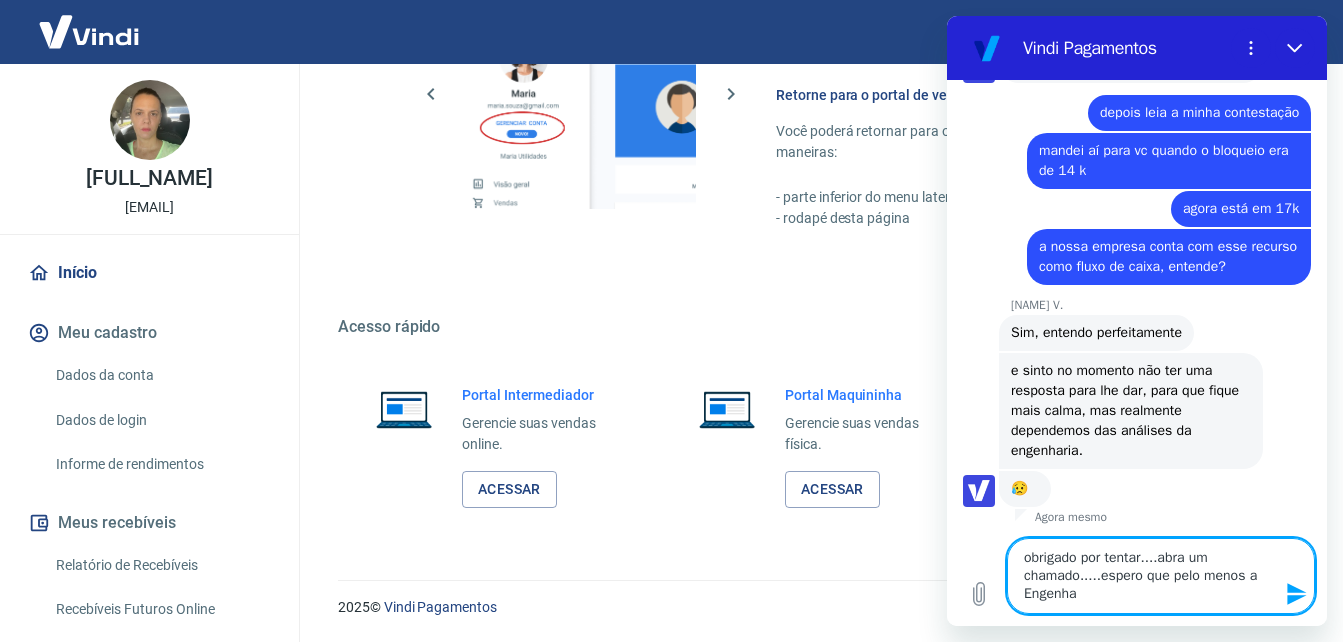 scroll, scrollTop: 4053, scrollLeft: 0, axis: vertical 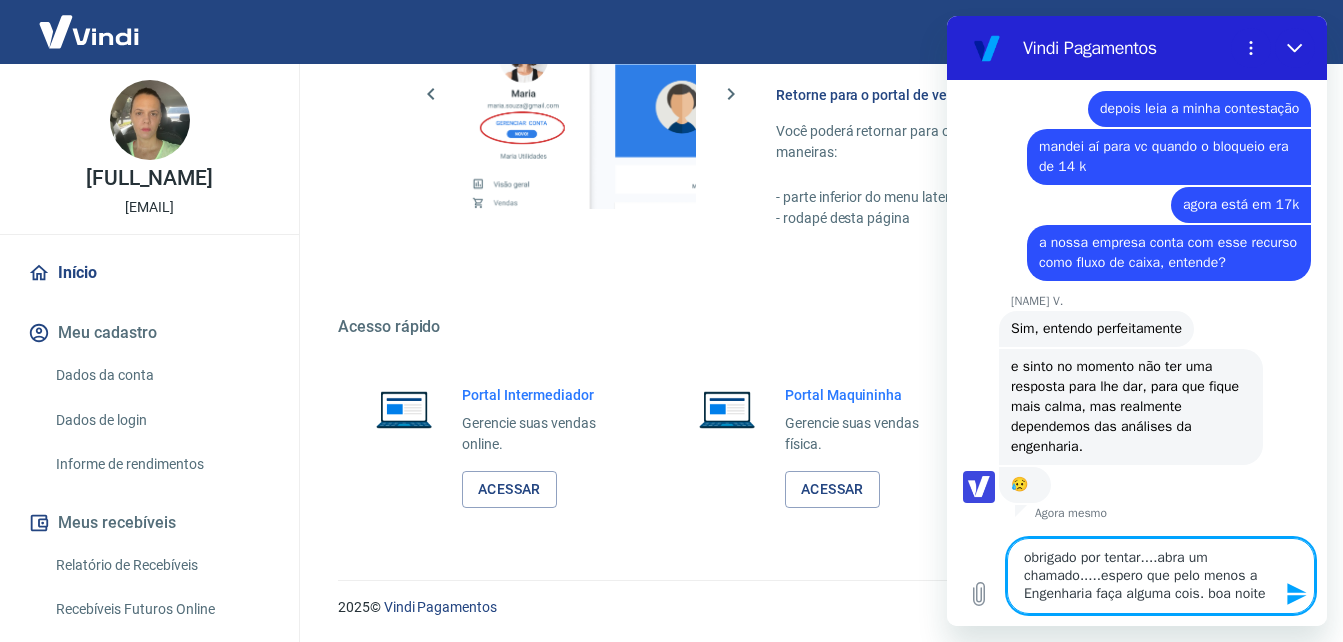 click 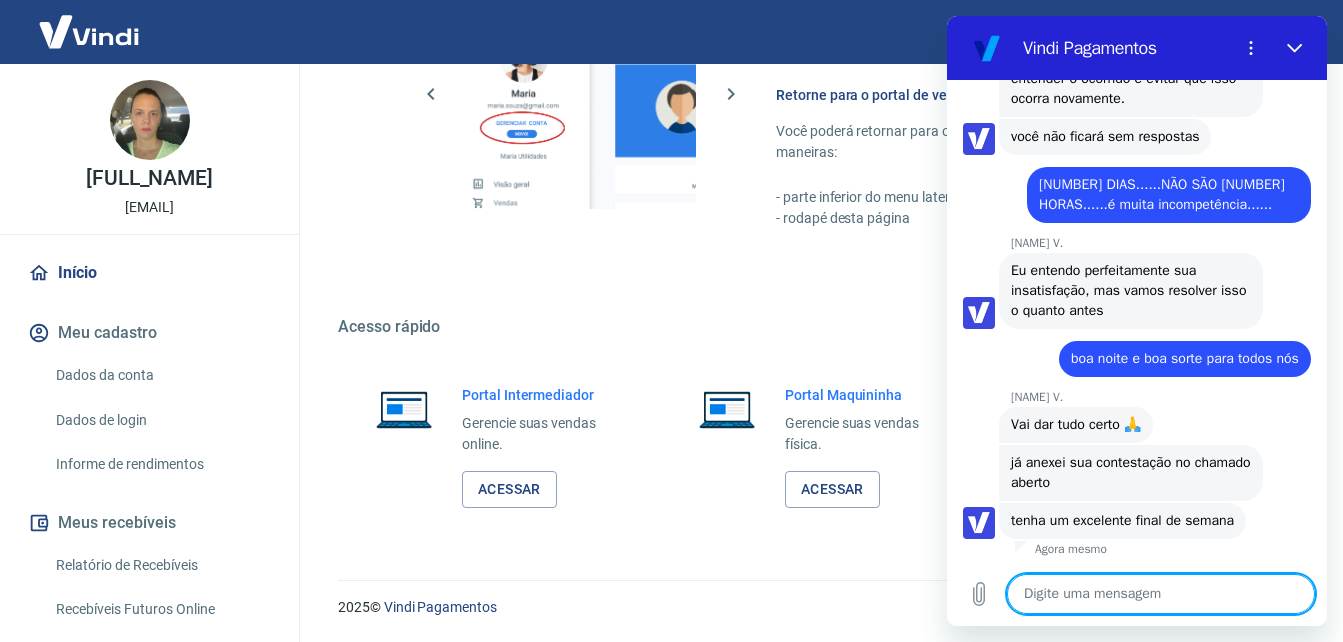 scroll, scrollTop: 4905, scrollLeft: 0, axis: vertical 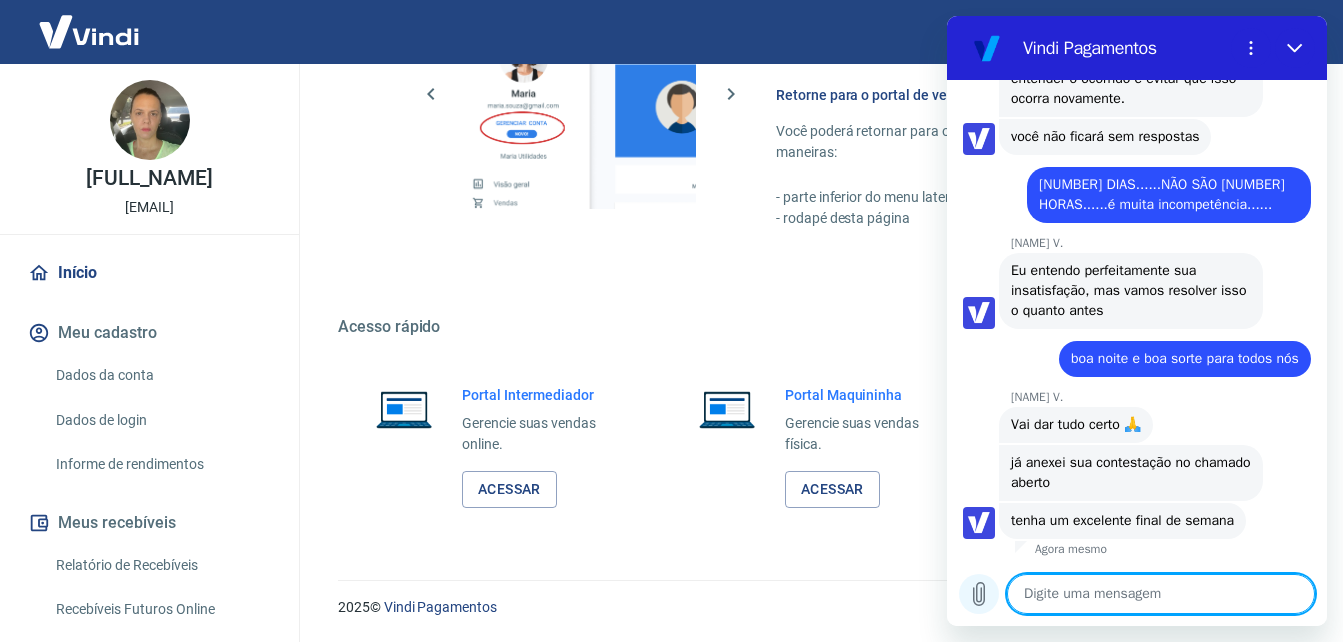 click 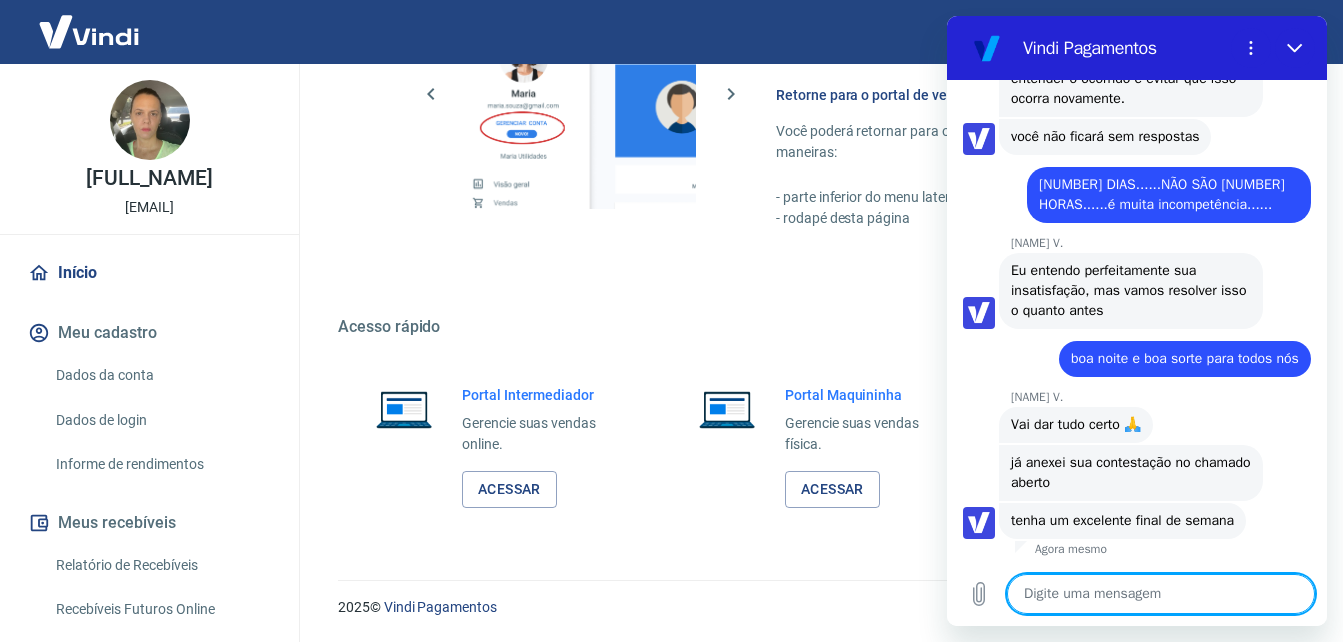 click at bounding box center [1161, 594] 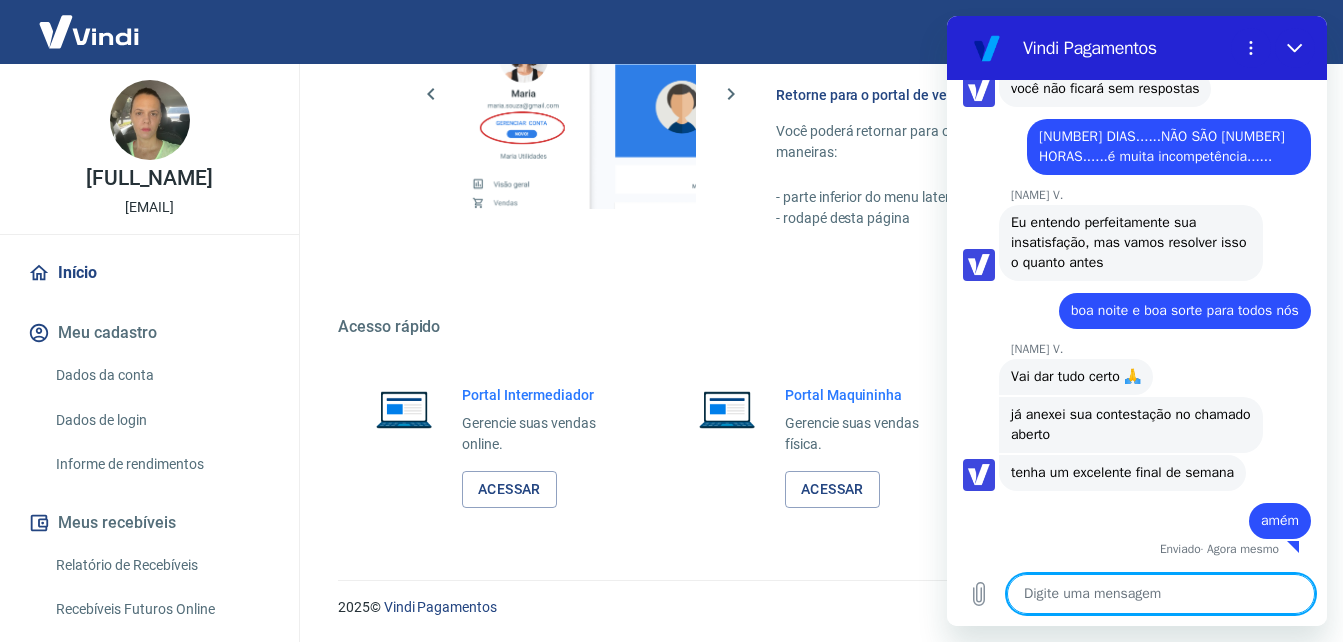 scroll, scrollTop: 4953, scrollLeft: 0, axis: vertical 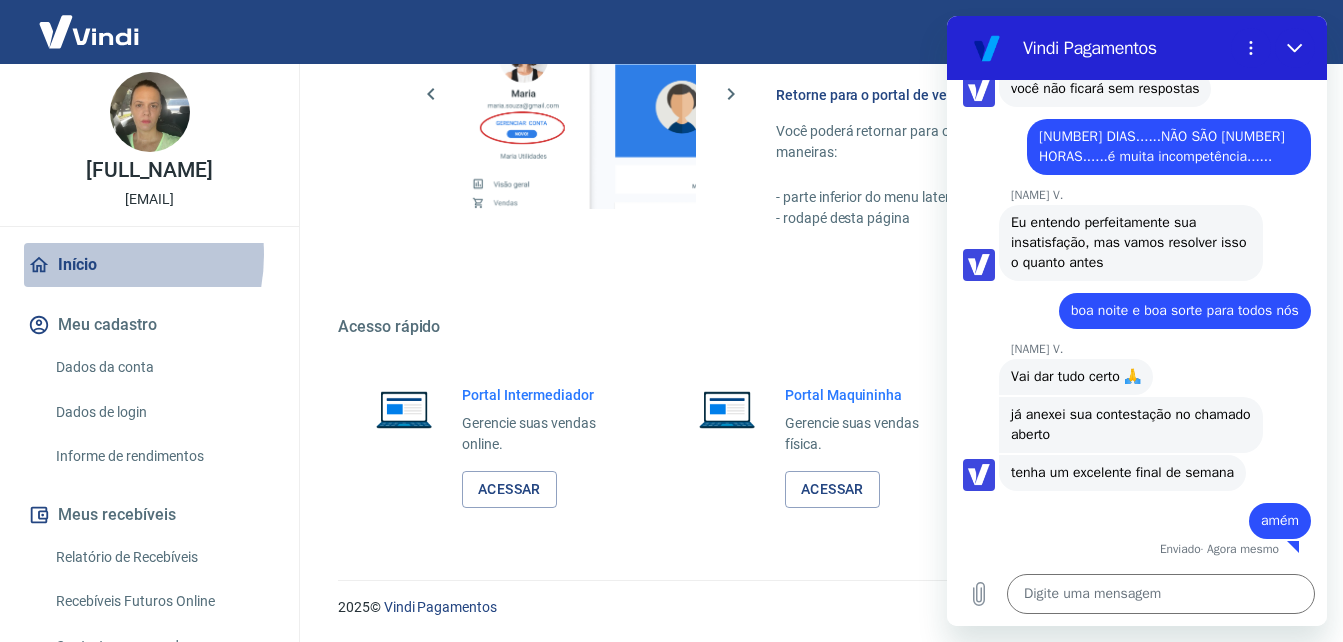 click on "Início" at bounding box center (149, 265) 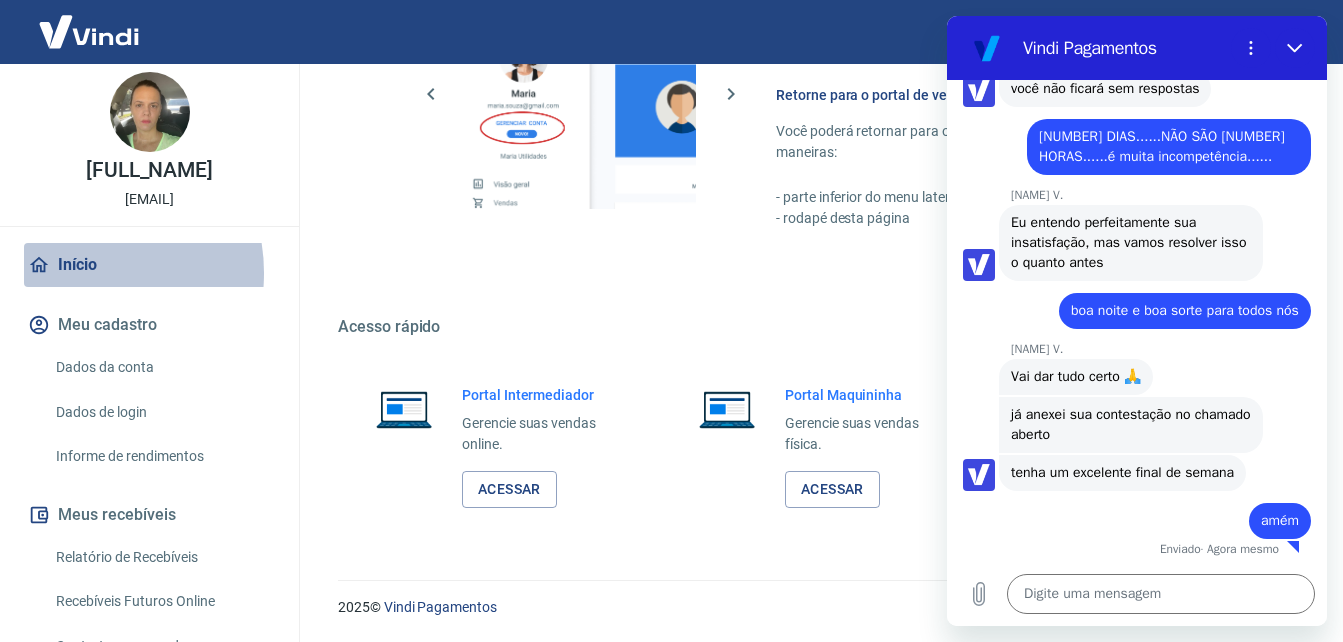 click on "Início" at bounding box center (149, 265) 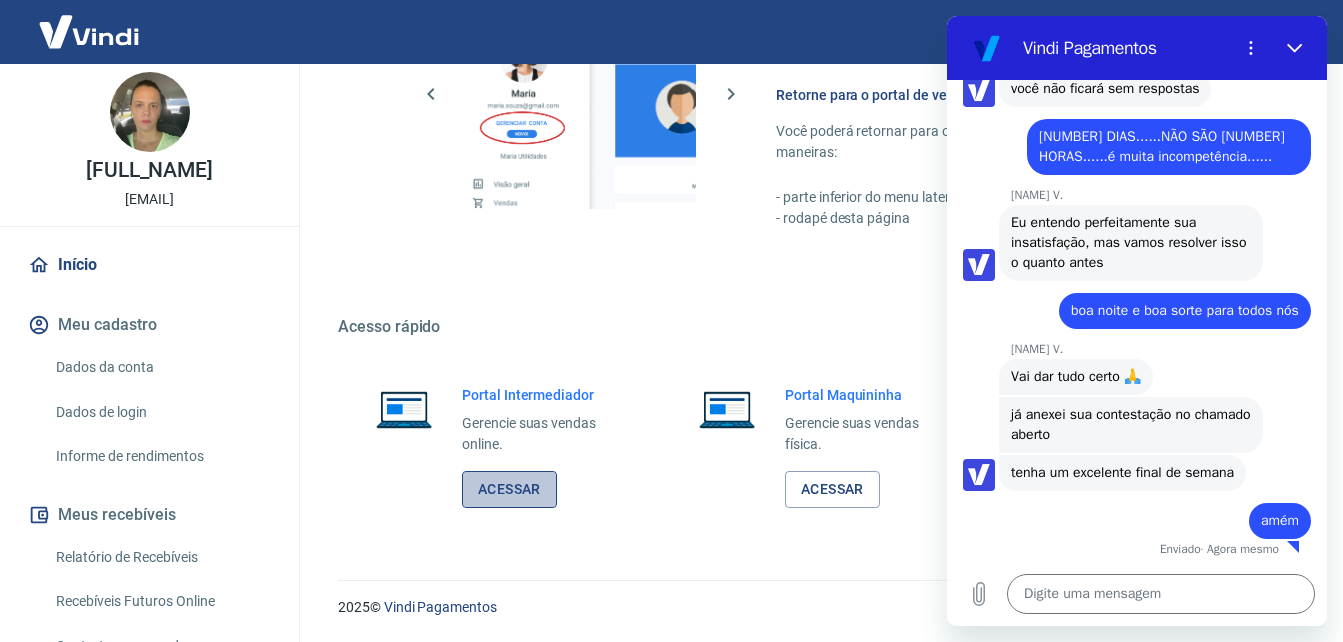 click on "Acessar" at bounding box center (509, 489) 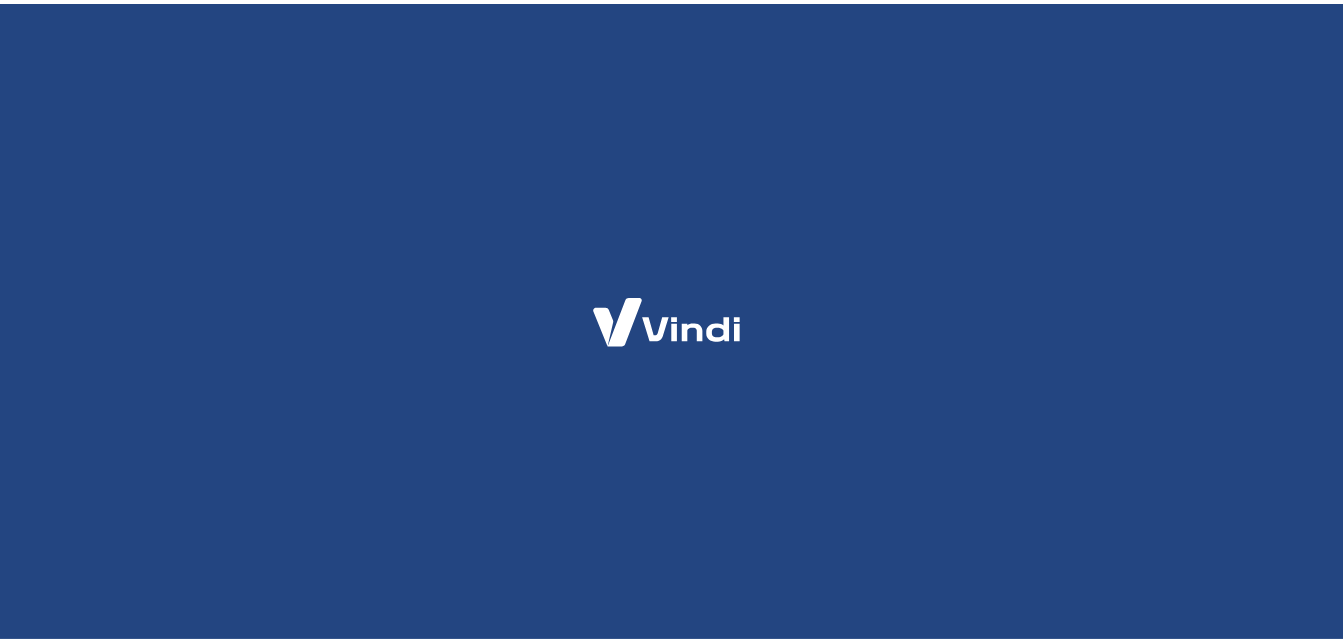 scroll, scrollTop: 0, scrollLeft: 0, axis: both 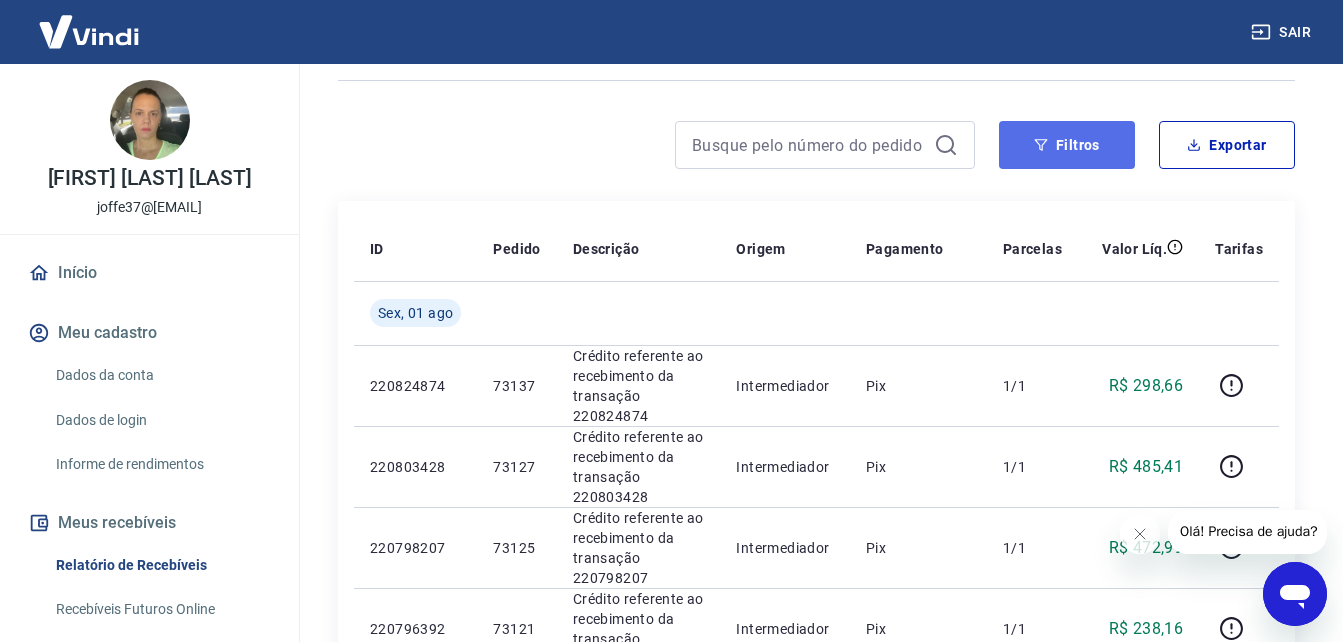 click on "Filtros" at bounding box center (1067, 145) 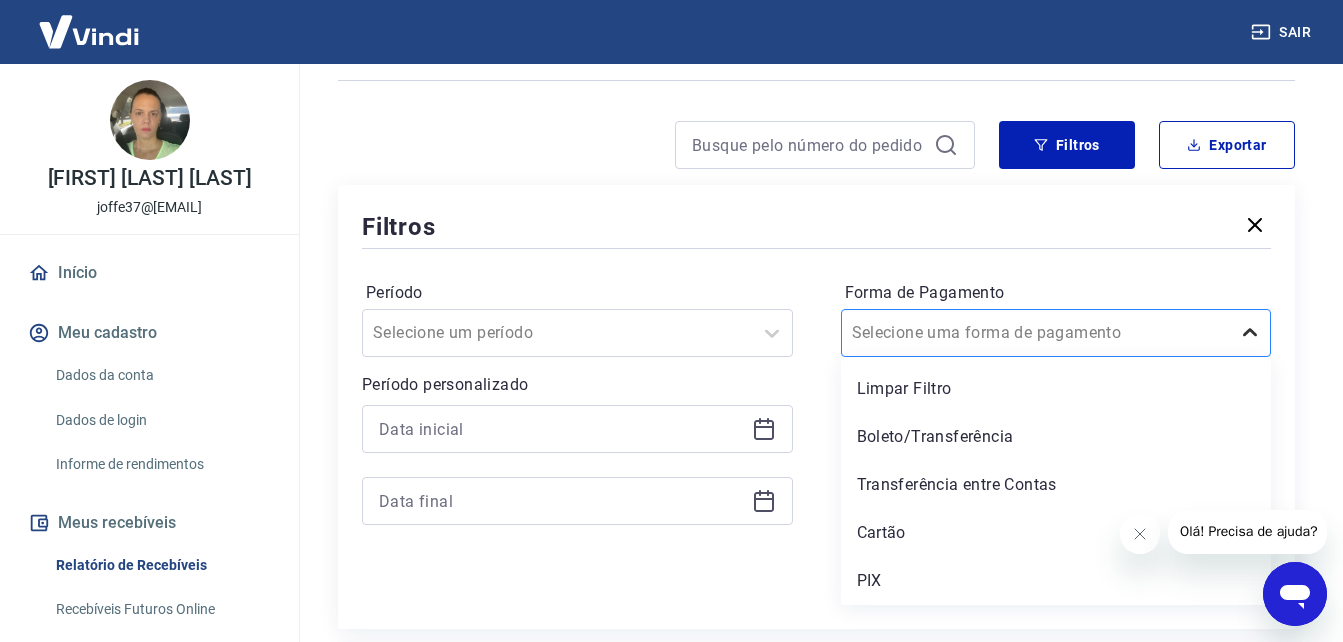 click 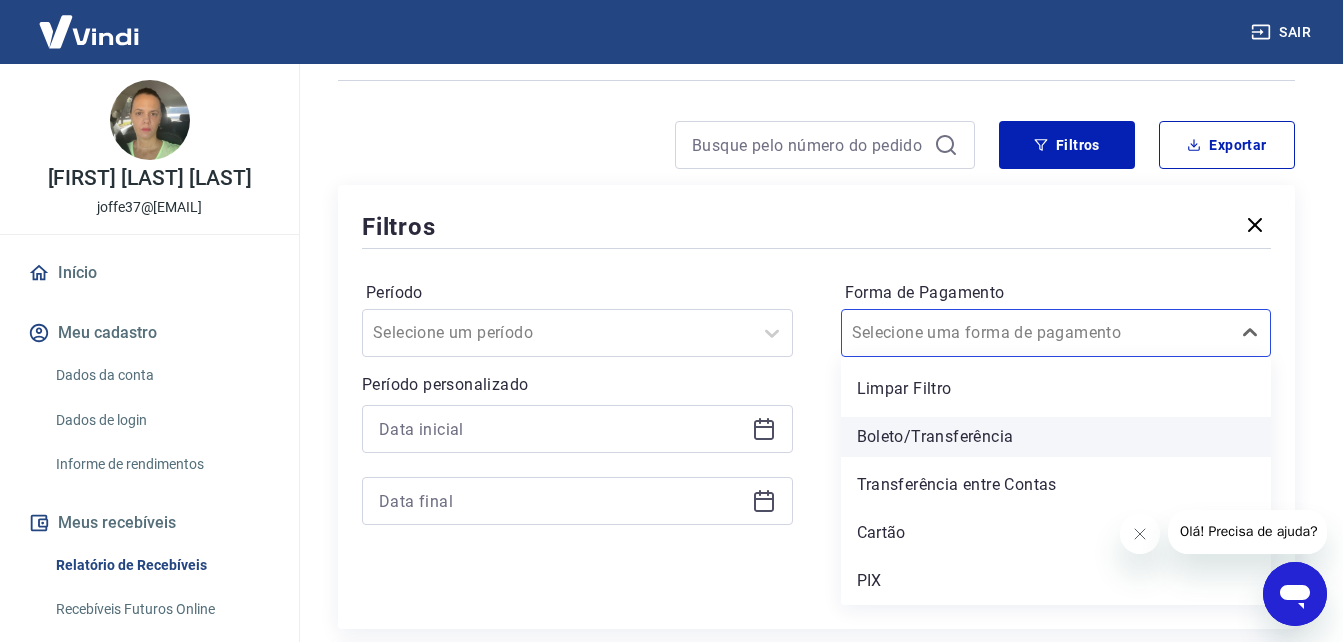 click on "Boleto/Transferência" at bounding box center (1056, 437) 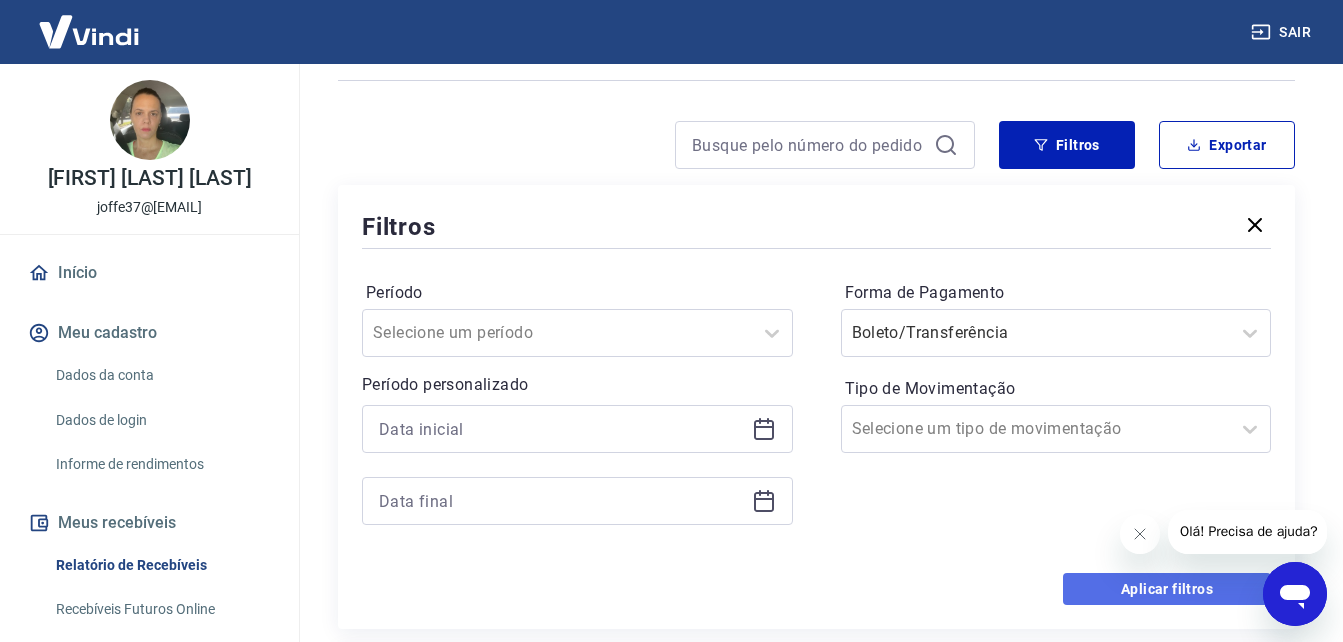 click on "Aplicar filtros" at bounding box center [1167, 589] 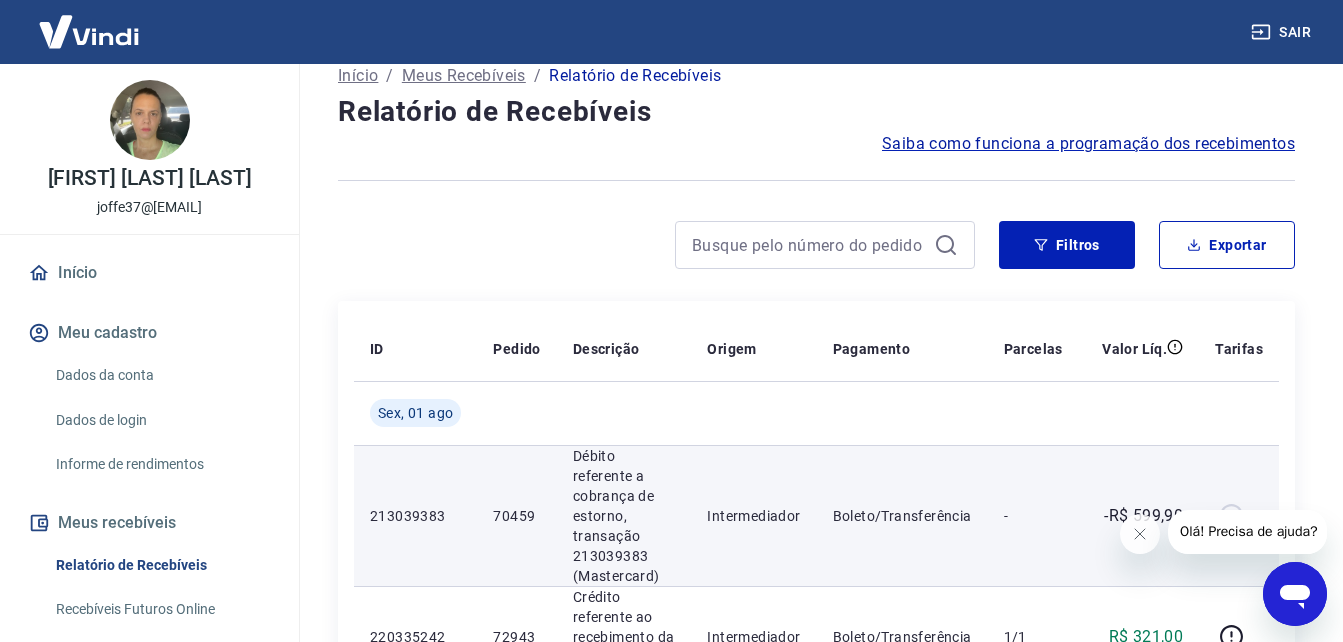 scroll, scrollTop: 46, scrollLeft: 0, axis: vertical 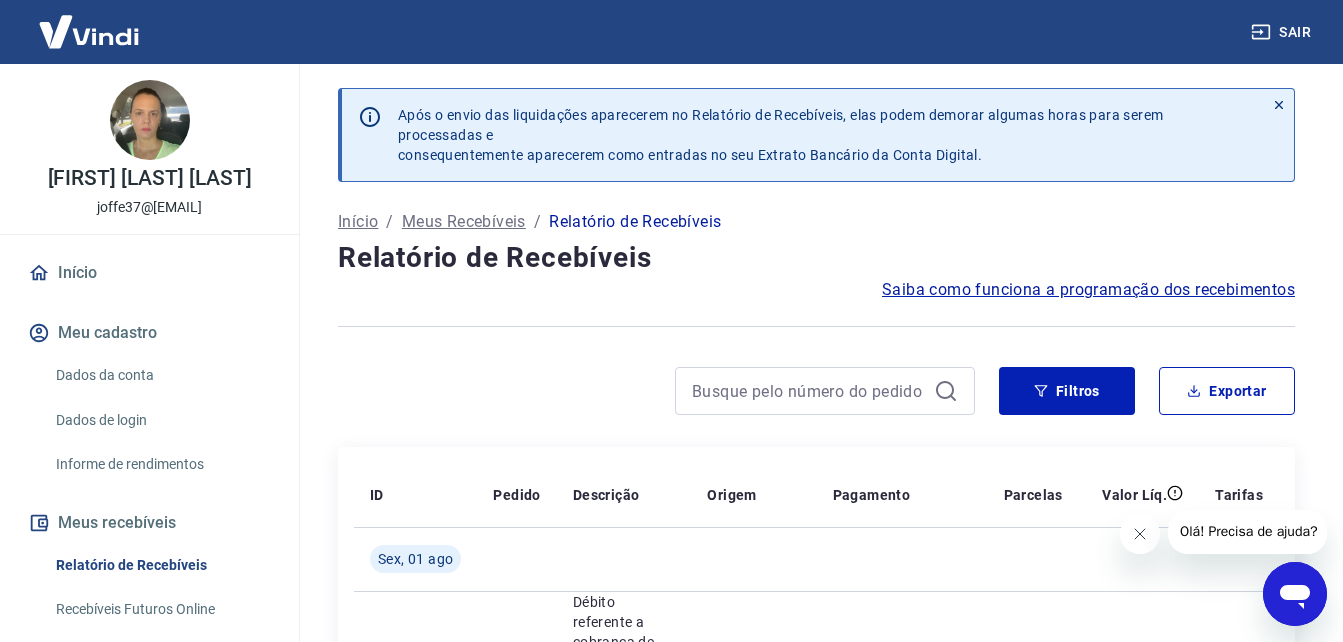 click 